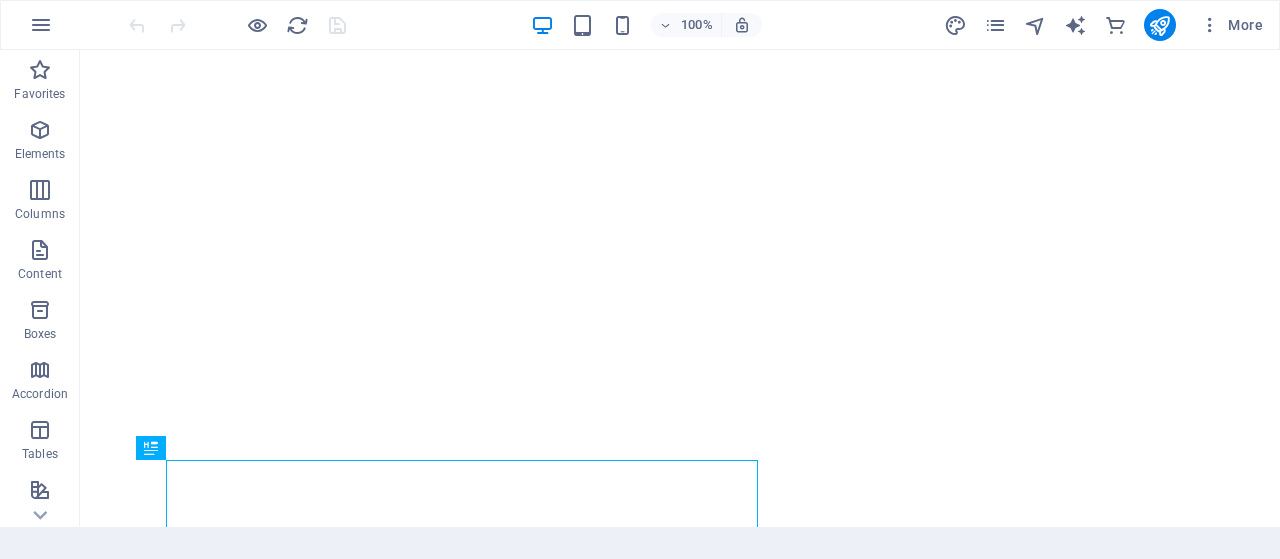scroll, scrollTop: 0, scrollLeft: 0, axis: both 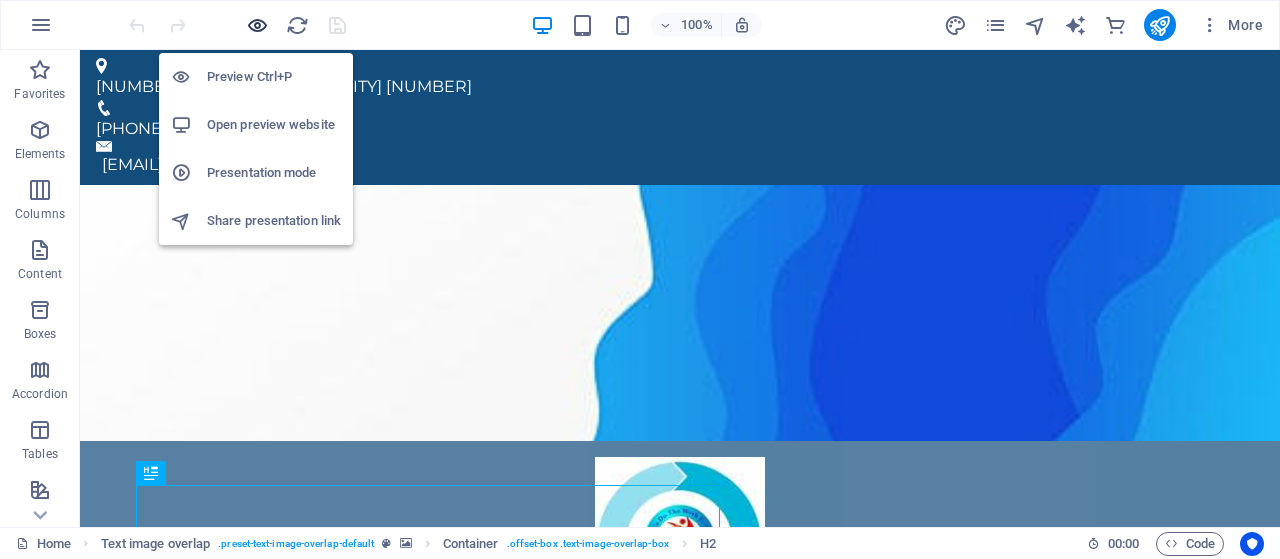 click at bounding box center [257, 25] 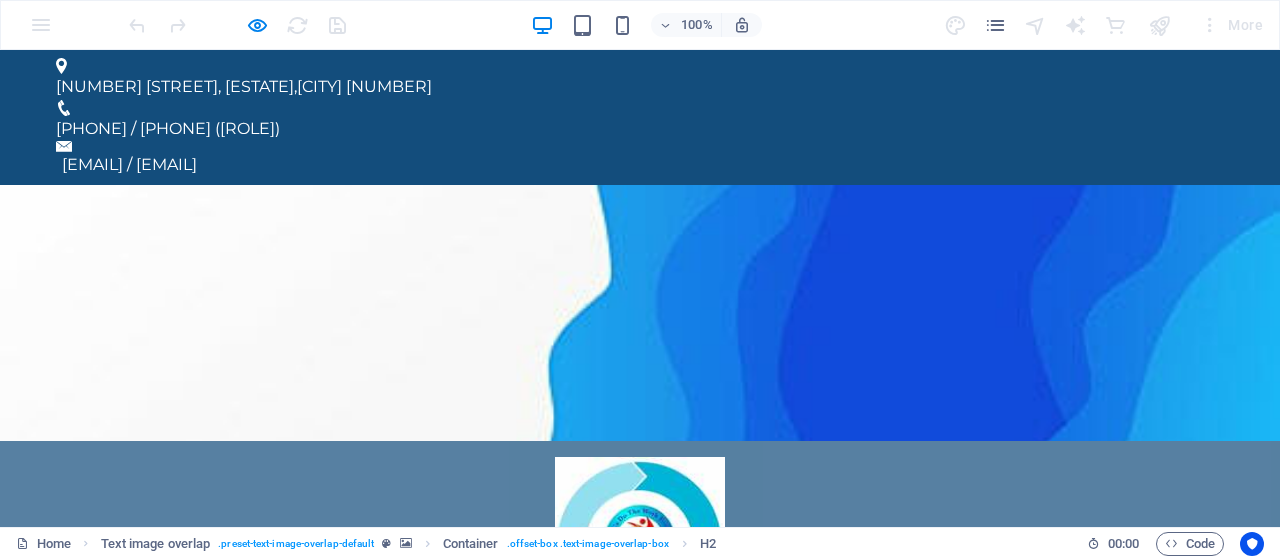 click on "Specials" at bounding box center (951, 657) 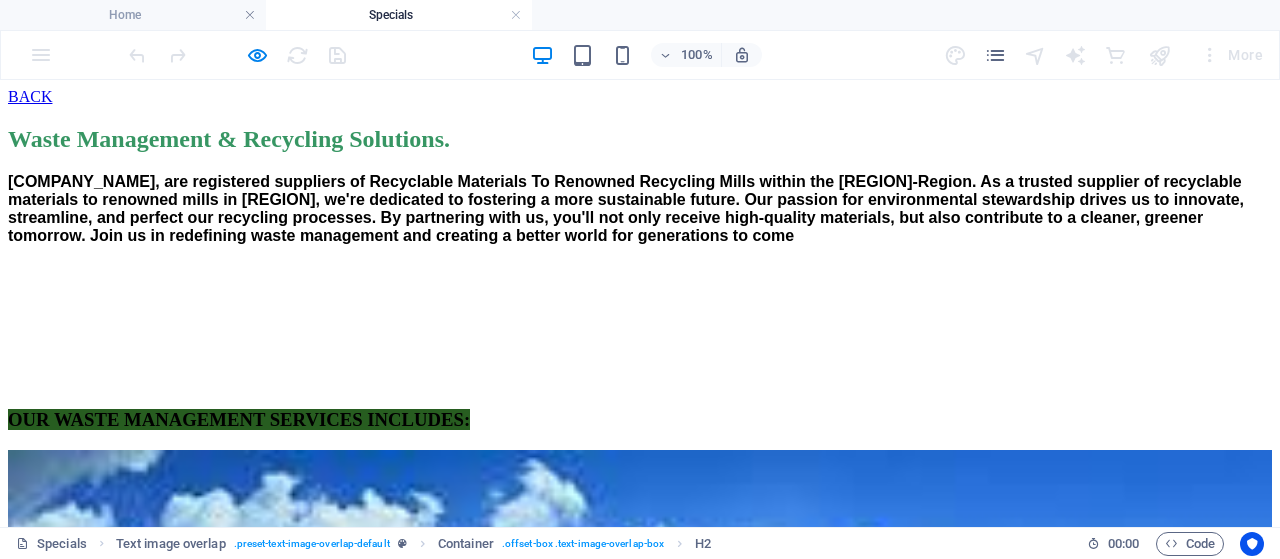 scroll, scrollTop: 0, scrollLeft: 0, axis: both 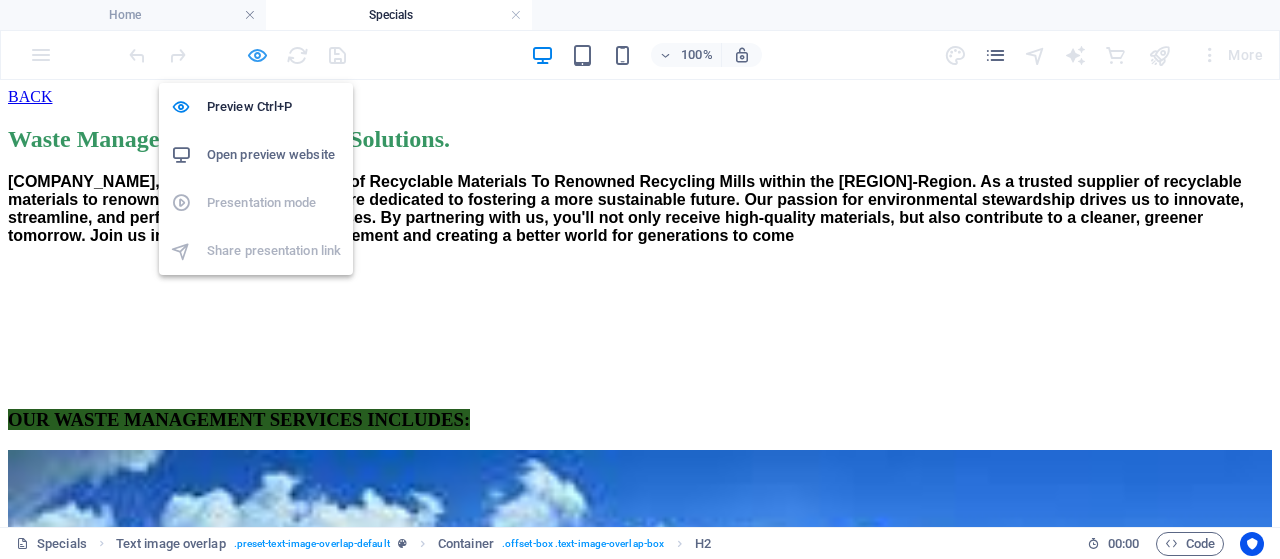 click at bounding box center (257, 55) 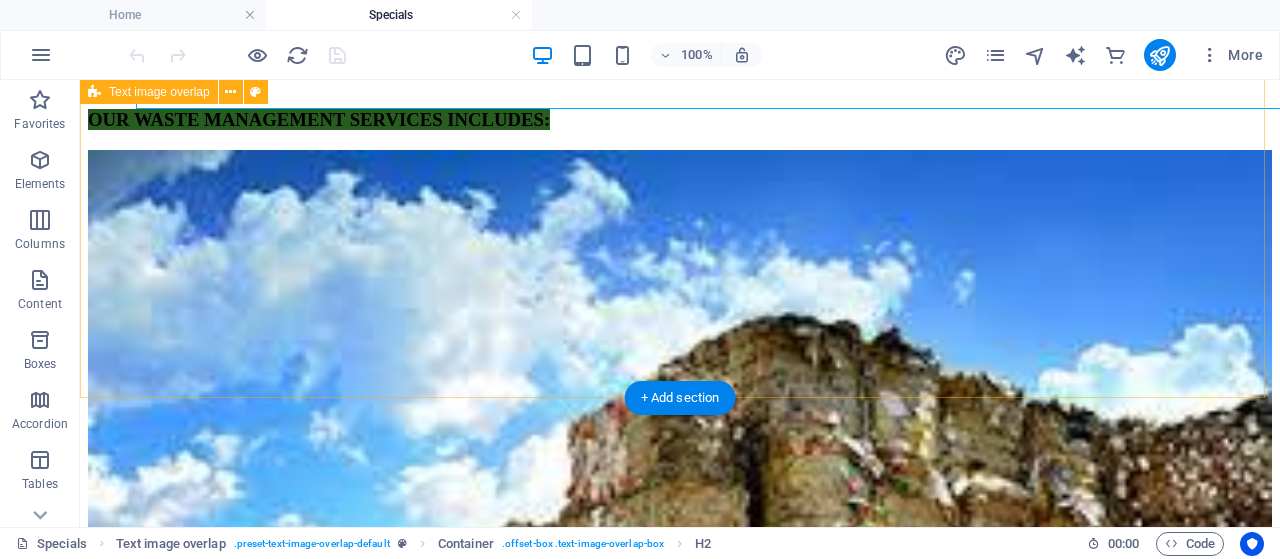 scroll, scrollTop: 0, scrollLeft: 0, axis: both 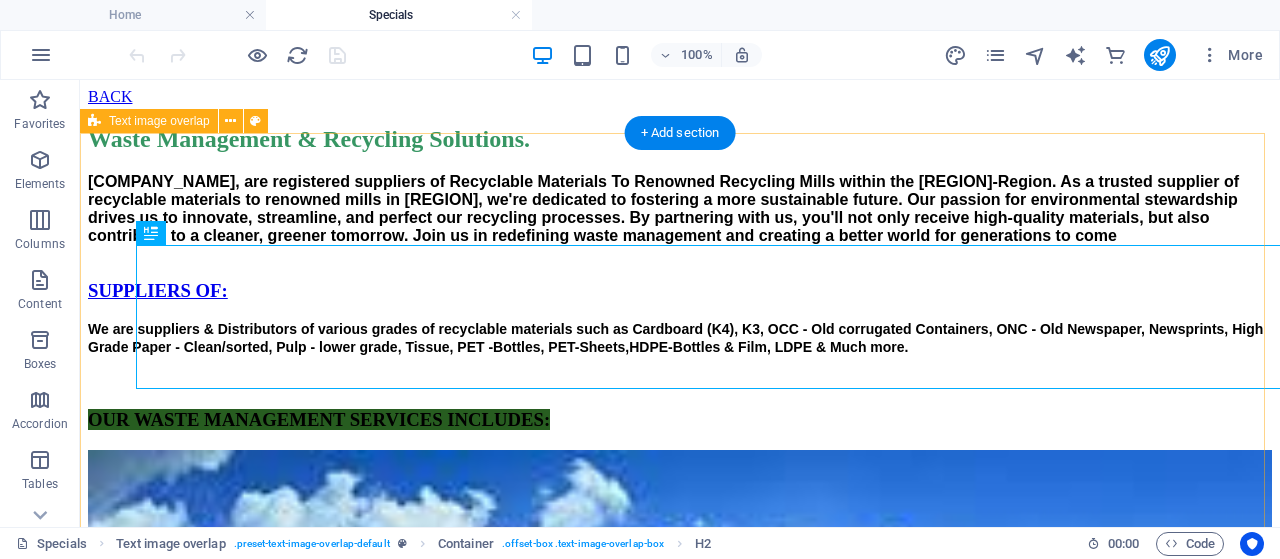 click on "Waste Management & Recycling Solutions. [COMPANY_NAME], are registered suppliers of Recyclable Materials To Renowned Recycling Mills within the [REGION]-Region. As a trusted supplier of recyclable materials to renowned mills in [REGION], we're dedicated to fostering a more sustainable future. Our passion for environmental stewardship drives us to innovate, streamline, and perfect our recycling processes. By partnering with us, you'll not only receive high-quality materials, but also contribute to a cleaner, greener tomorrow. Join us in redefining waste management and creating a better world for generations to come" at bounding box center [680, 183] 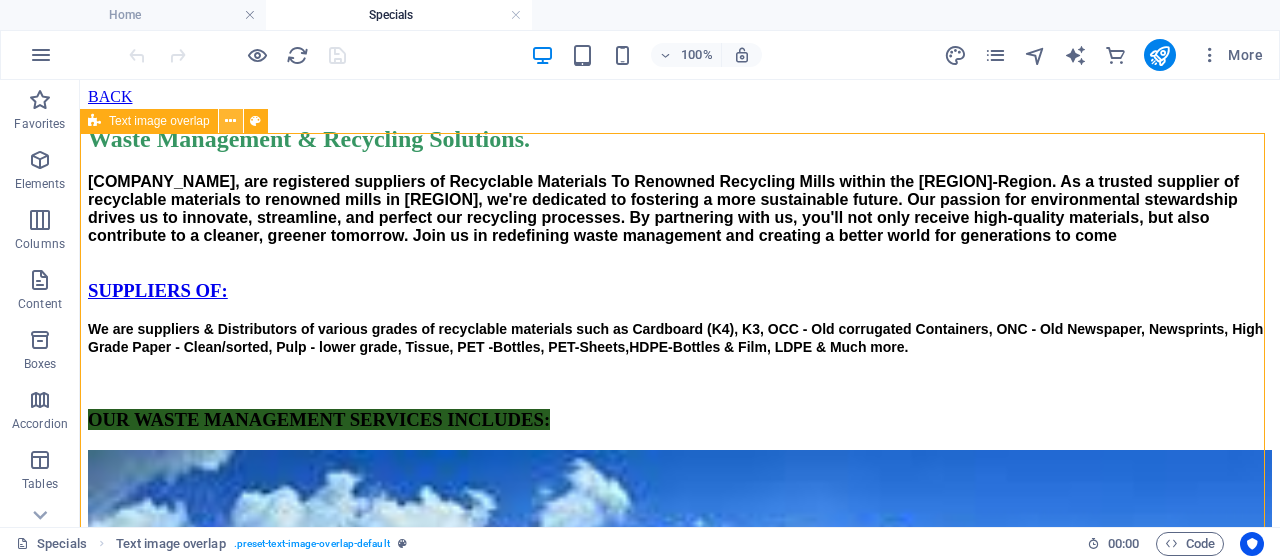 click at bounding box center [230, 121] 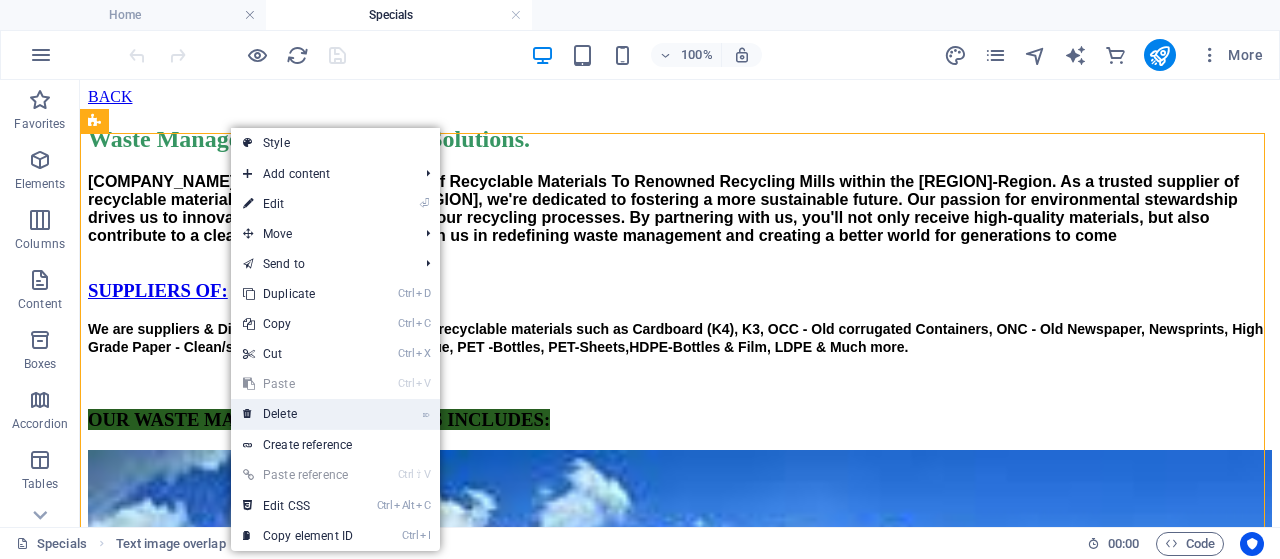 click on "⌦  Delete" at bounding box center [298, 414] 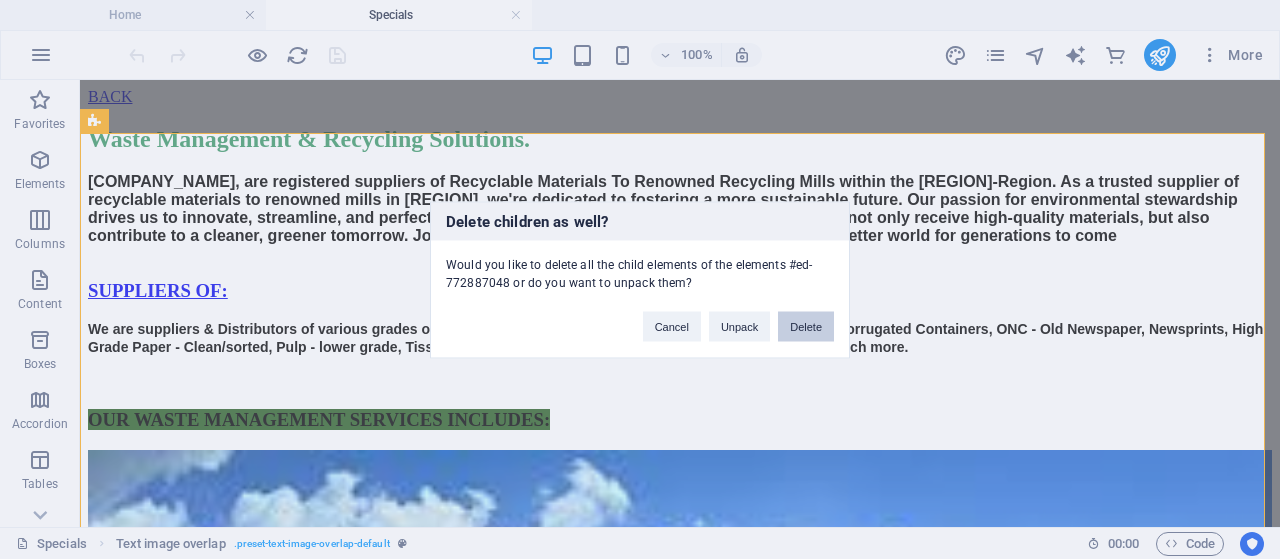click on "Delete" at bounding box center (806, 326) 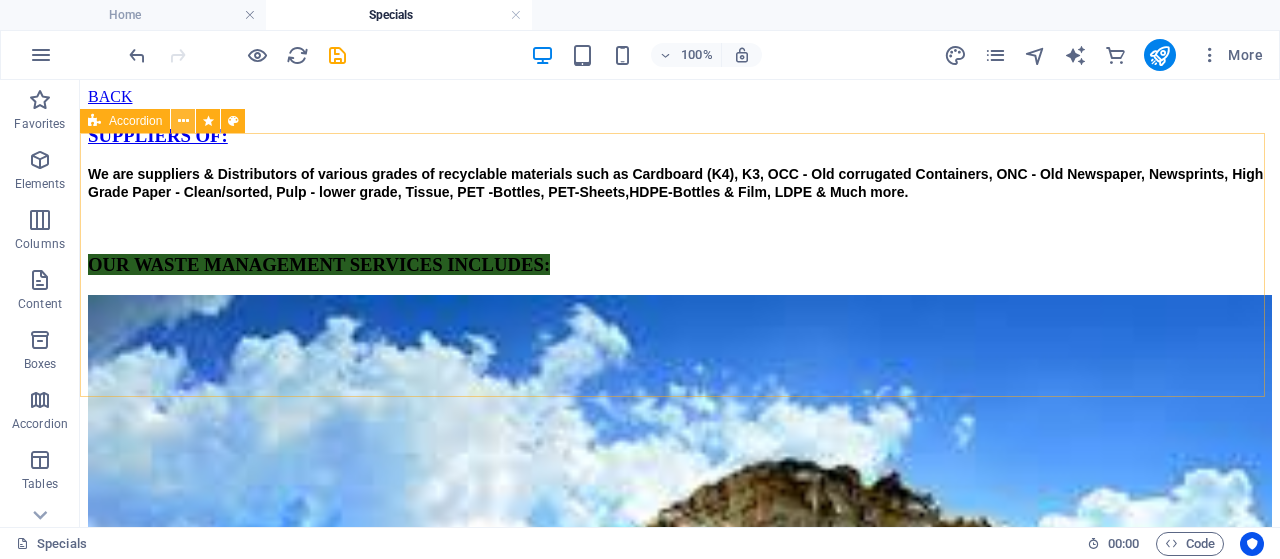 click at bounding box center [183, 121] 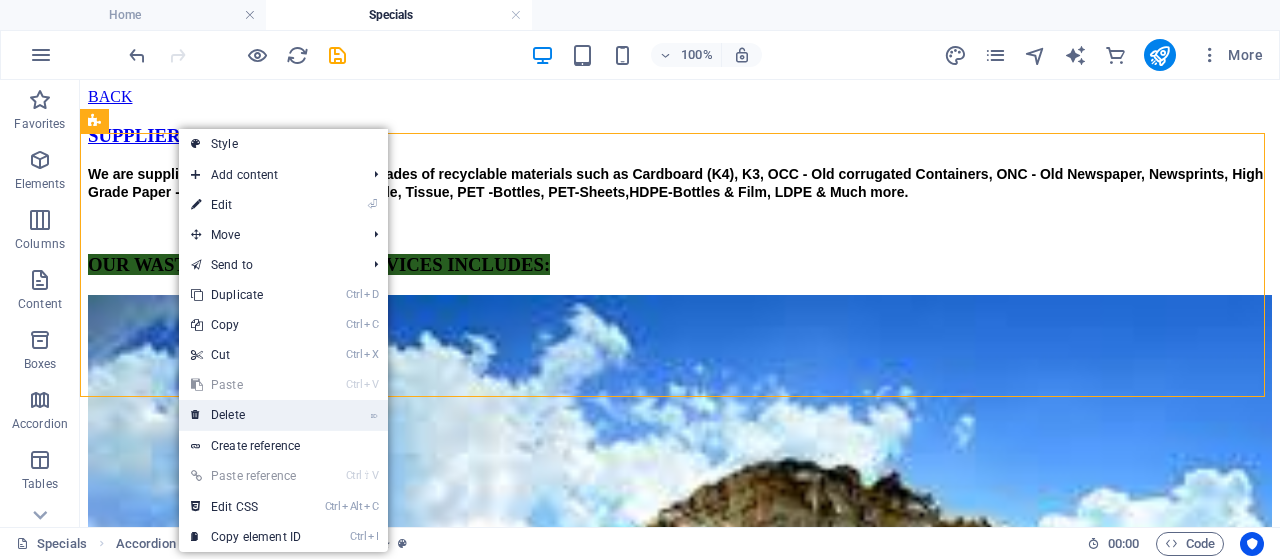 click on "⌦  Delete" at bounding box center (246, 415) 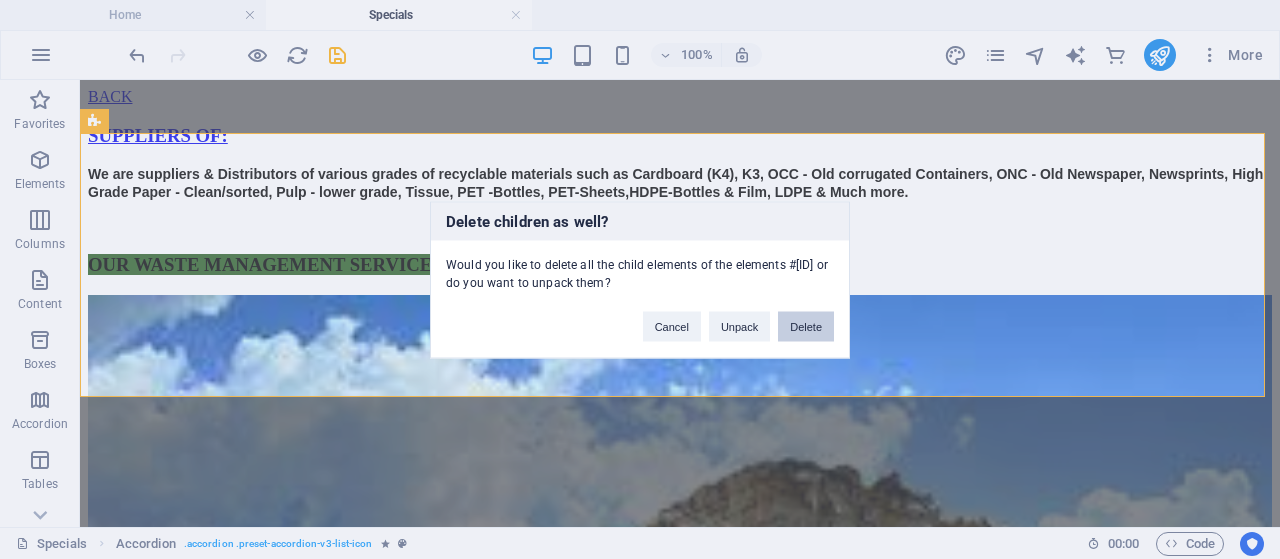 click on "Delete" at bounding box center (806, 326) 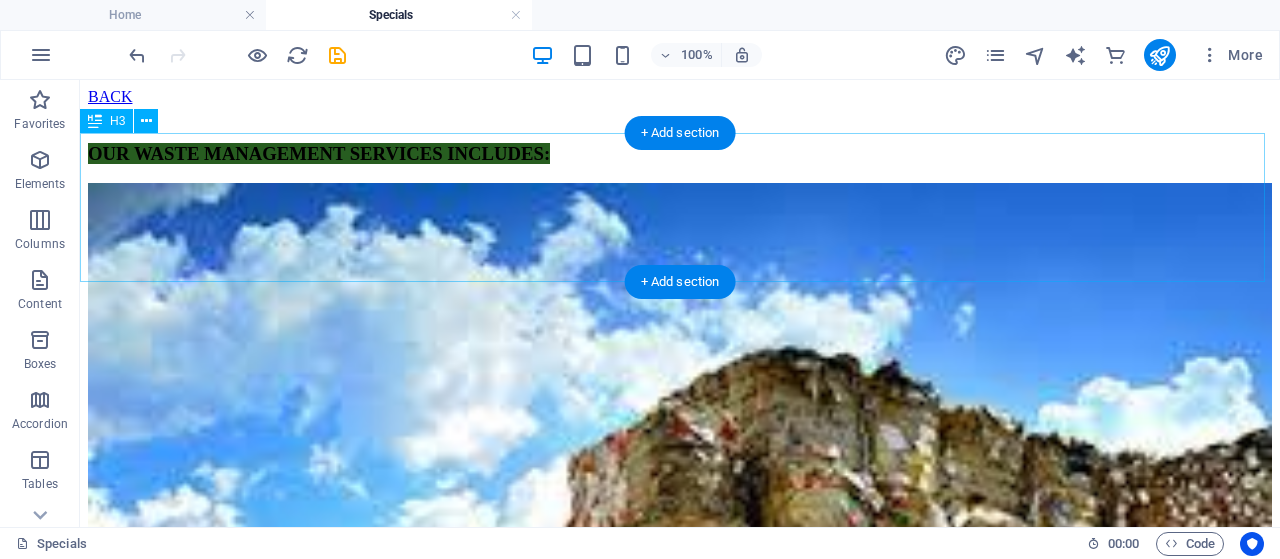 click on "​ OUR WASTE MANAGEMENT SERVICES INCLUDES:" at bounding box center (680, 135) 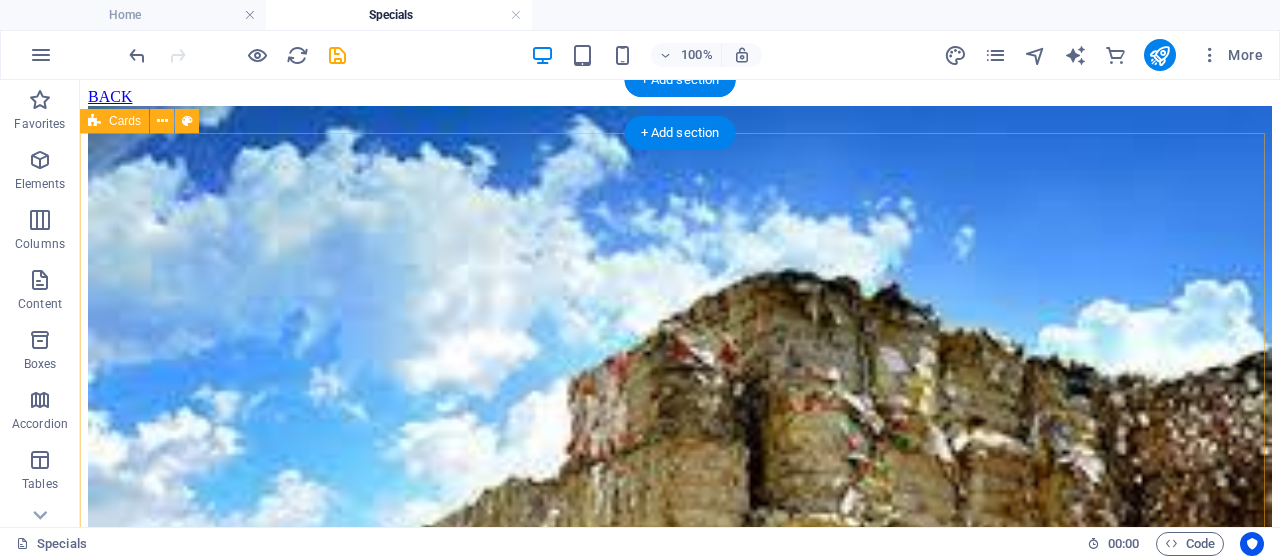 click on "Collection & Sorting Collection & Sorting of Various Grades of Recyclable Materials from a network of retail centres and collection points. Supply & Distribution Supply of Materials to Various renowned Recycling Centres & Mills within the [REGION]-Region Creating A "Greener Future" We are committed to providing innovative waste management solutions, promoting sustainability, and protecting the environment for future generations" at bounding box center (680, 1198) 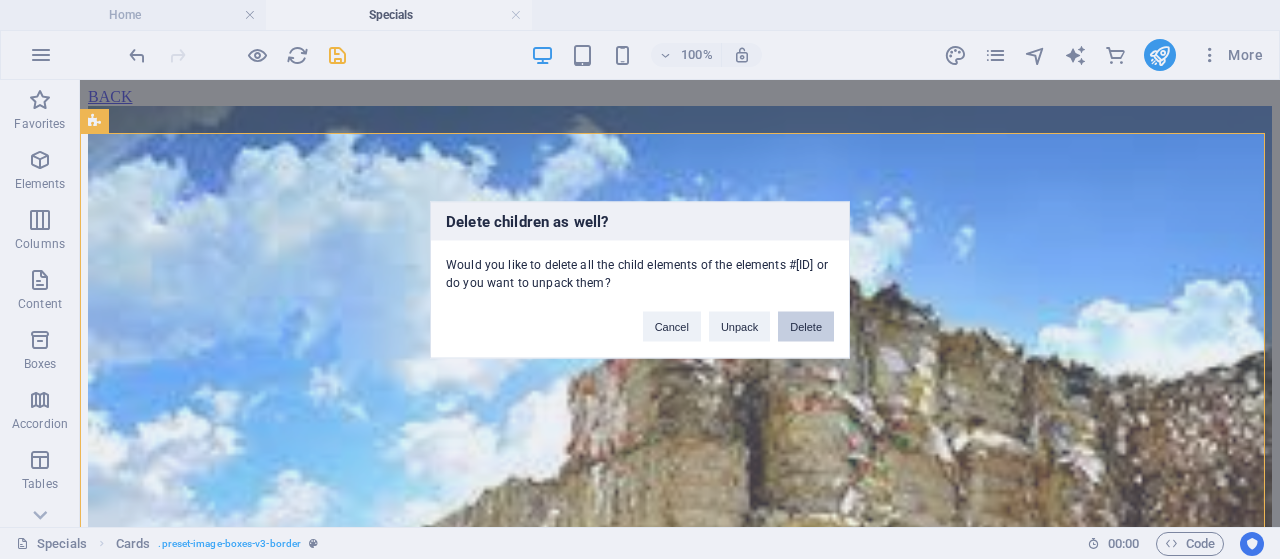 click on "Delete" at bounding box center [806, 326] 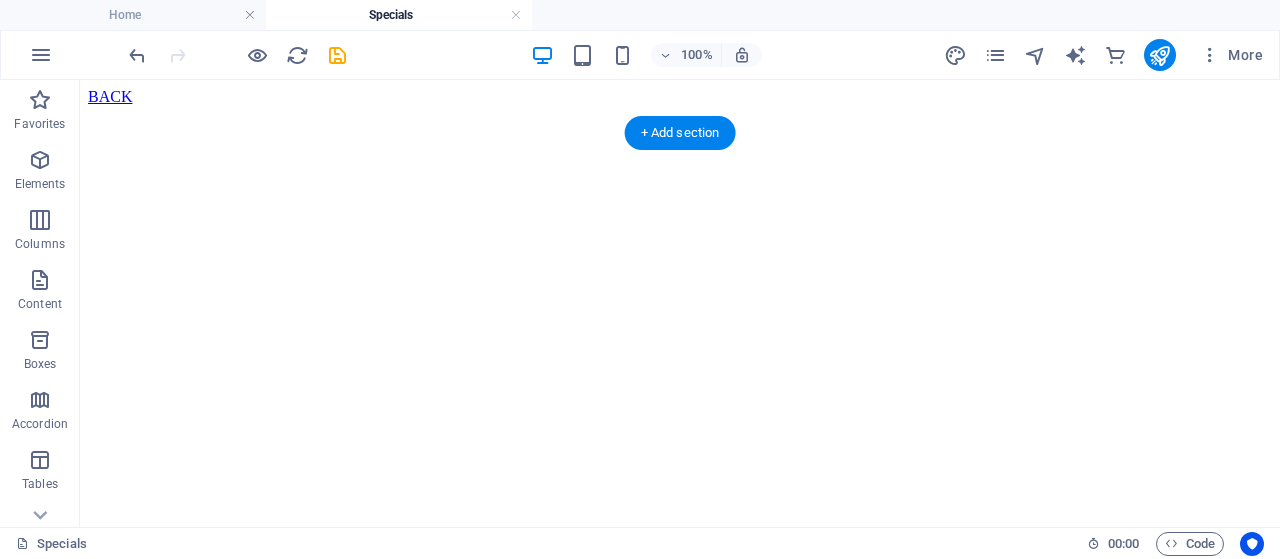 click at bounding box center [680, 106] 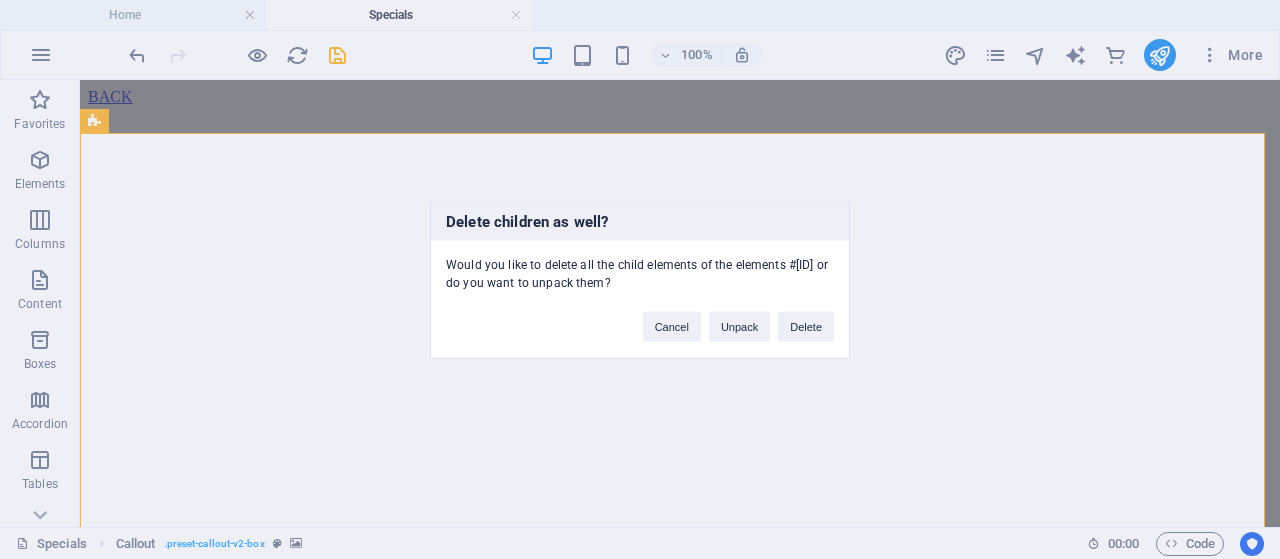 type 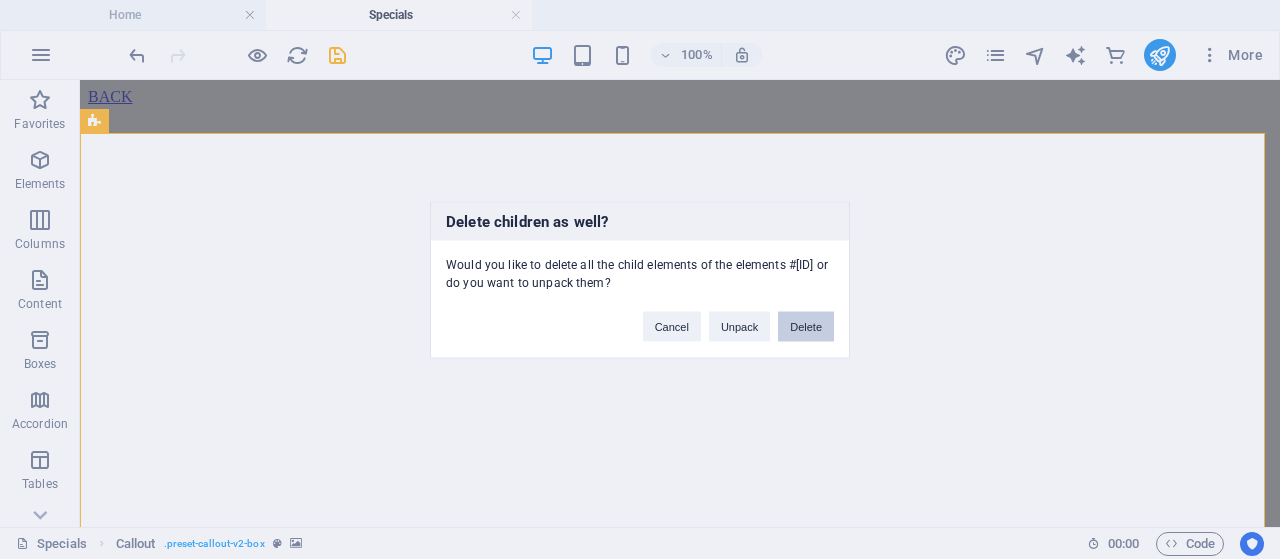 click on "Delete" at bounding box center [806, 326] 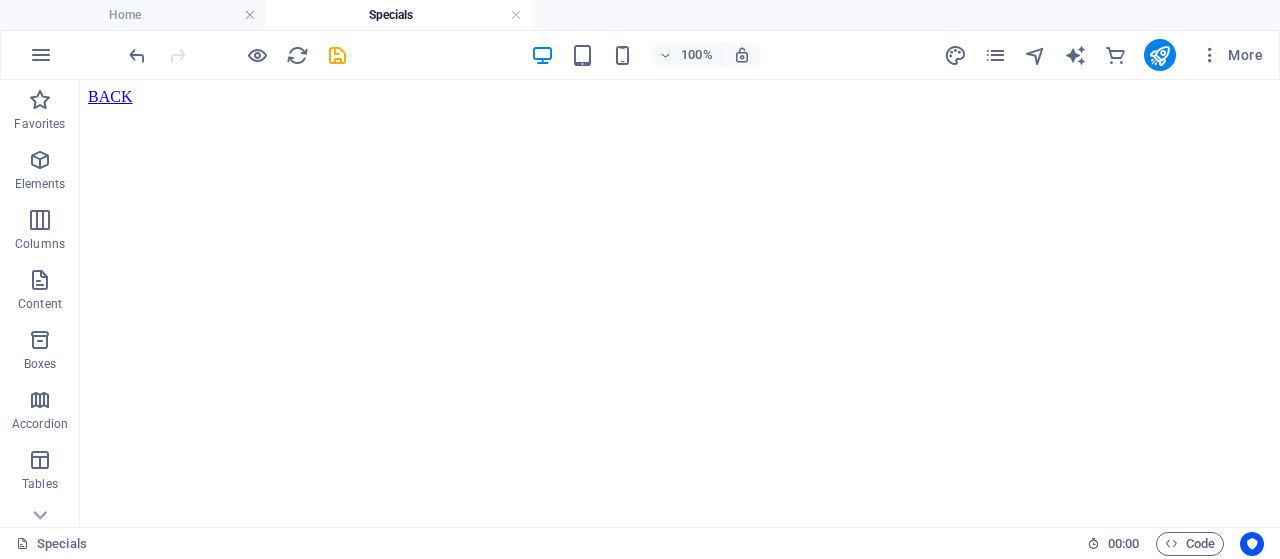 click on "BACK" at bounding box center (680, 97) 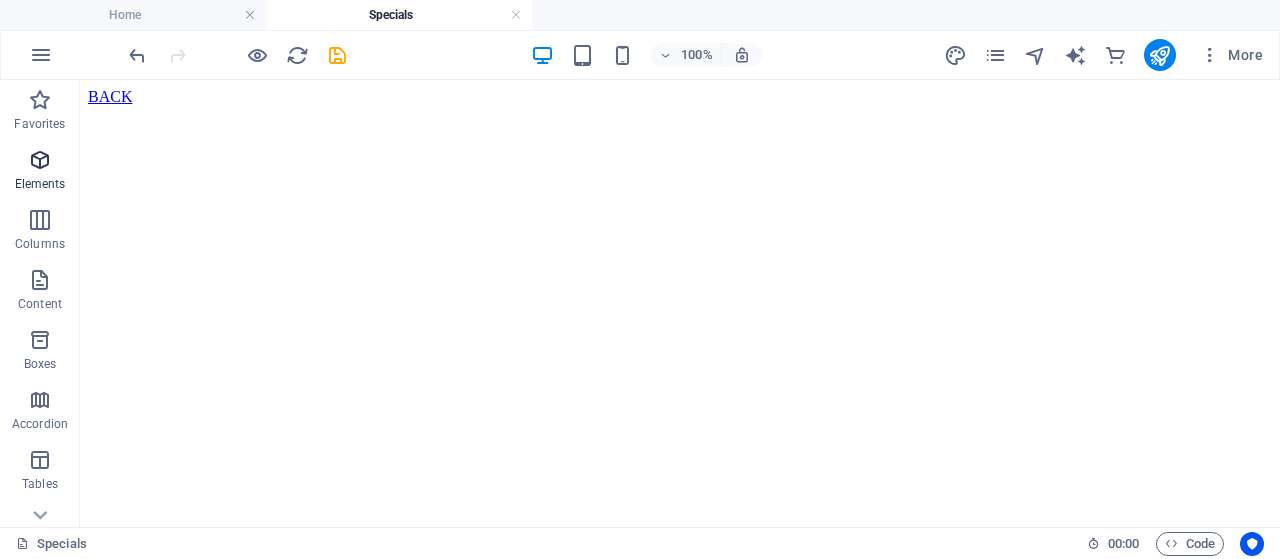 click at bounding box center [40, 160] 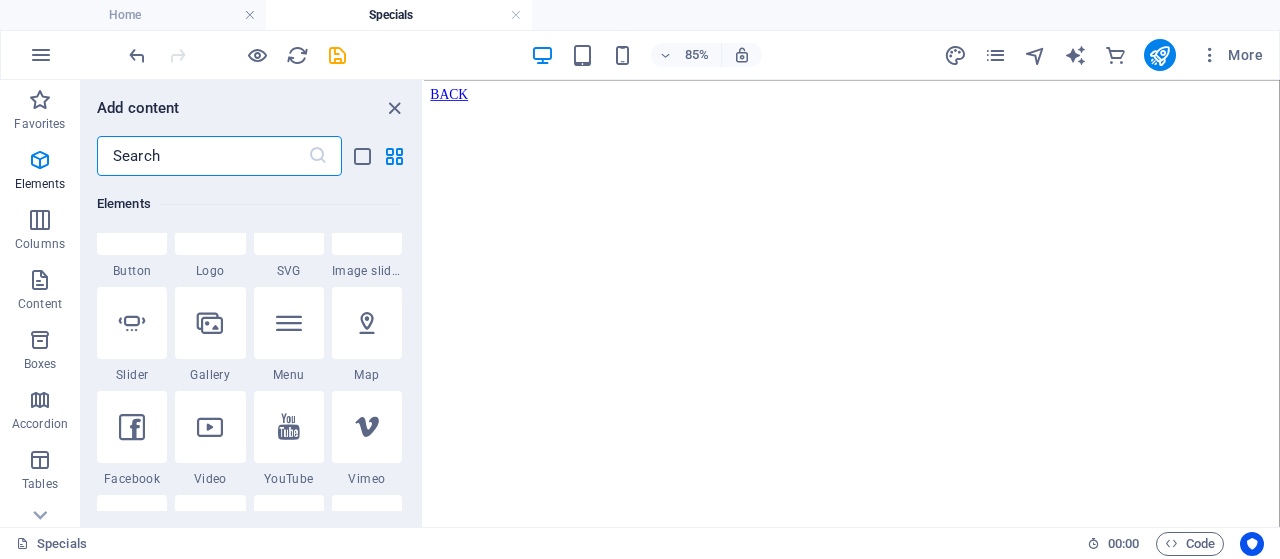 scroll, scrollTop: 413, scrollLeft: 0, axis: vertical 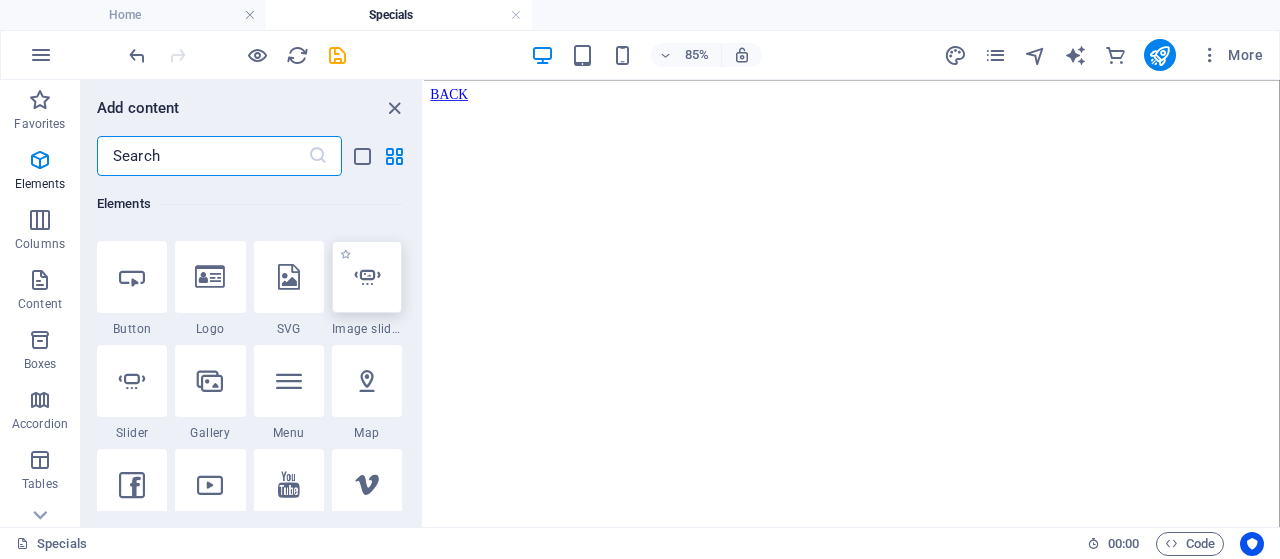 click at bounding box center [367, 277] 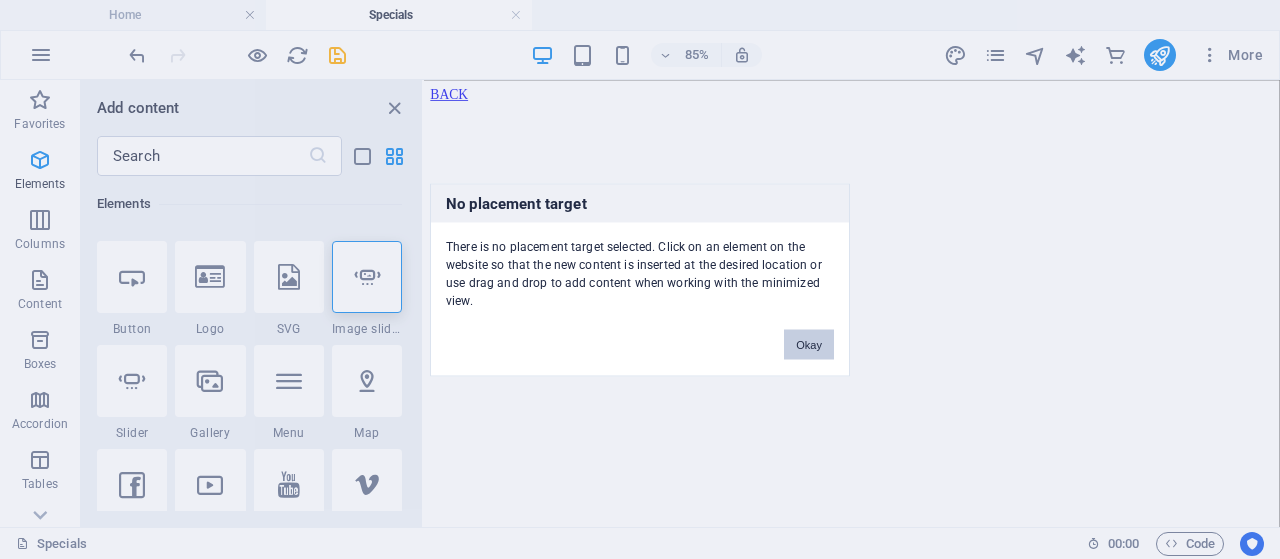click on "Okay" at bounding box center (809, 344) 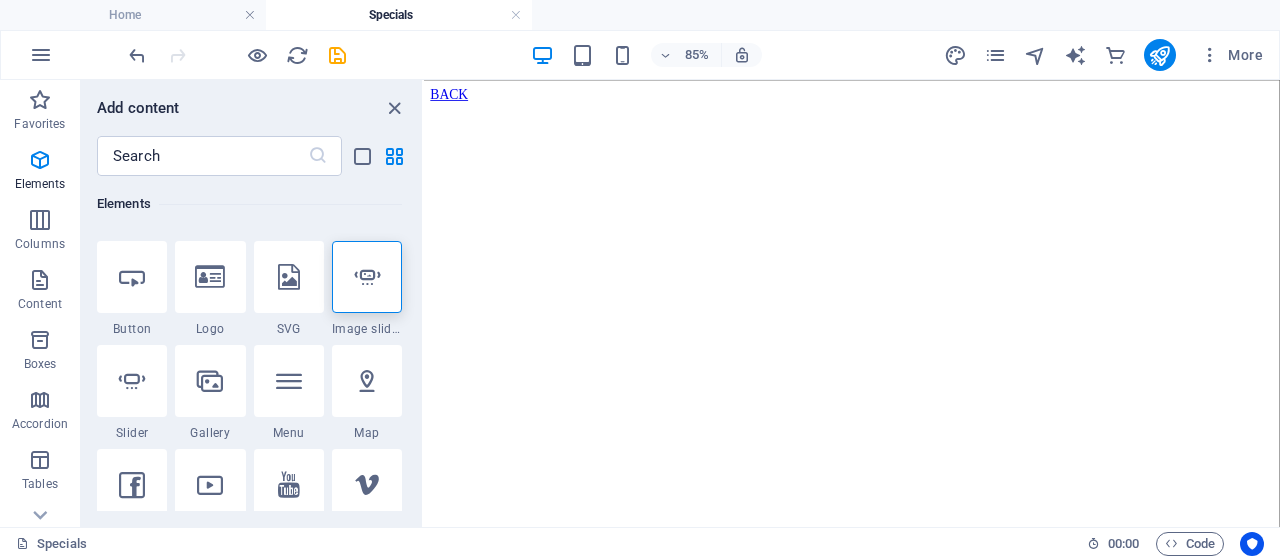 click on "BACK" at bounding box center (927, 97) 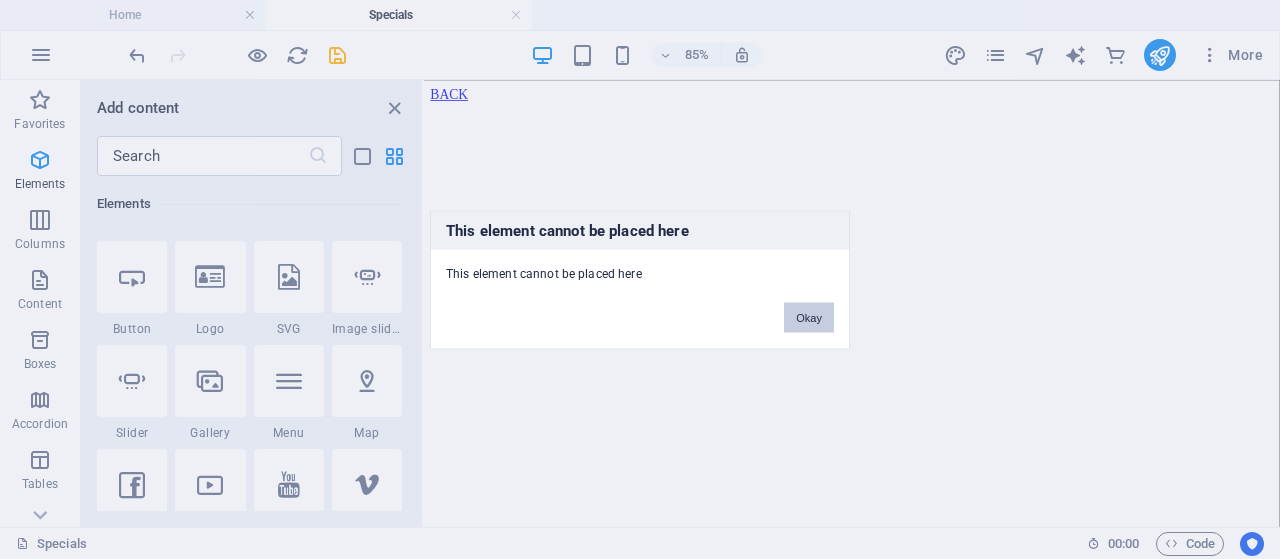 click on "Okay" at bounding box center (809, 317) 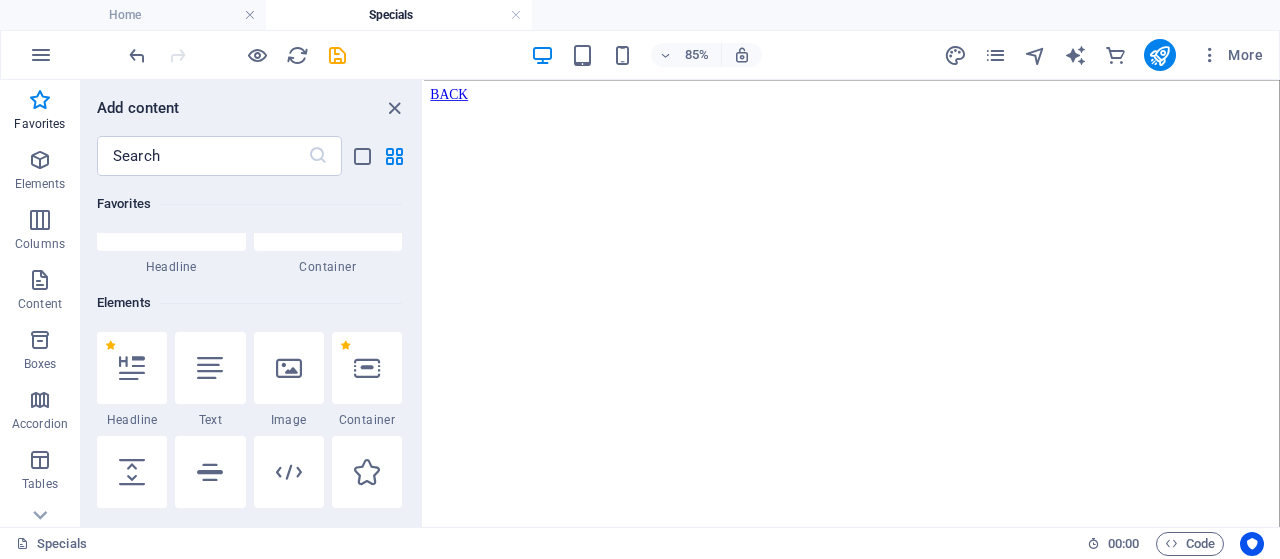 scroll, scrollTop: 113, scrollLeft: 0, axis: vertical 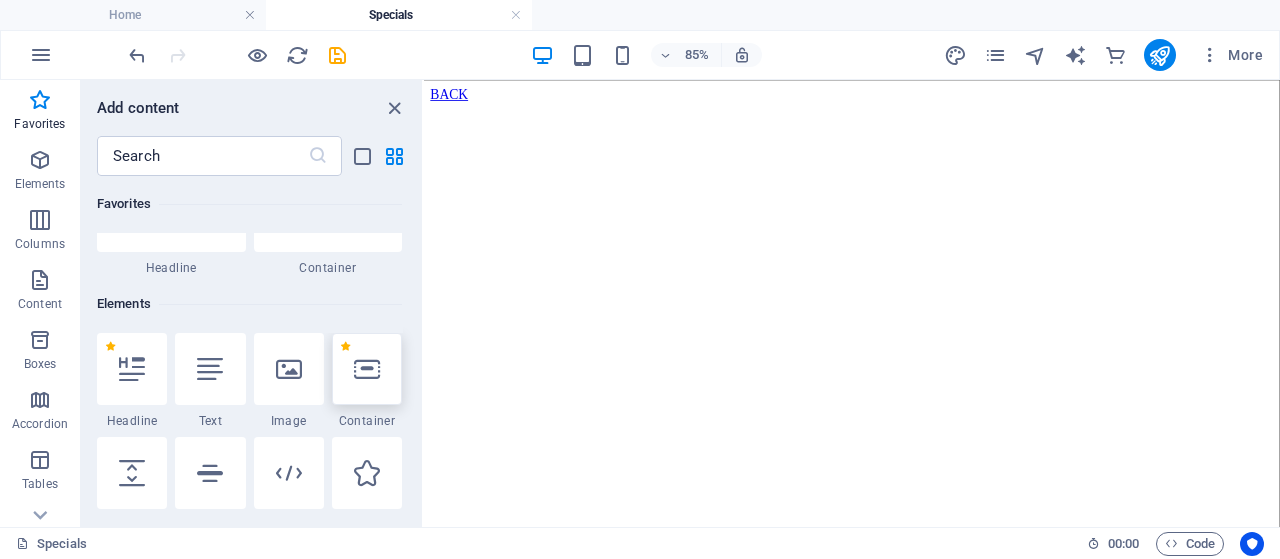 click at bounding box center [367, 369] 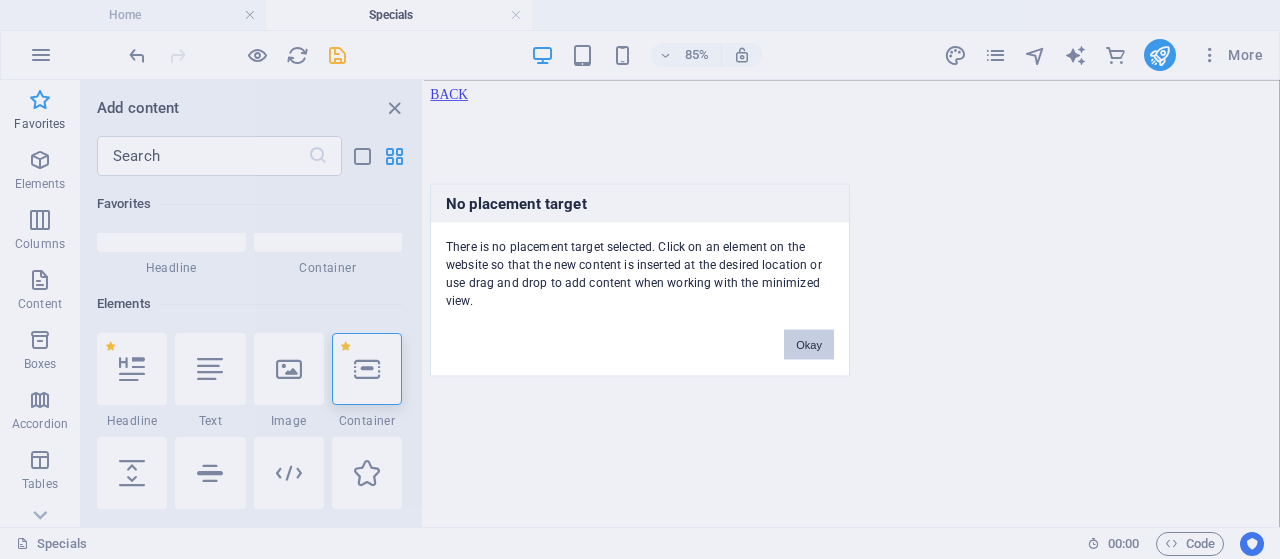 click on "Okay" at bounding box center (809, 344) 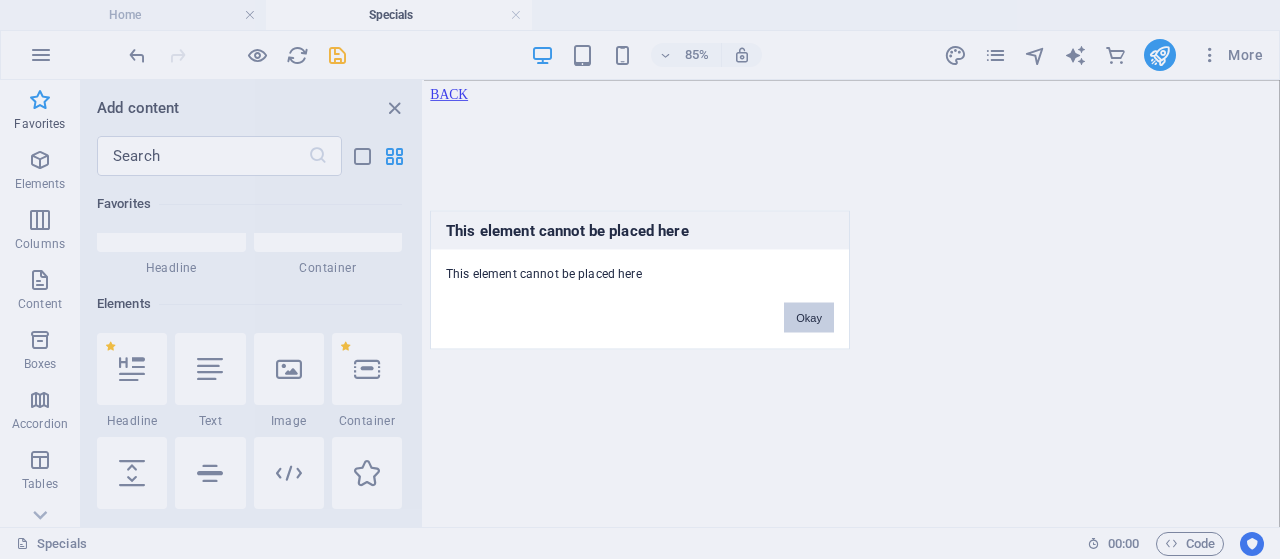 click on "Okay" at bounding box center (809, 317) 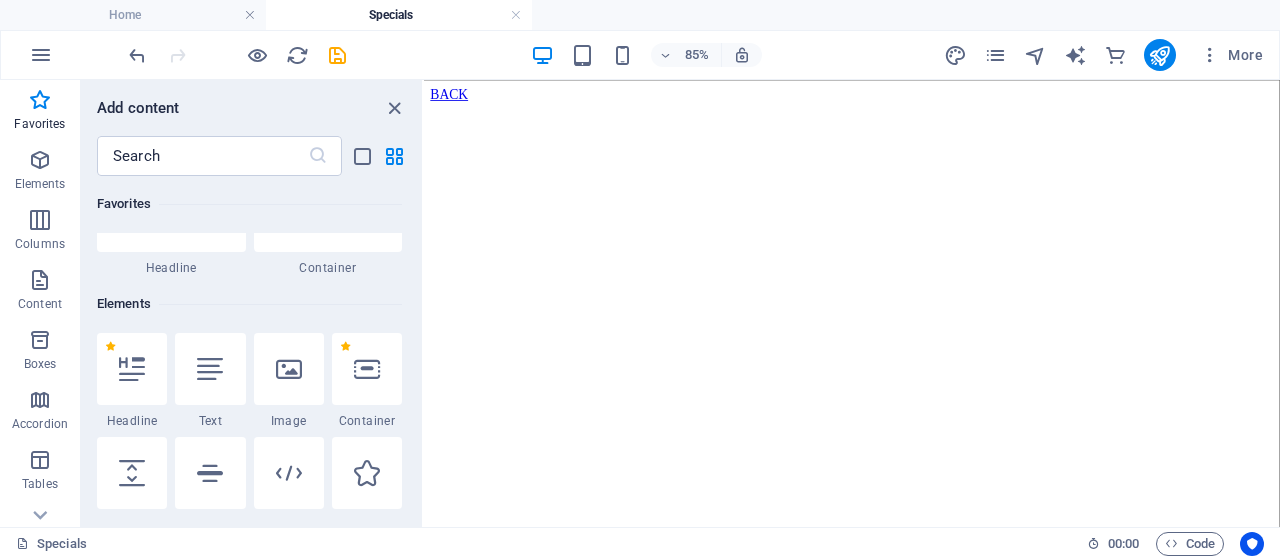 click on "BACK" at bounding box center (927, 97) 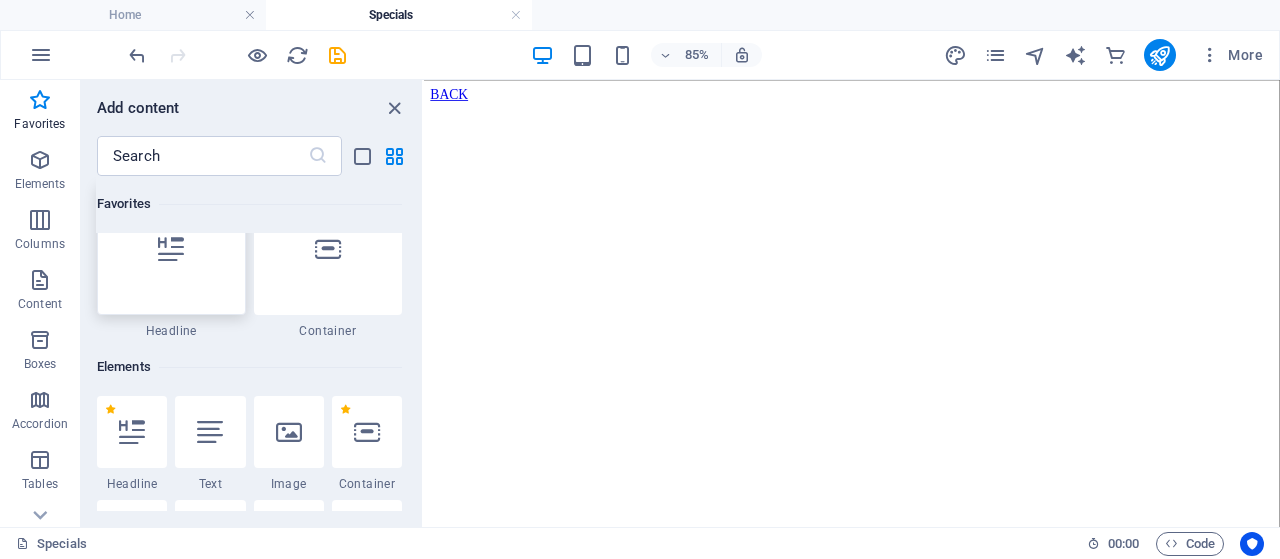 scroll, scrollTop: 0, scrollLeft: 0, axis: both 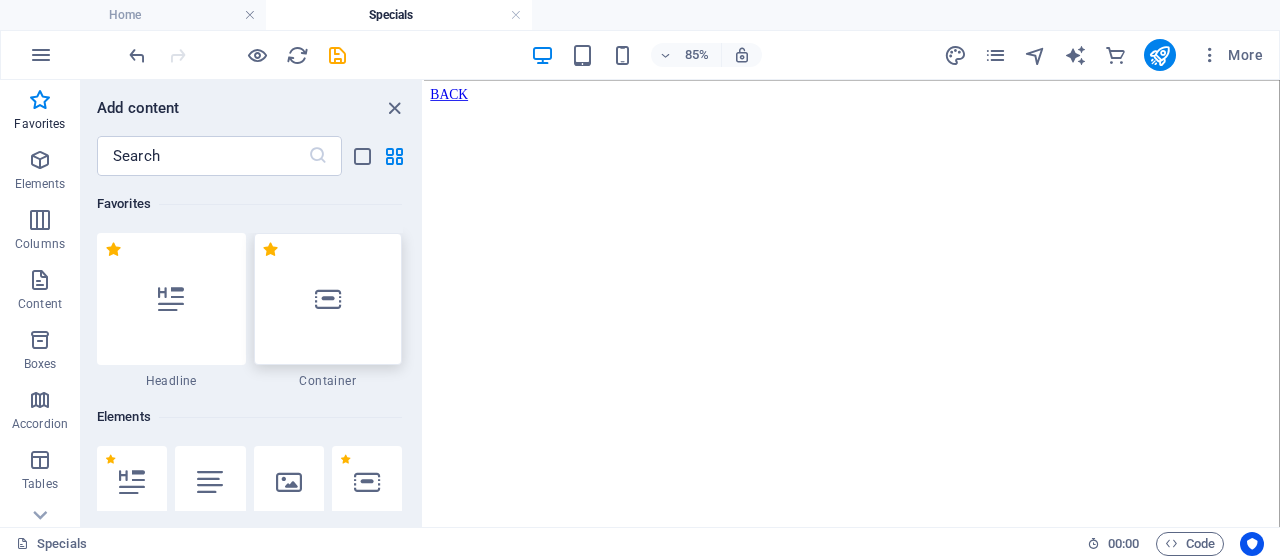 click at bounding box center [328, 299] 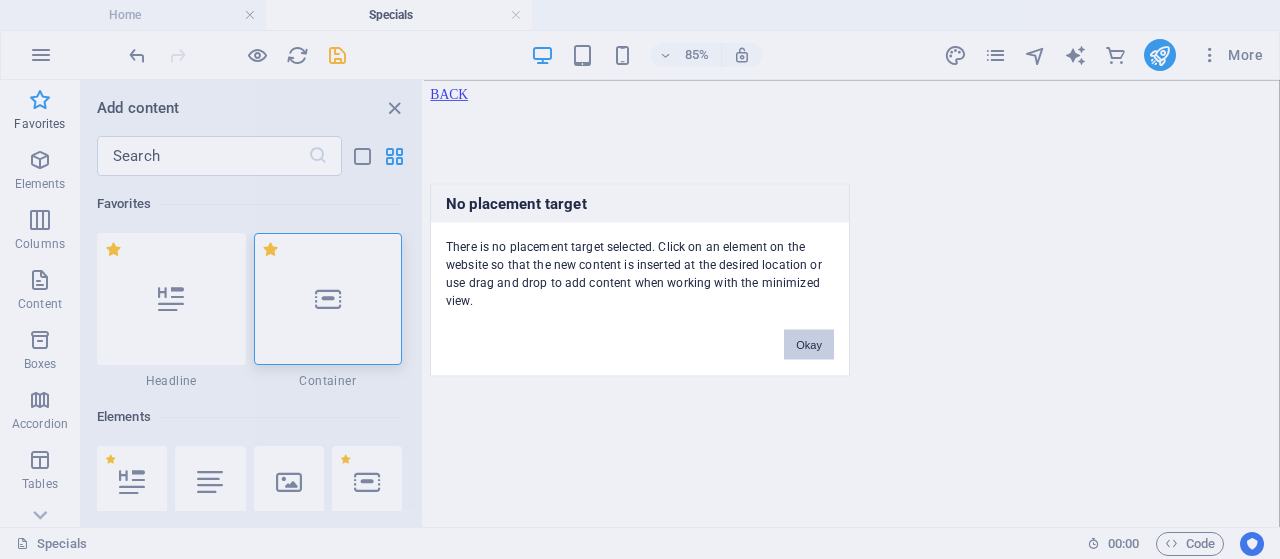 click on "Okay" at bounding box center (809, 344) 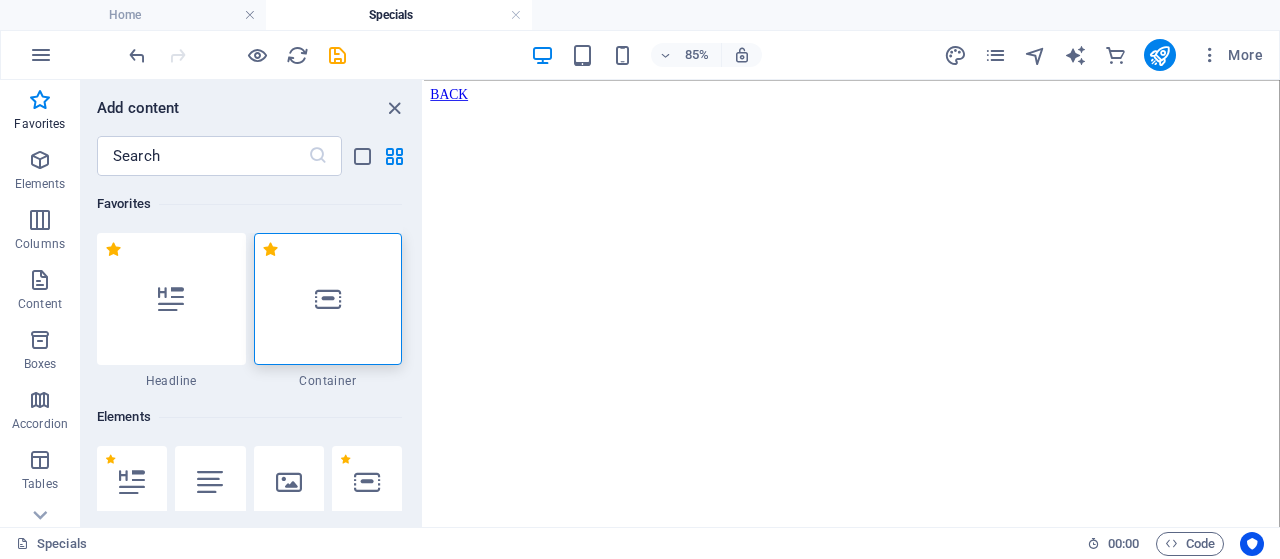 click on "BACK" at bounding box center [927, 97] 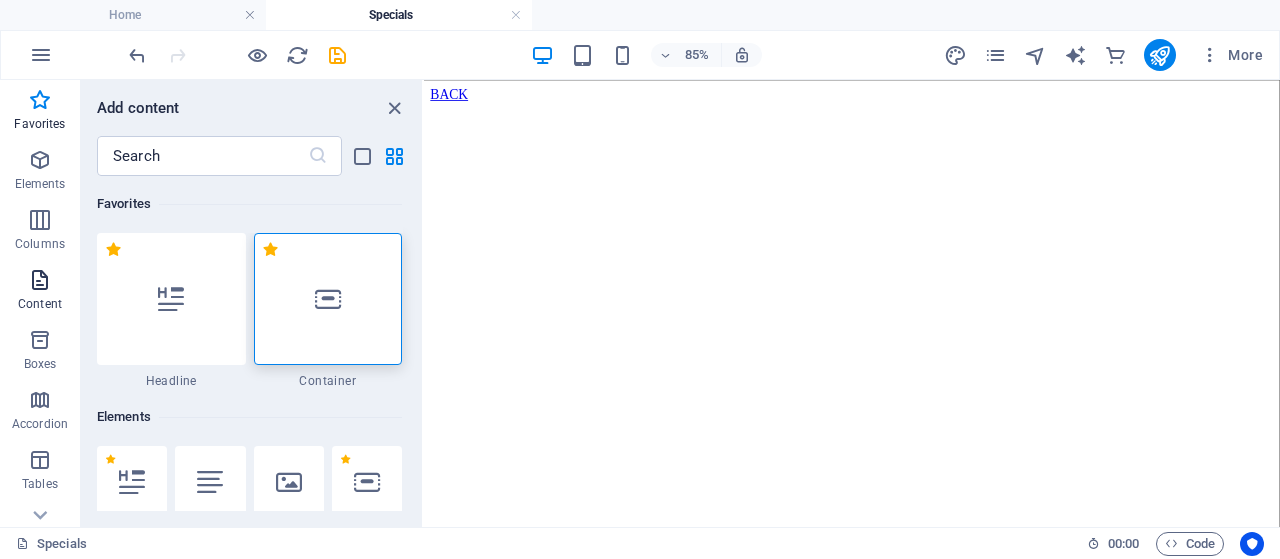 click at bounding box center [40, 280] 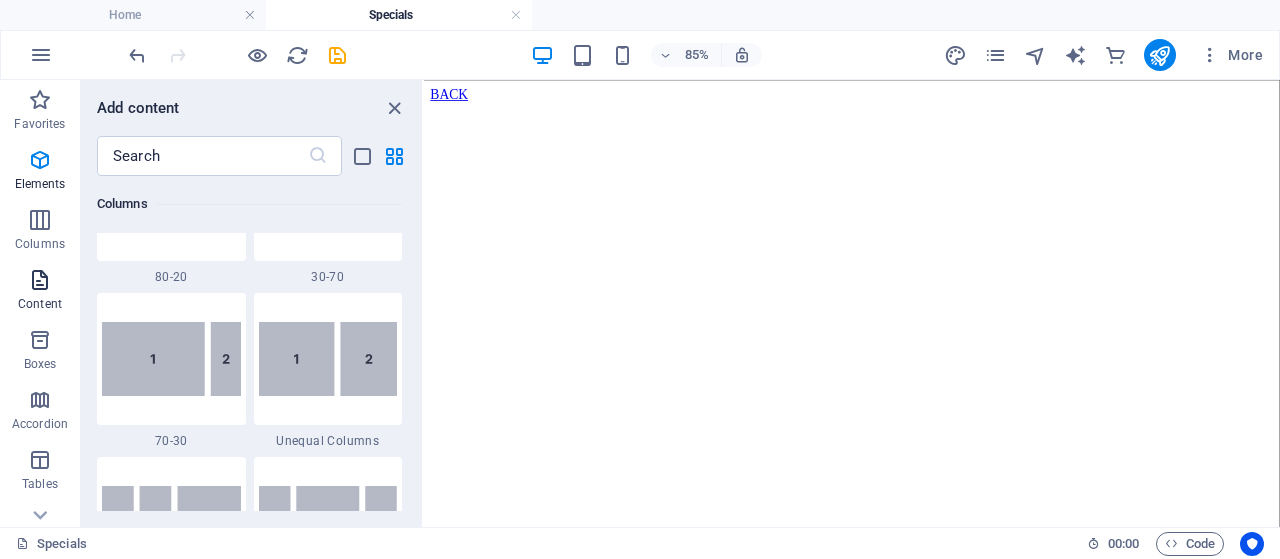 scroll, scrollTop: 3499, scrollLeft: 0, axis: vertical 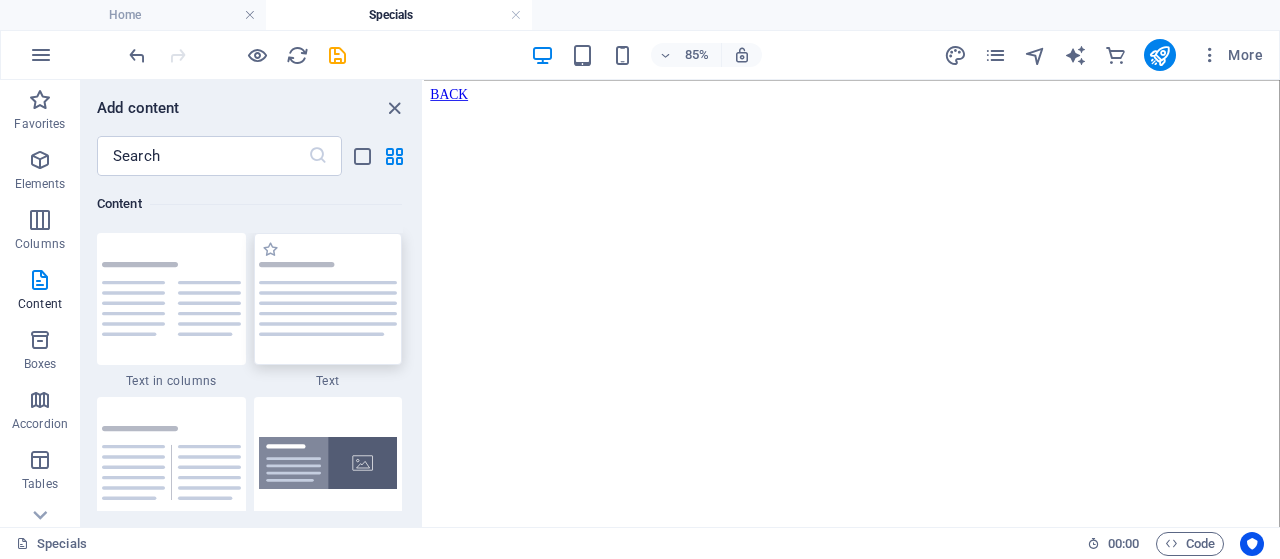 click at bounding box center (328, 299) 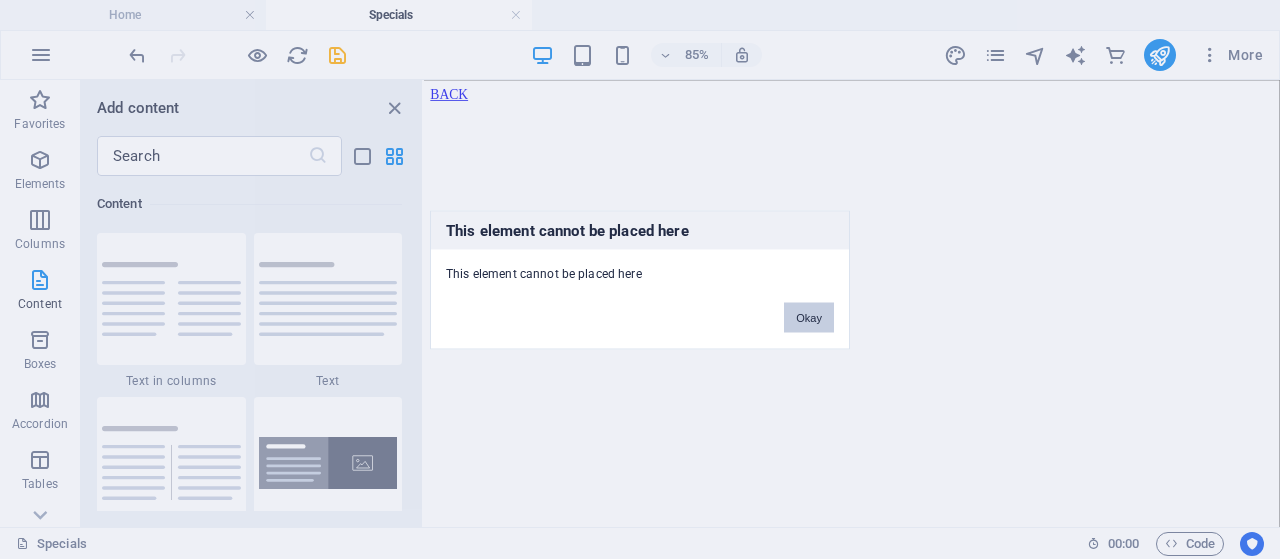 click on "Okay" at bounding box center (809, 317) 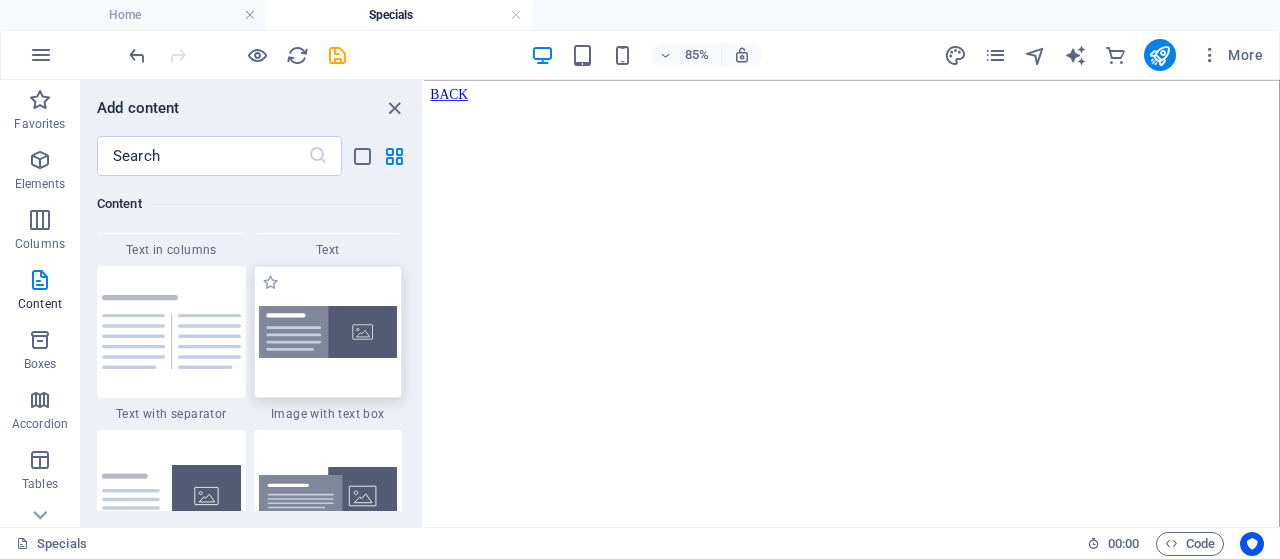 scroll, scrollTop: 3699, scrollLeft: 0, axis: vertical 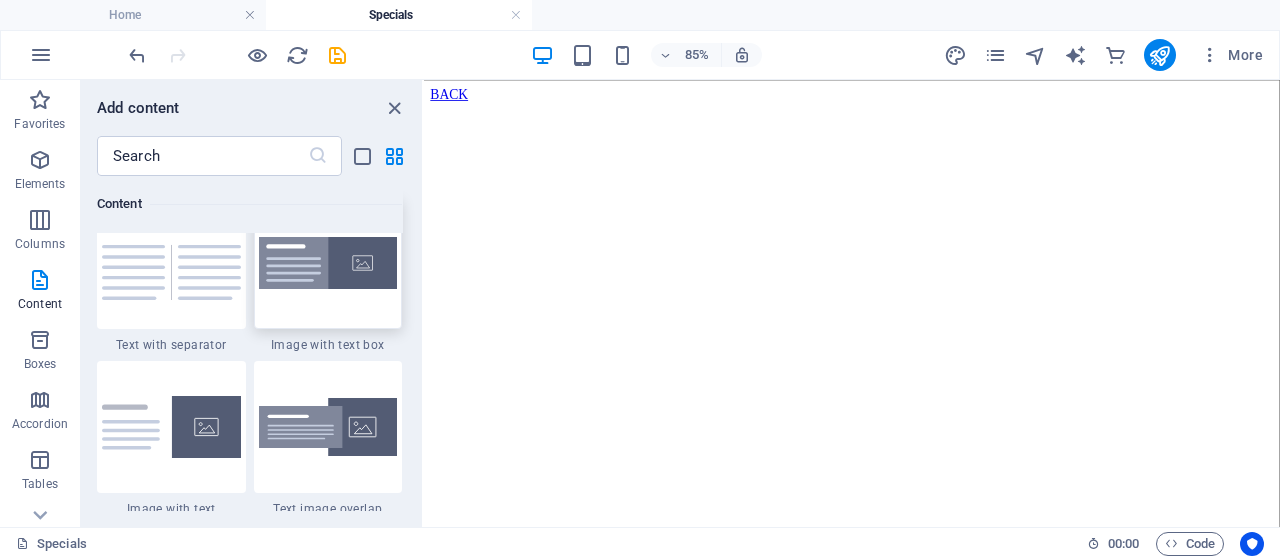 click at bounding box center (328, 263) 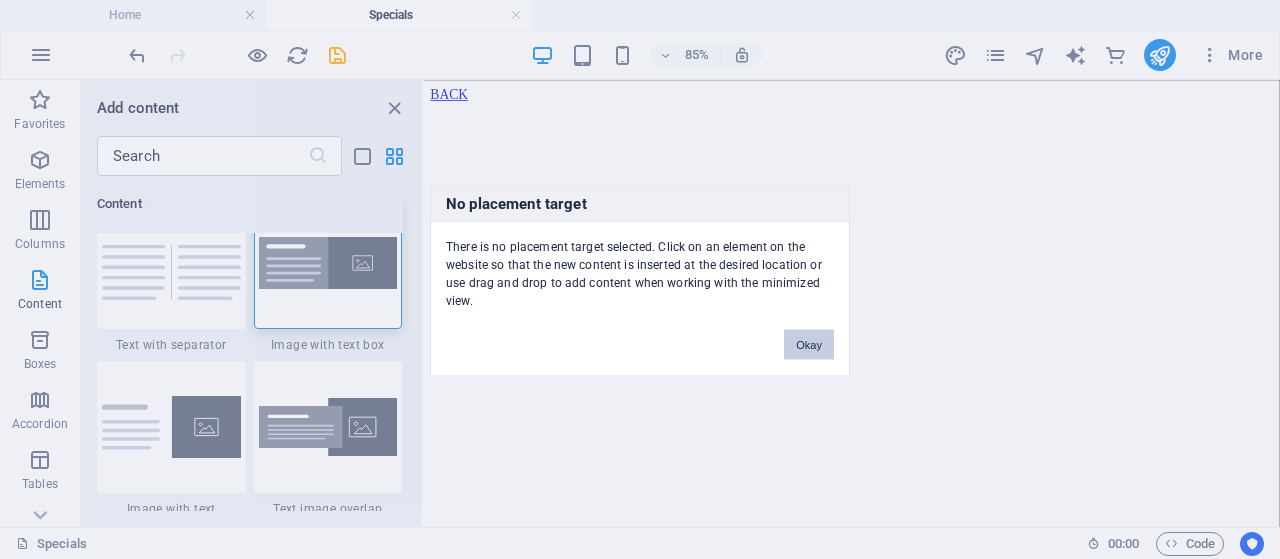 scroll, scrollTop: 4399, scrollLeft: 0, axis: vertical 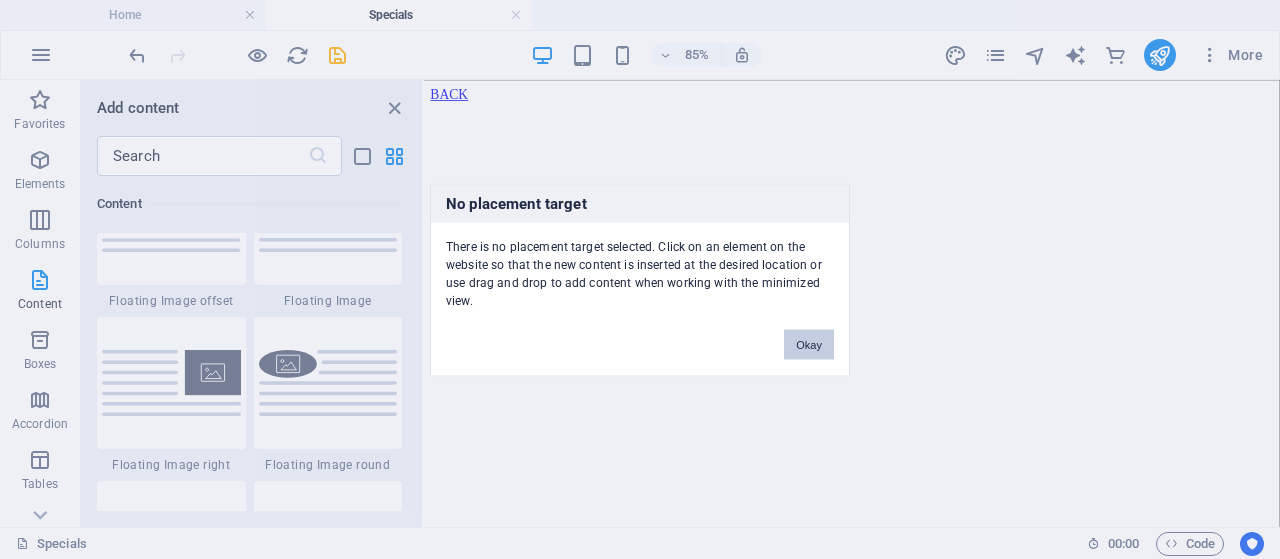 drag, startPoint x: 802, startPoint y: 351, endPoint x: 443, endPoint y: 308, distance: 361.56604 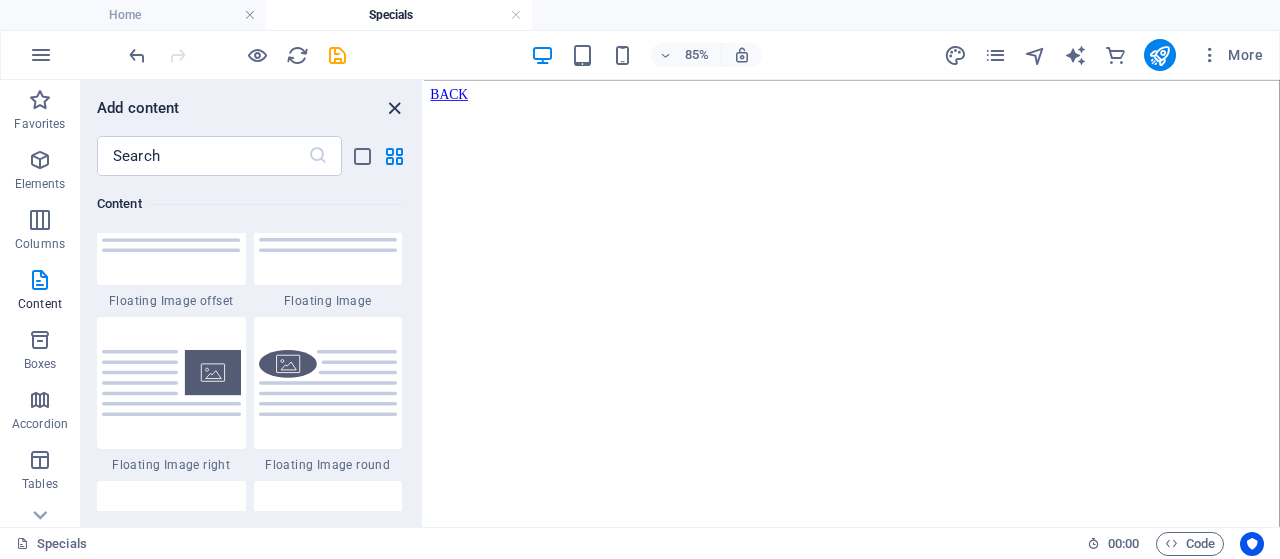 click at bounding box center [394, 108] 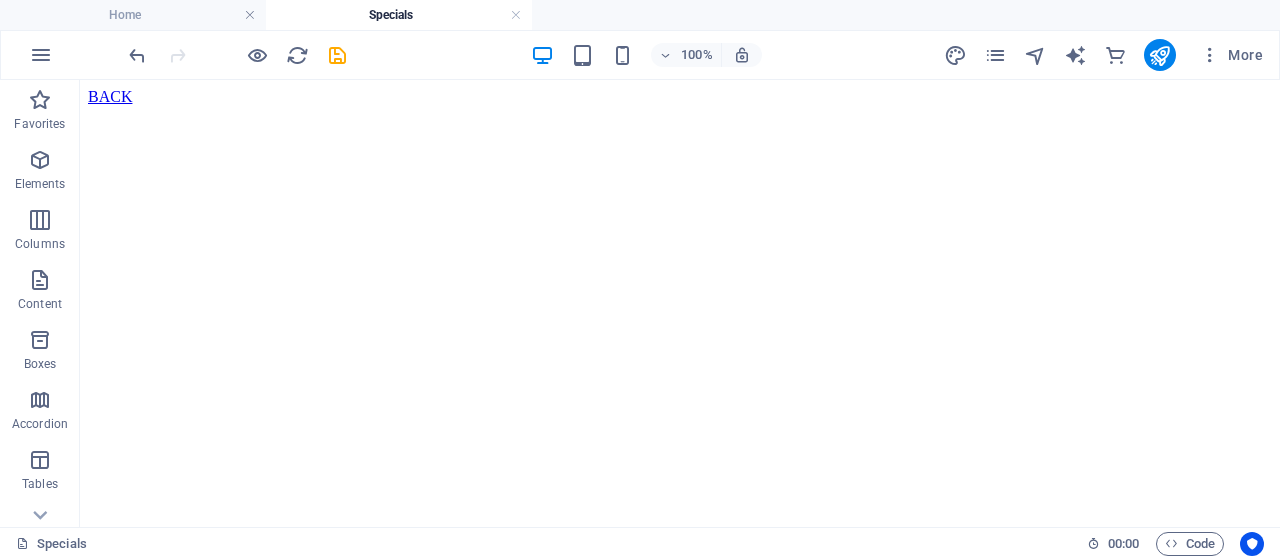click on "BACK" at bounding box center (680, 97) 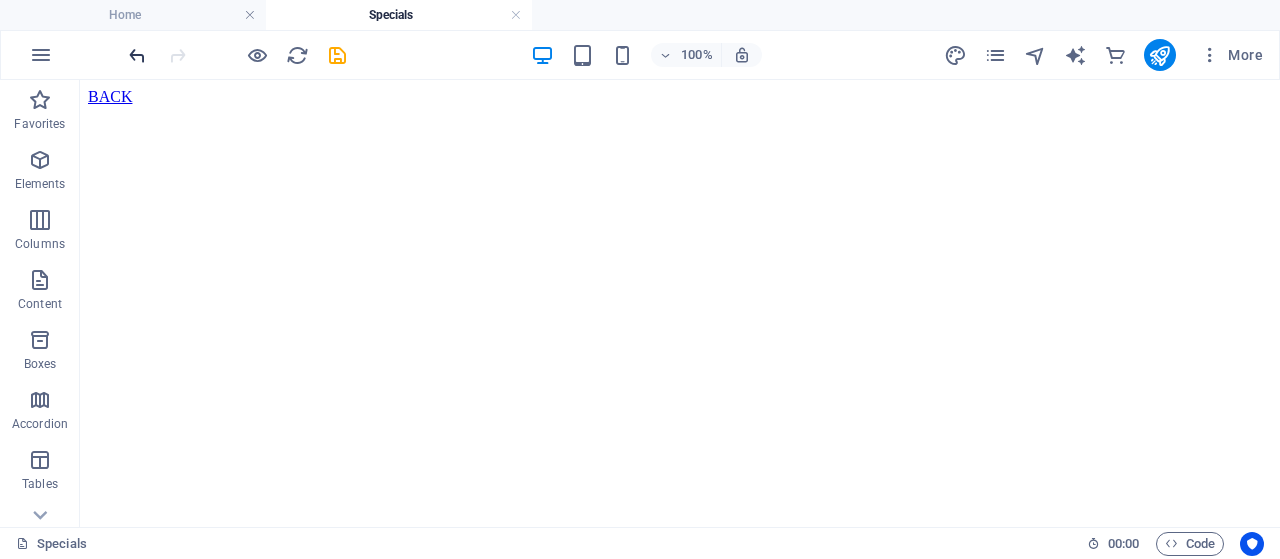 click at bounding box center [137, 55] 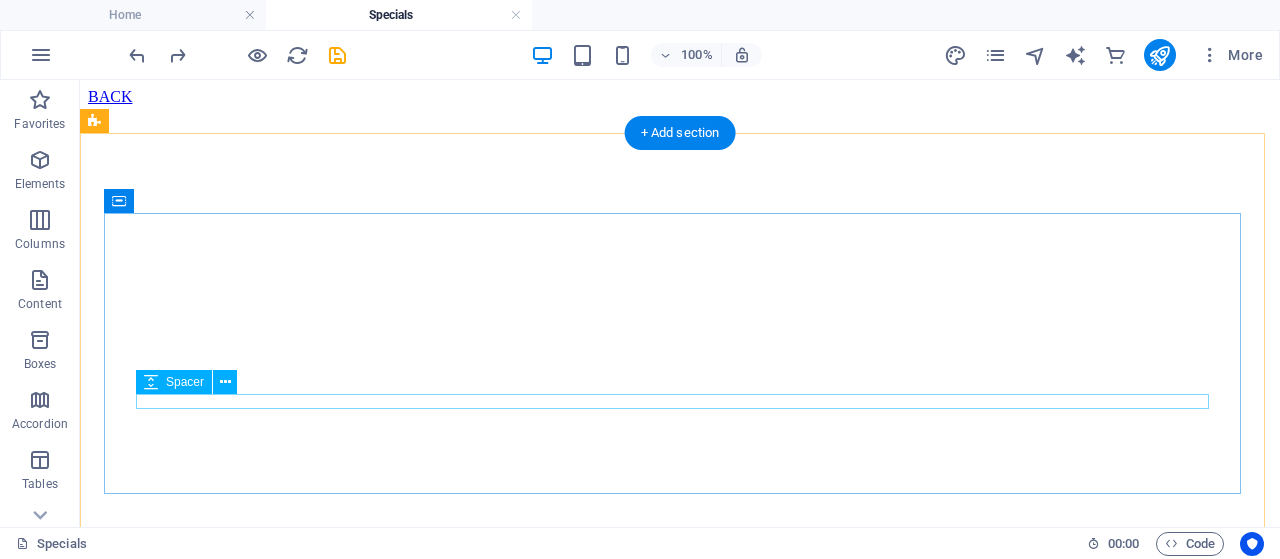 click at bounding box center [680, 669] 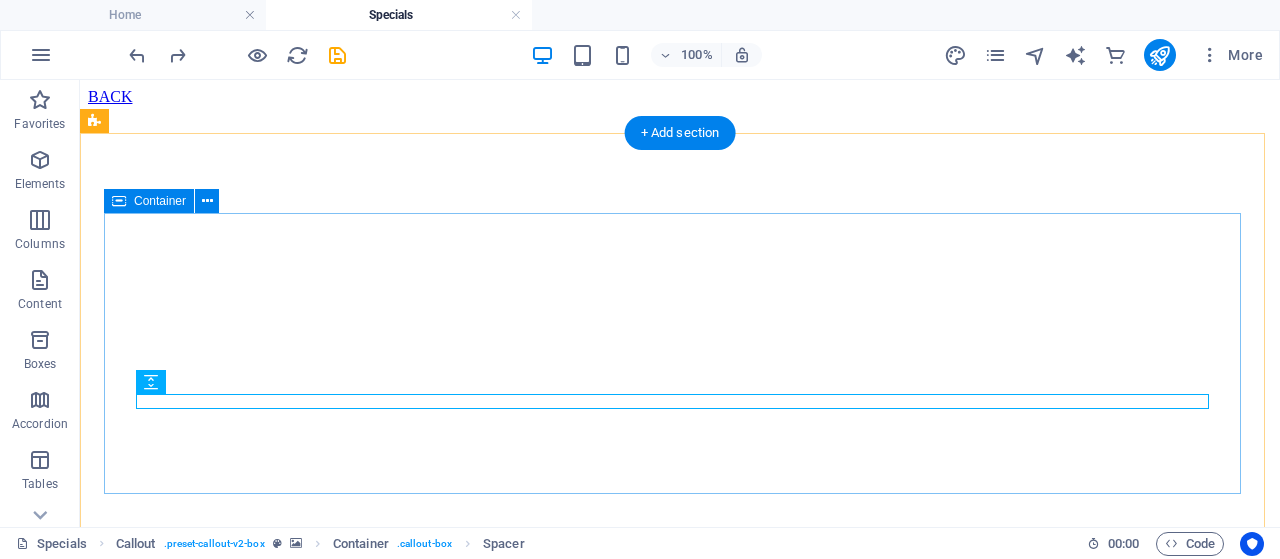 click on "[COMPANY_NAME]   WASTE MANAGEMENT SERVICE  NEED MORE INFORMATION CONTACT US" at bounding box center [680, 631] 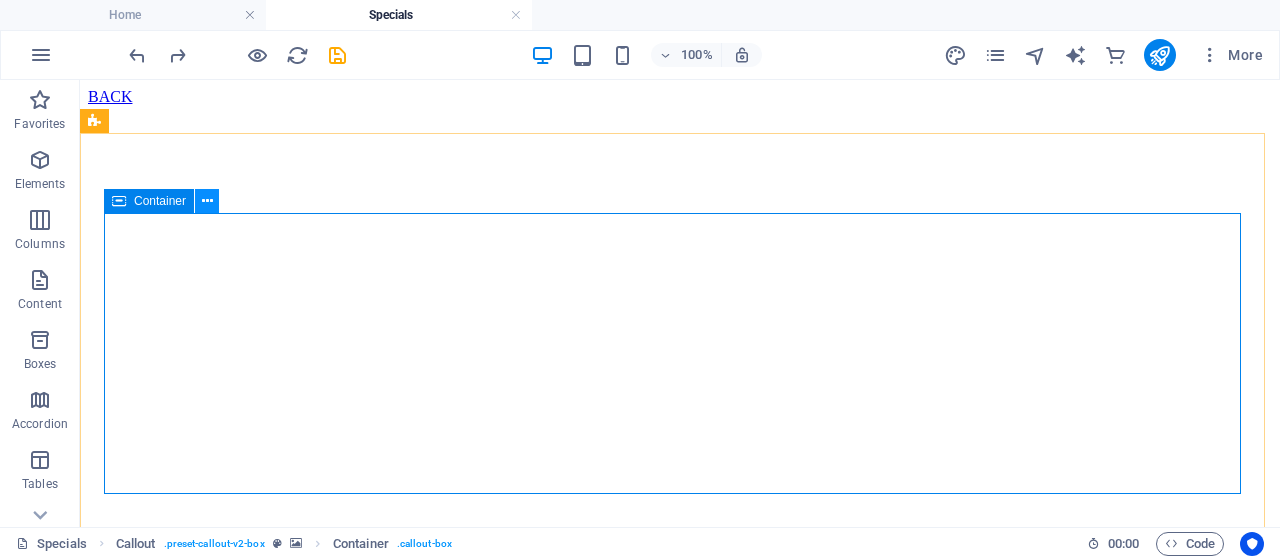 click at bounding box center (207, 201) 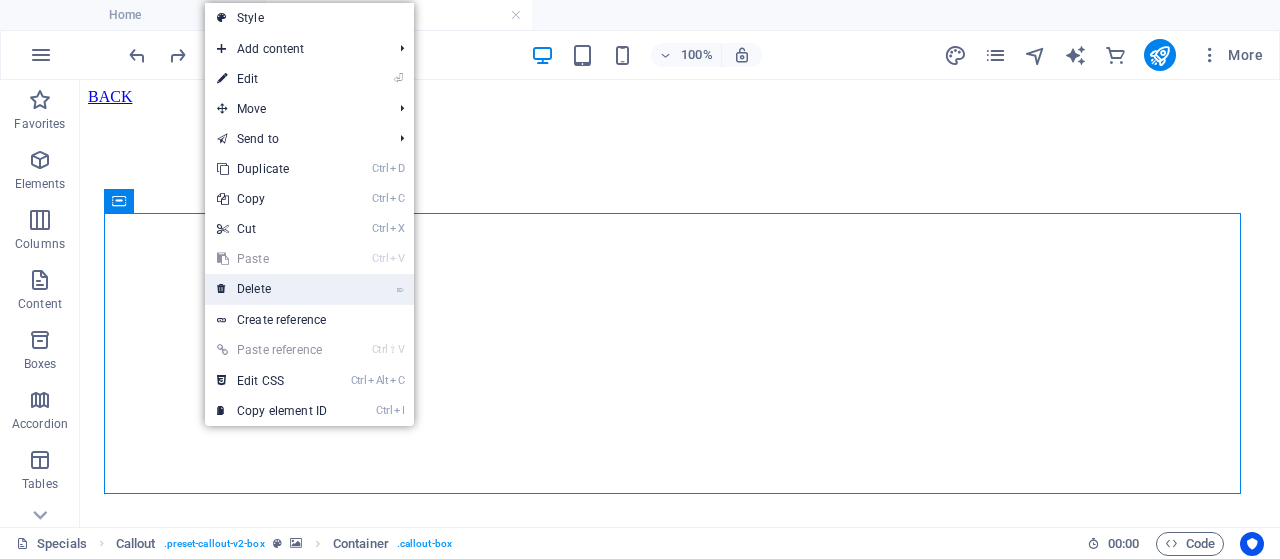click on "⌦  Delete" at bounding box center [272, 289] 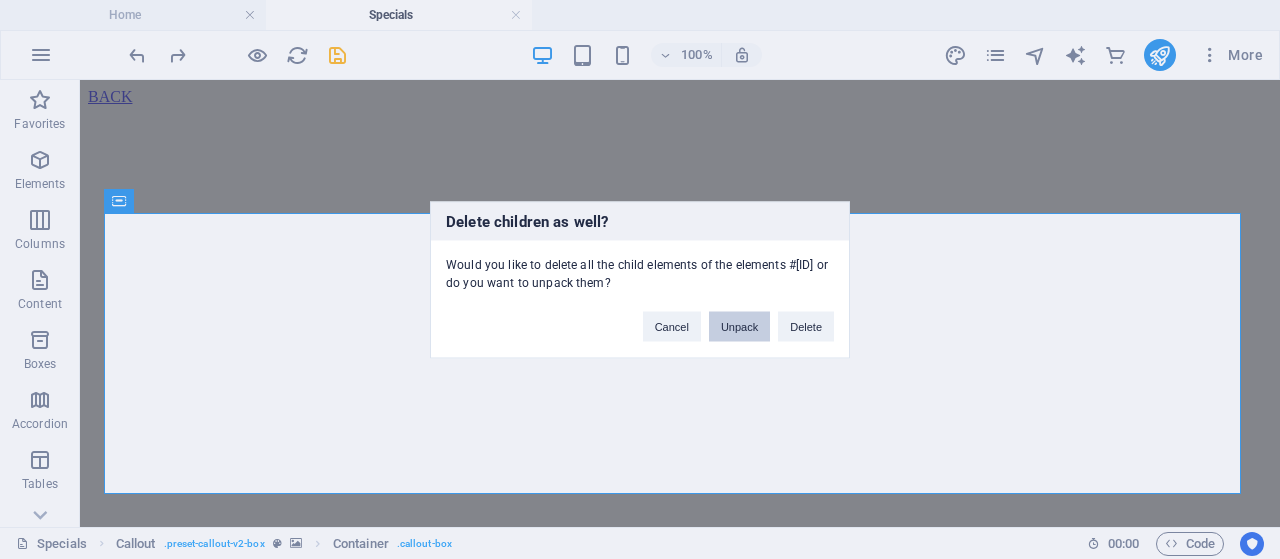 click on "Unpack" at bounding box center [739, 326] 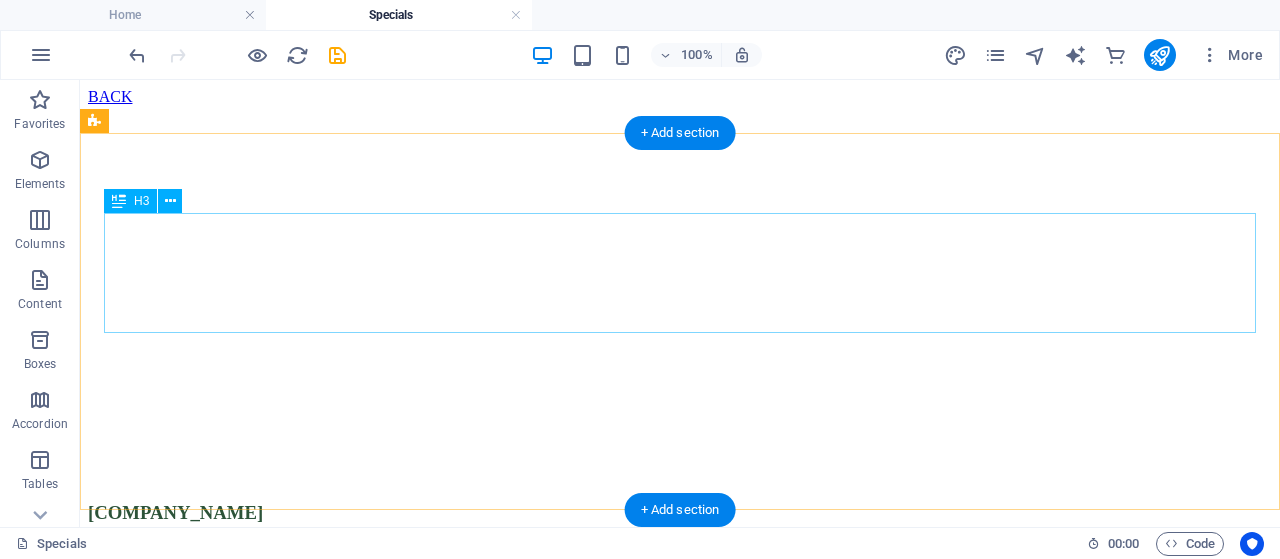 click on "EL AND KE TRADING CC   WASTE MANAGEMENT SERVICE" at bounding box center (680, 524) 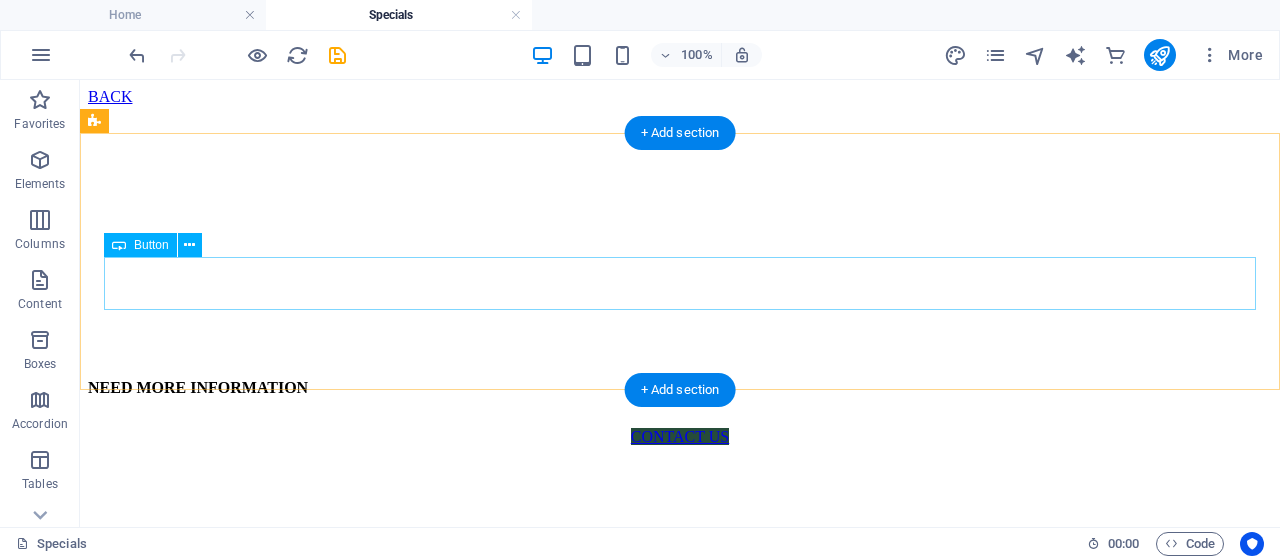 click on "CONTACT US" at bounding box center [680, 437] 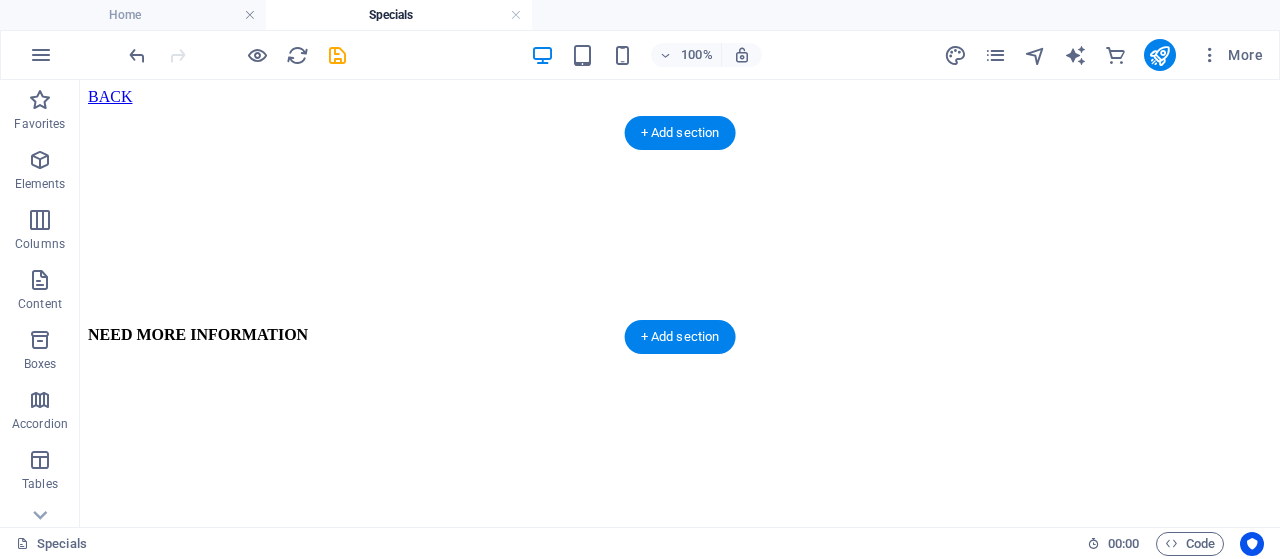 click at bounding box center [680, 106] 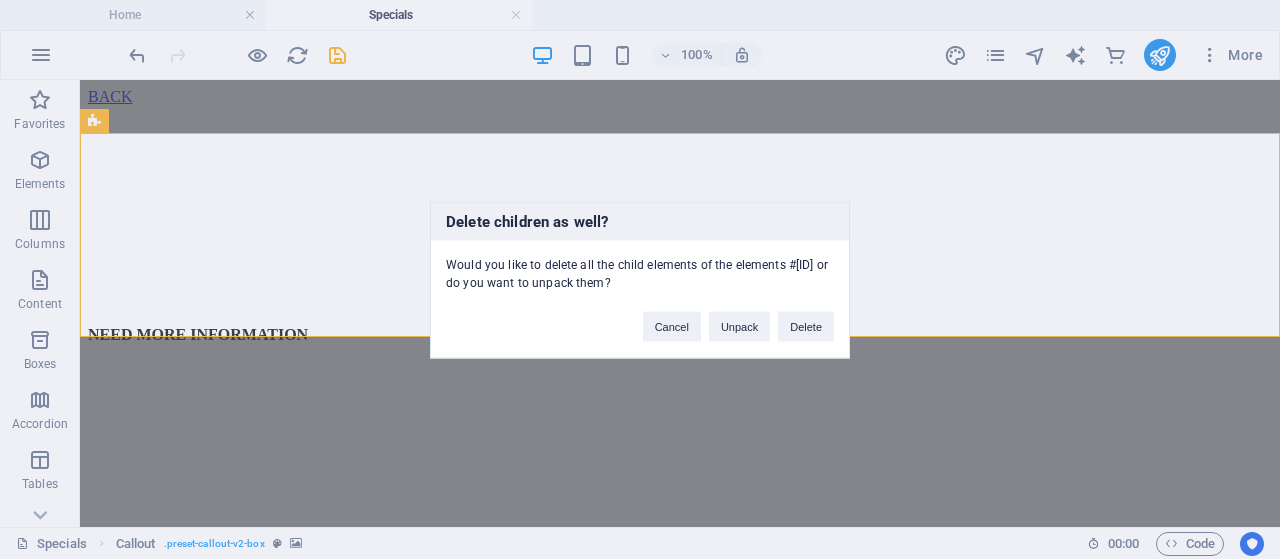 type 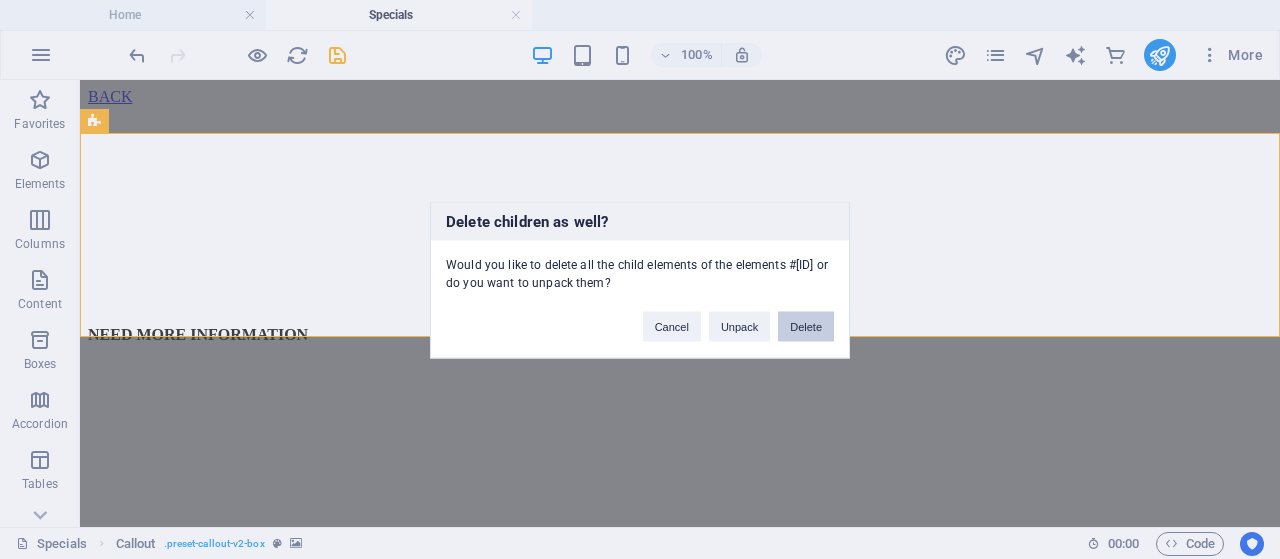 click on "Delete" at bounding box center [806, 326] 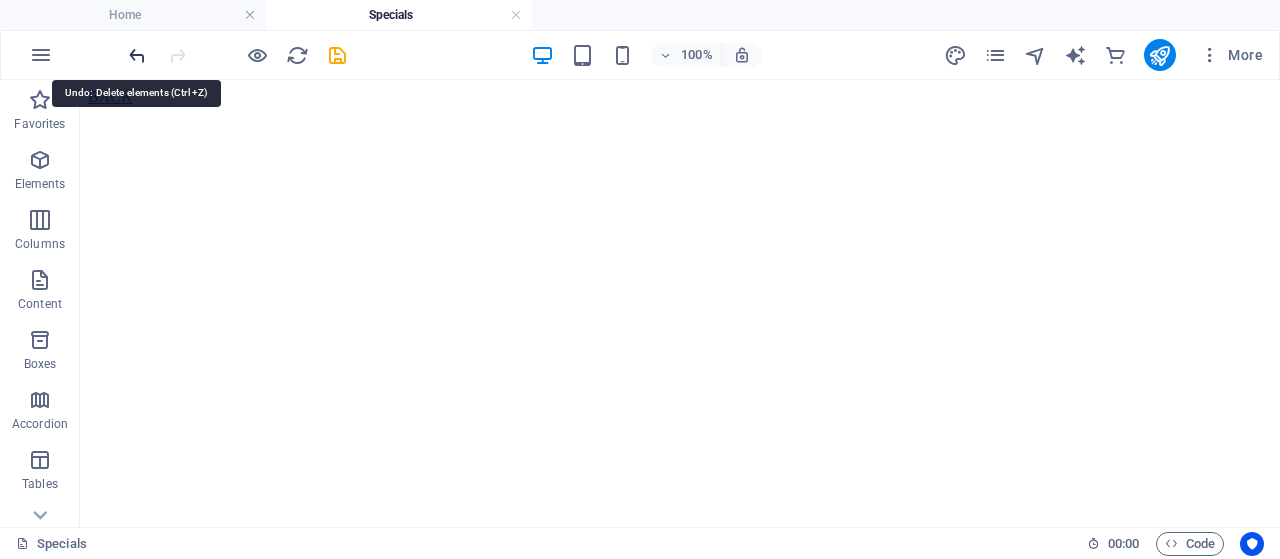 click at bounding box center (137, 55) 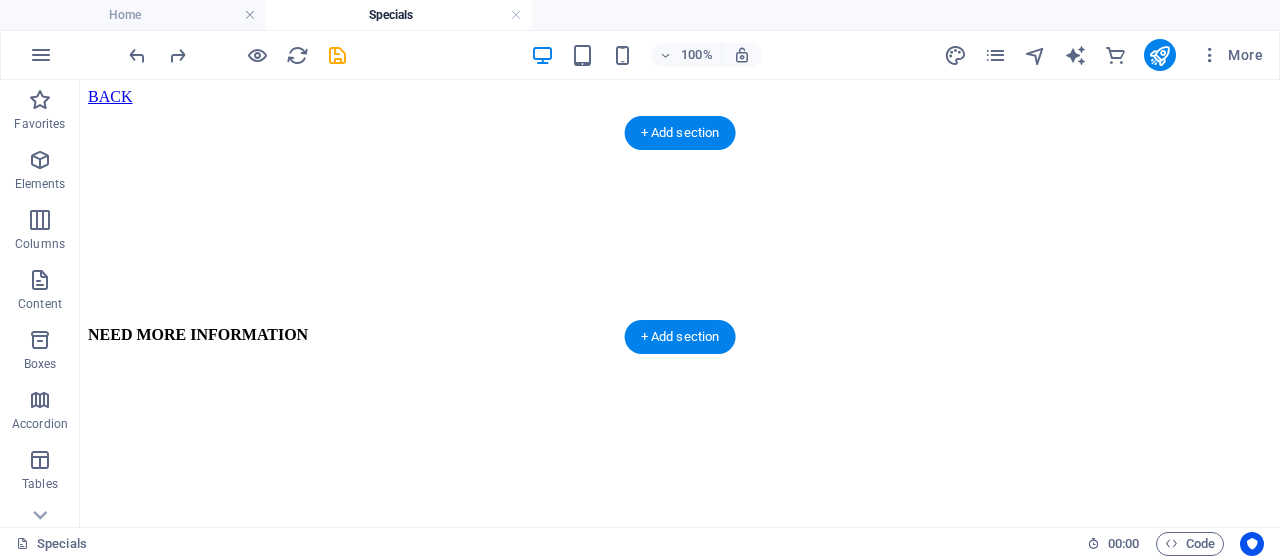 click at bounding box center [680, 106] 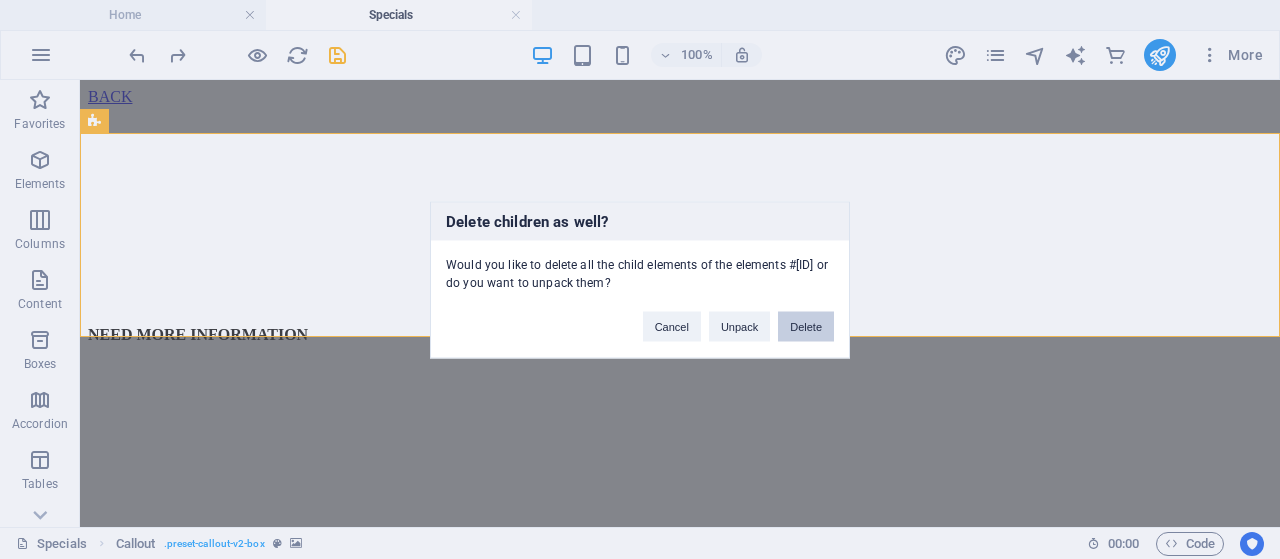 type 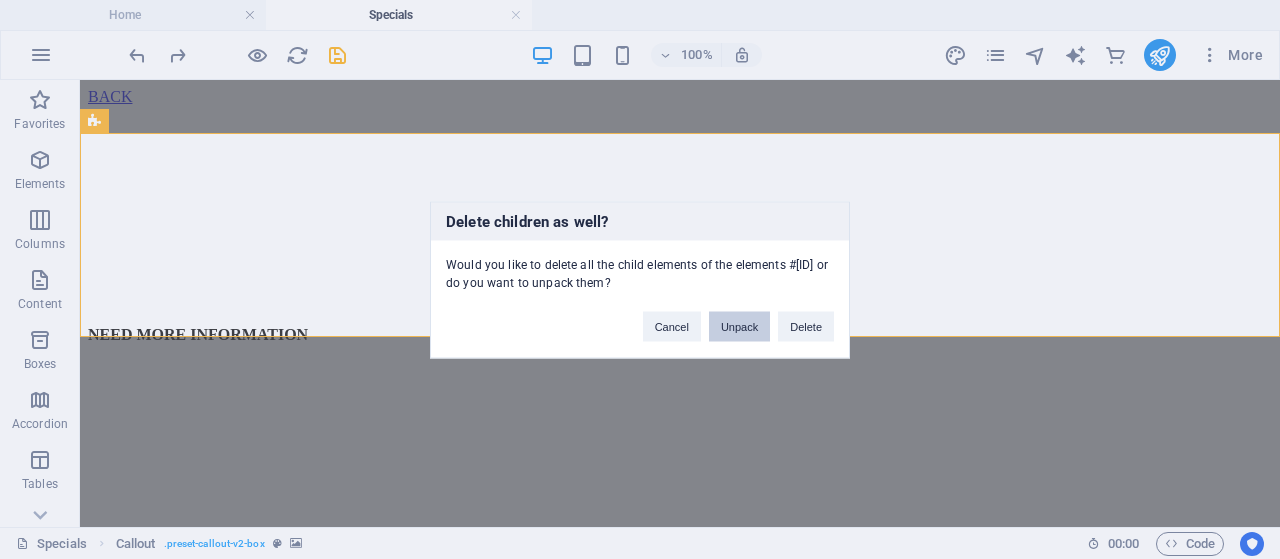 click on "Unpack" at bounding box center (739, 326) 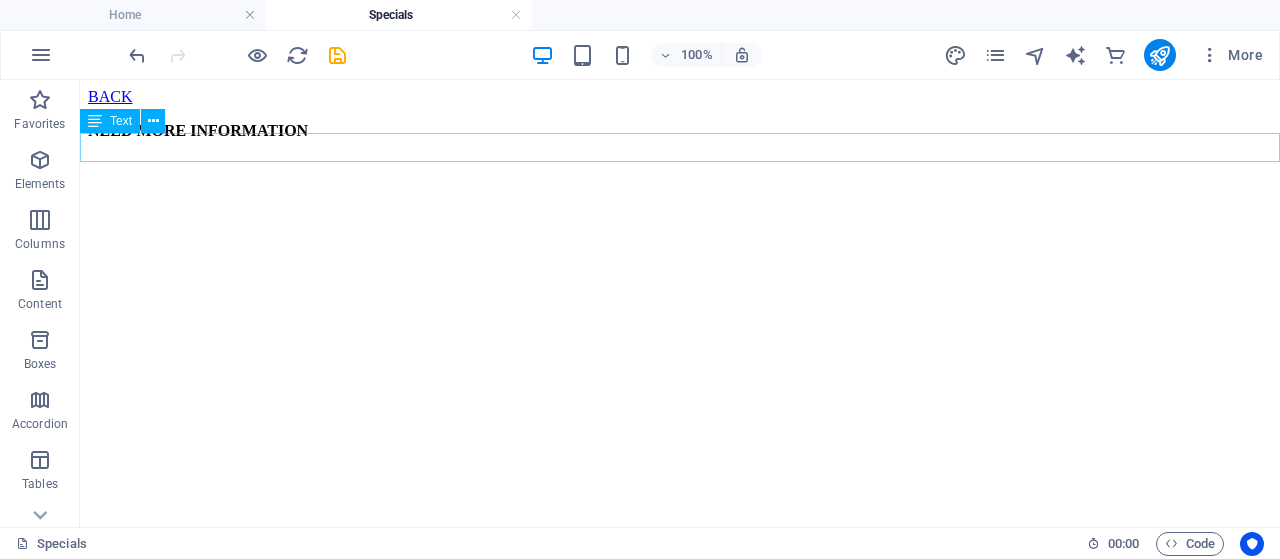 click on "NEED MORE INFORMATION" at bounding box center (680, 131) 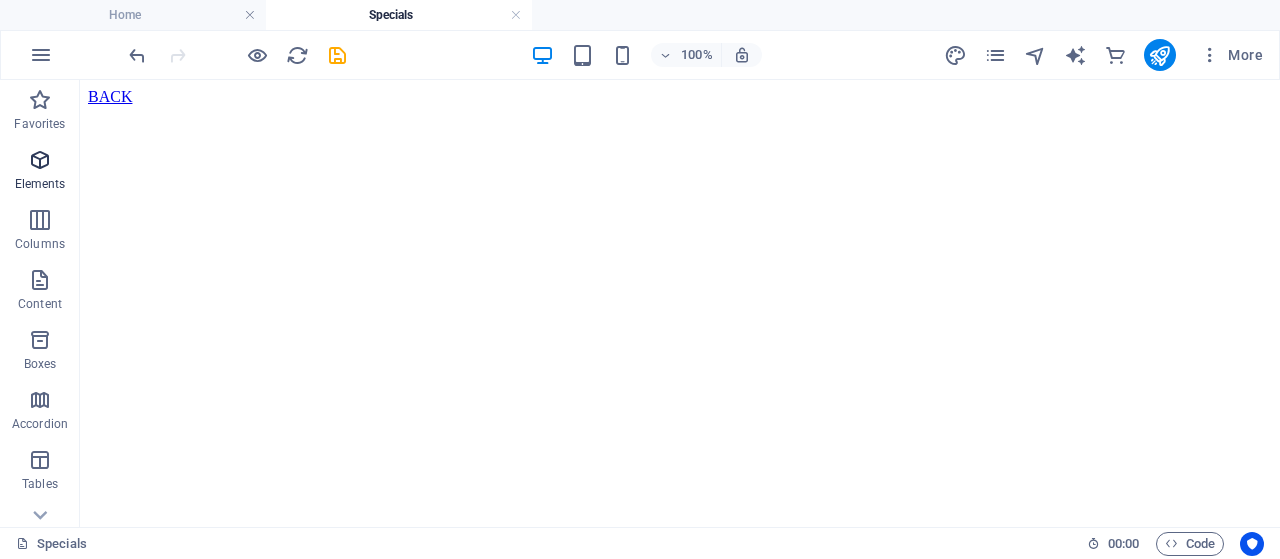 click on "Elements" at bounding box center (40, 172) 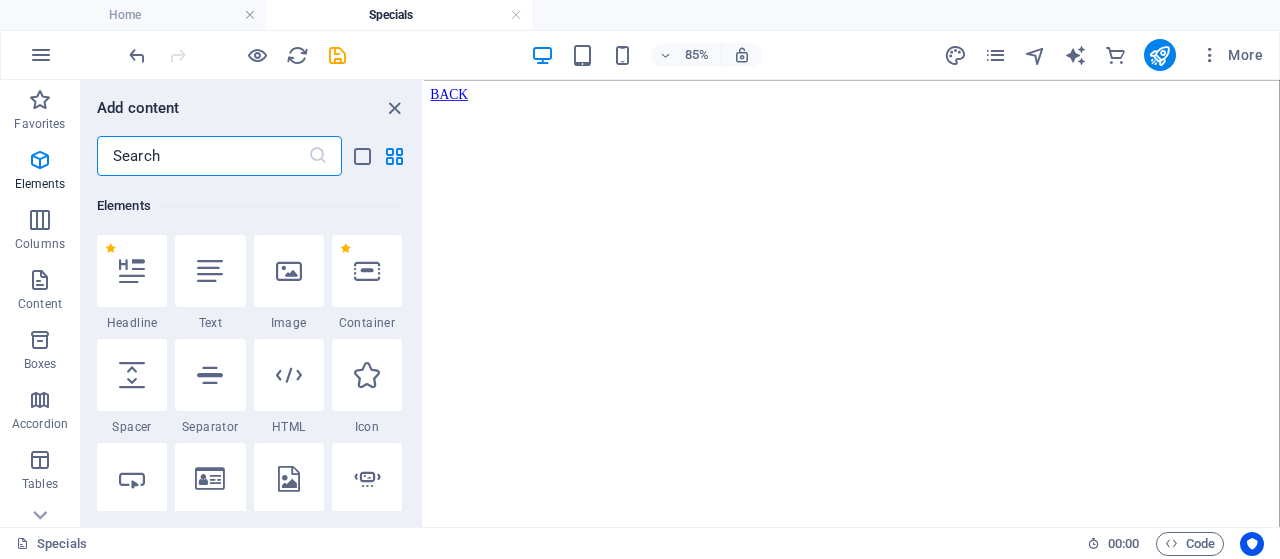 scroll, scrollTop: 213, scrollLeft: 0, axis: vertical 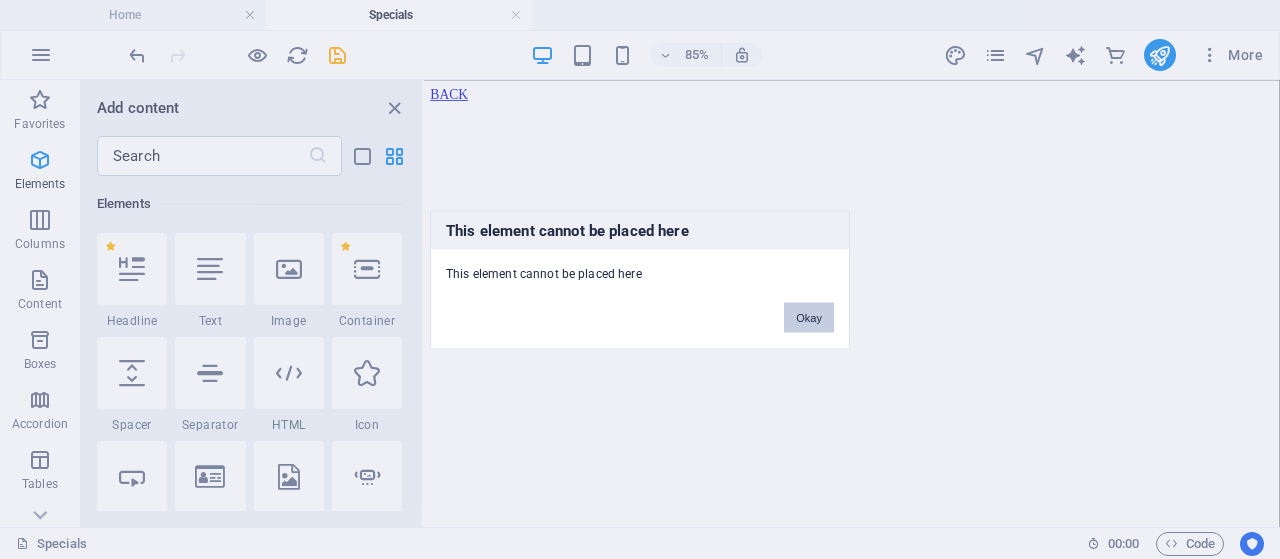 click on "Okay" at bounding box center (809, 317) 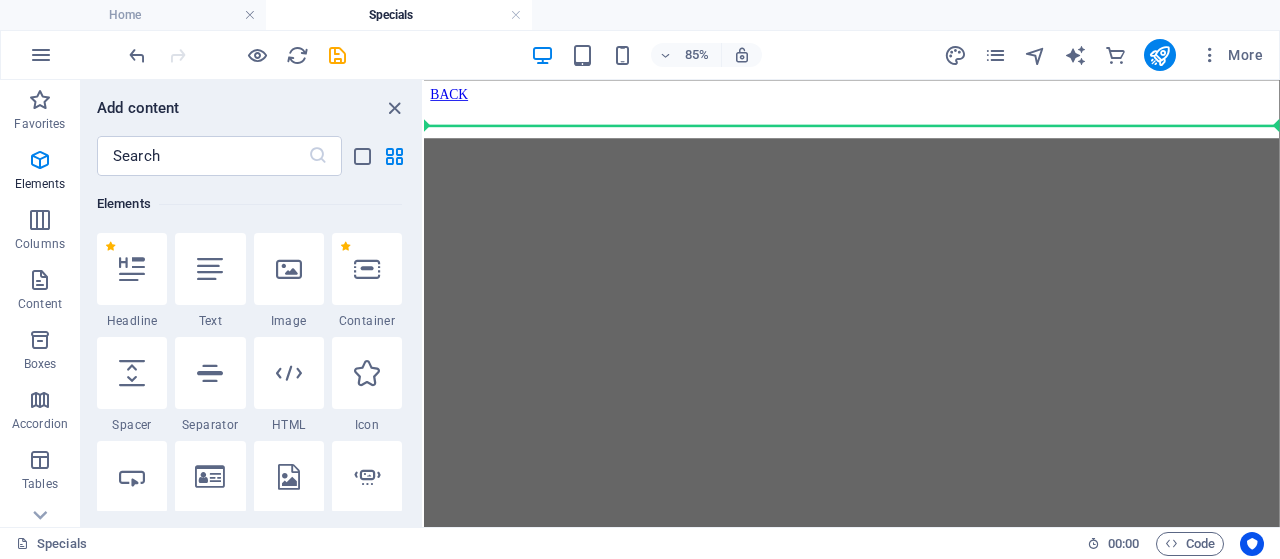 select on "ms" 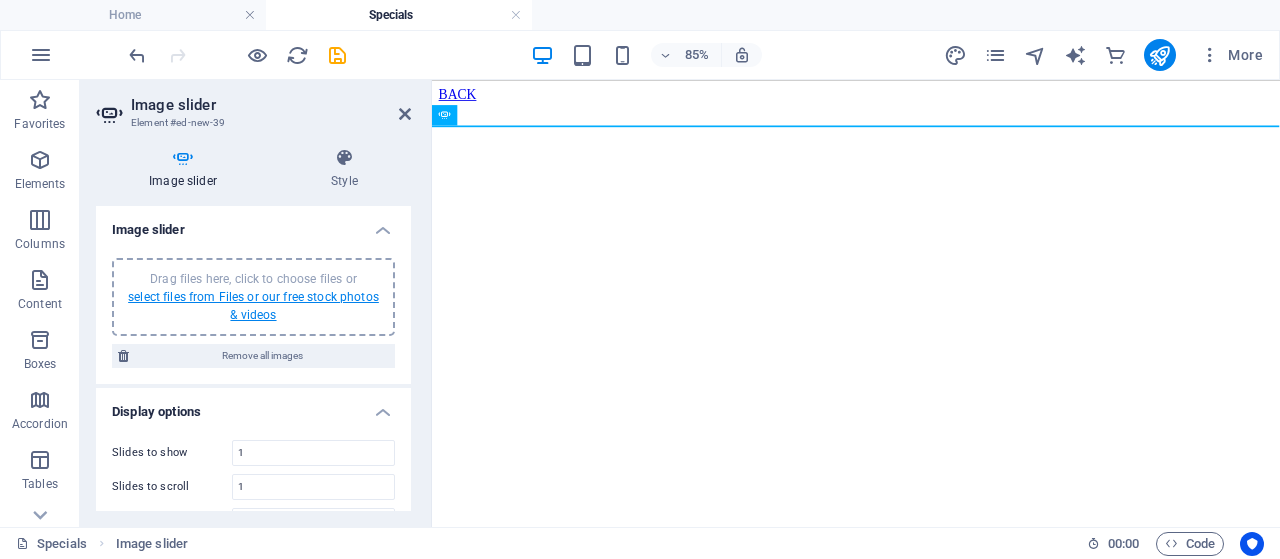 click on "select files from Files or our free stock photos & videos" at bounding box center [253, 306] 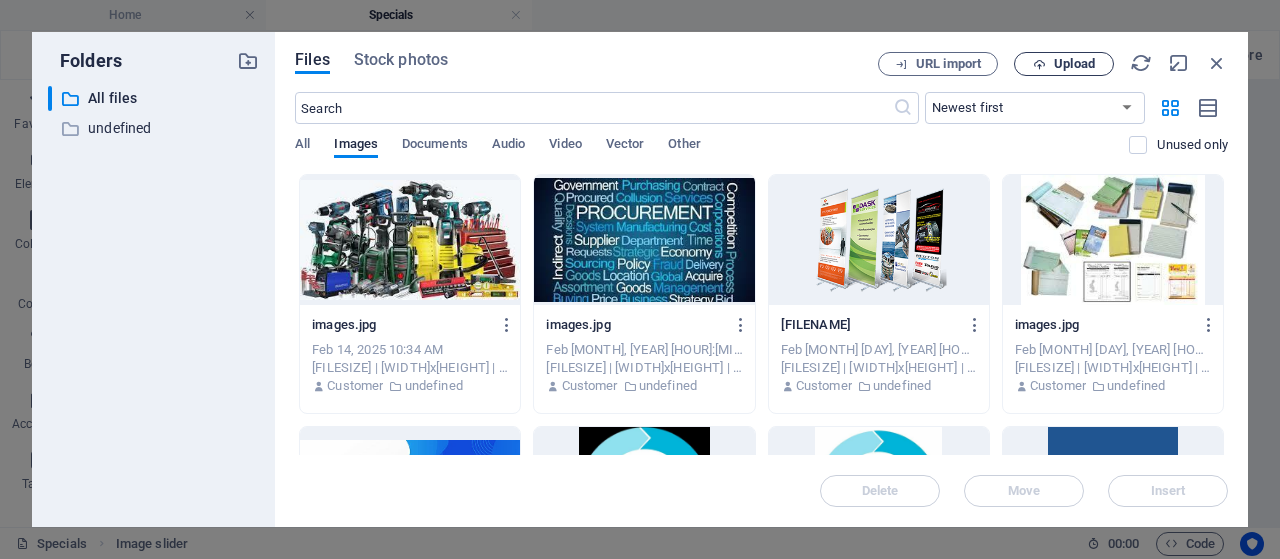 click on "Upload" at bounding box center [1074, 64] 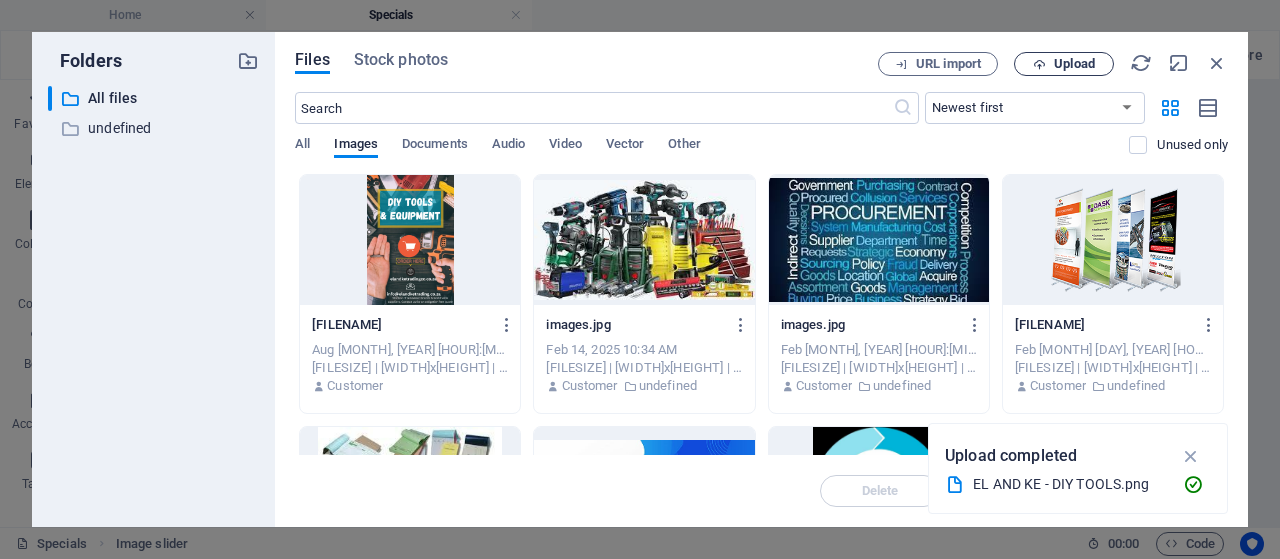 click on "Upload" at bounding box center (1064, 64) 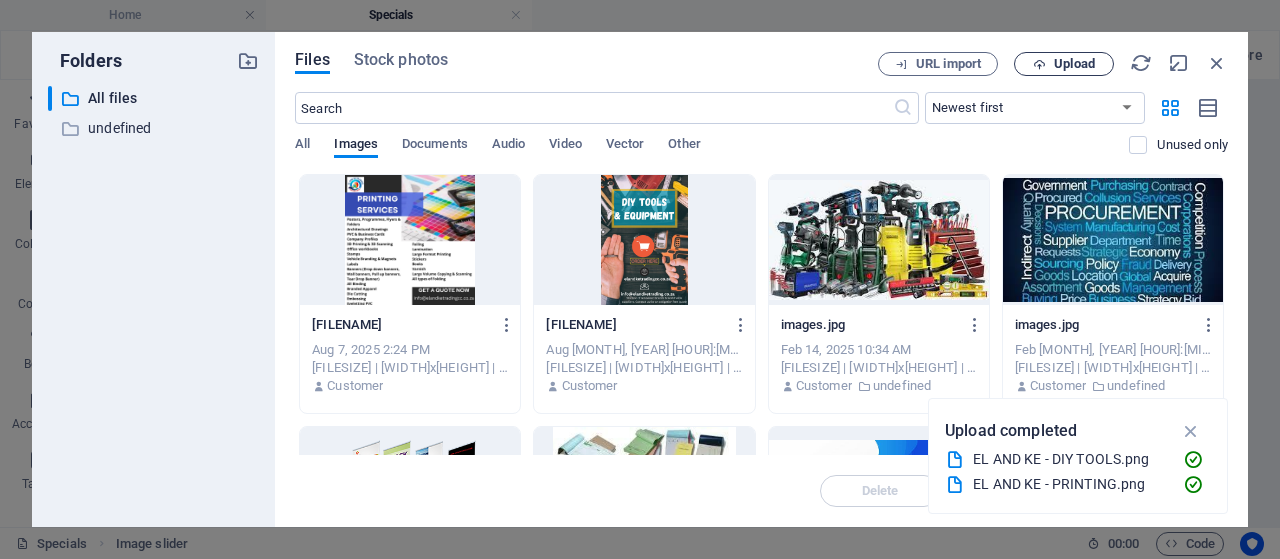 click on "Upload" at bounding box center (1074, 64) 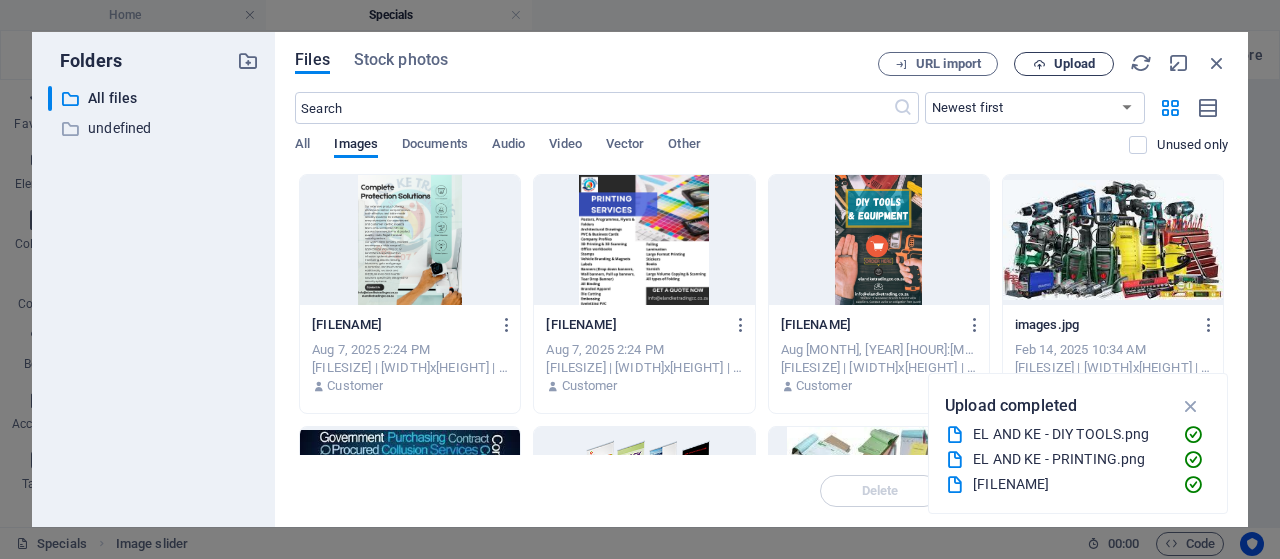 click on "Upload" at bounding box center [1064, 64] 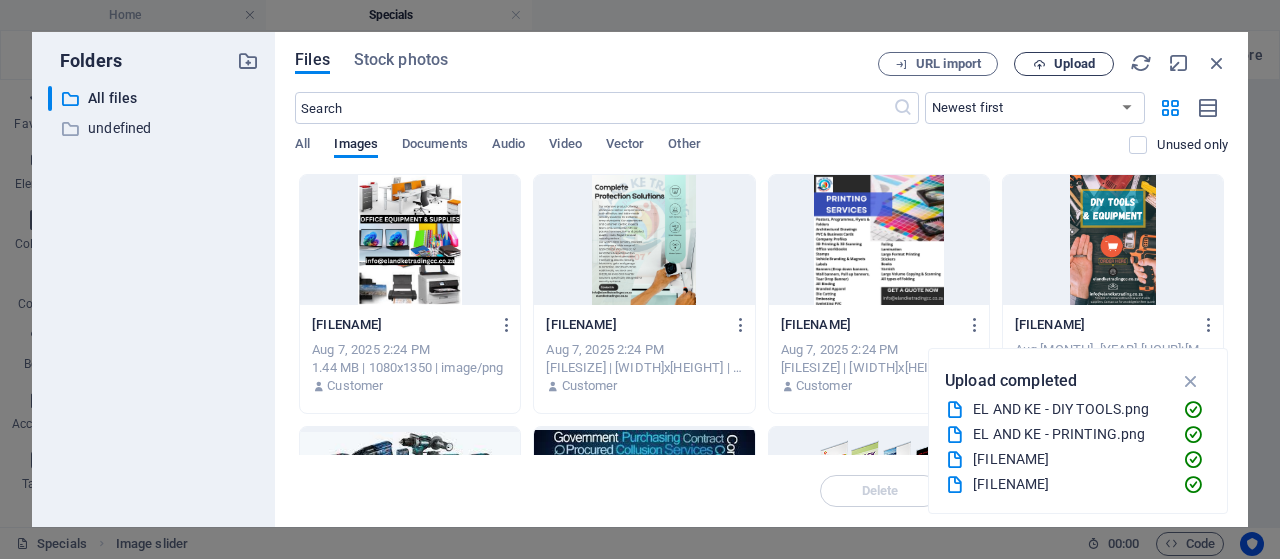 click on "Upload" at bounding box center [1064, 64] 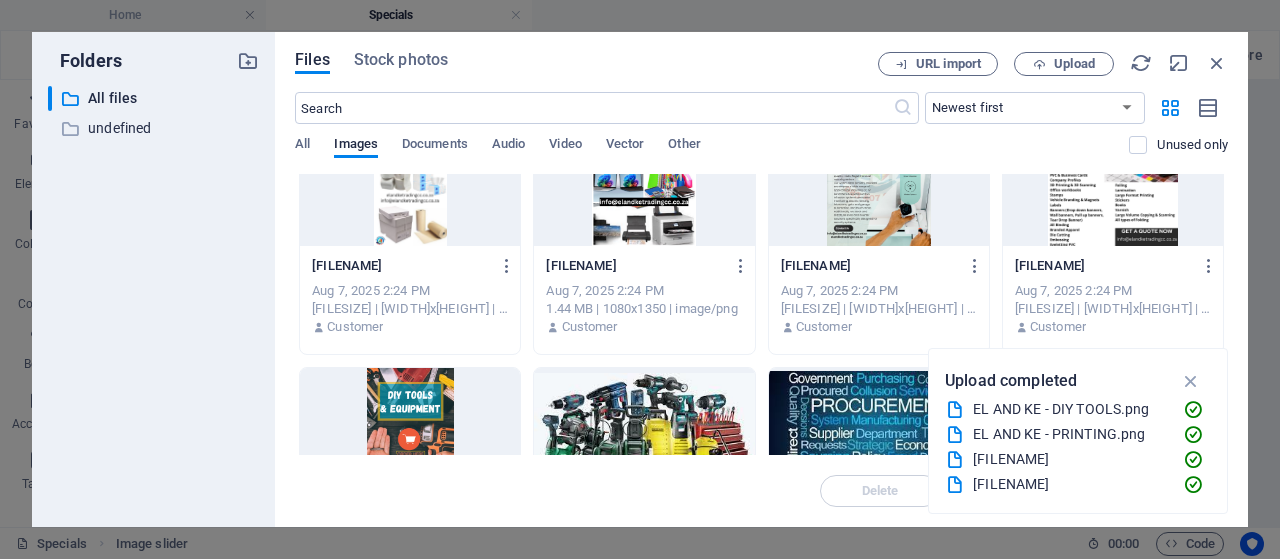 scroll, scrollTop: 100, scrollLeft: 0, axis: vertical 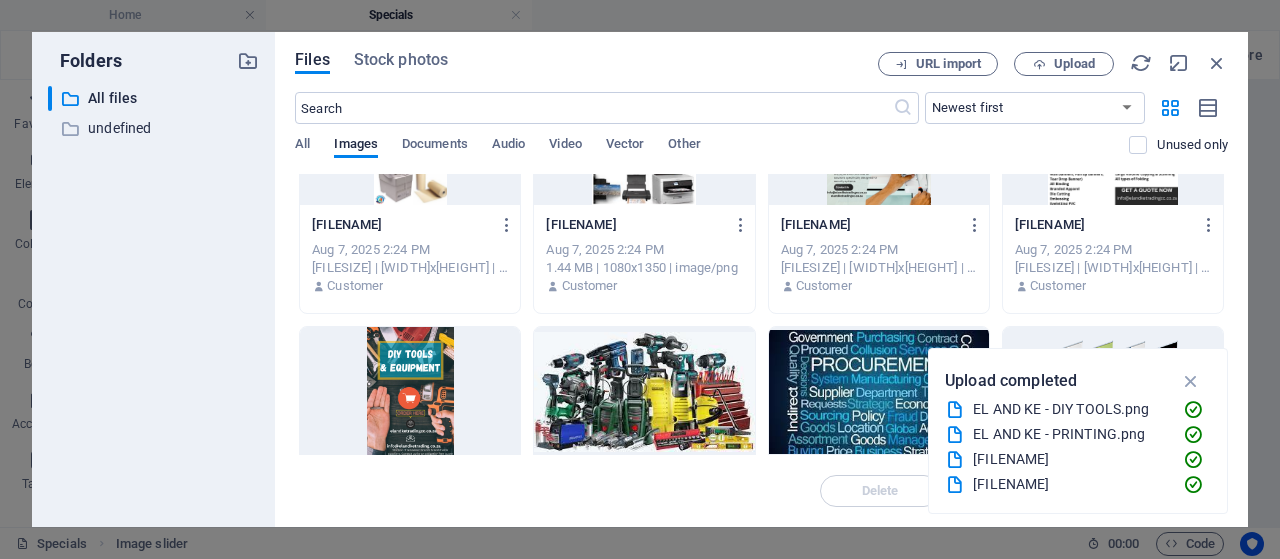 click at bounding box center [410, 392] 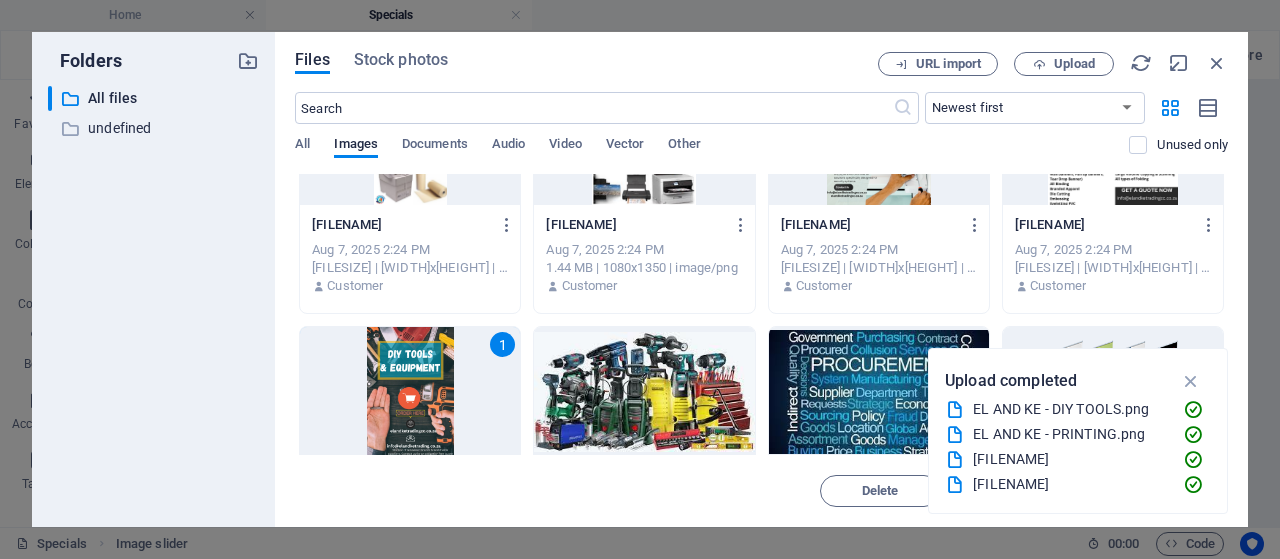click at bounding box center [1113, 140] 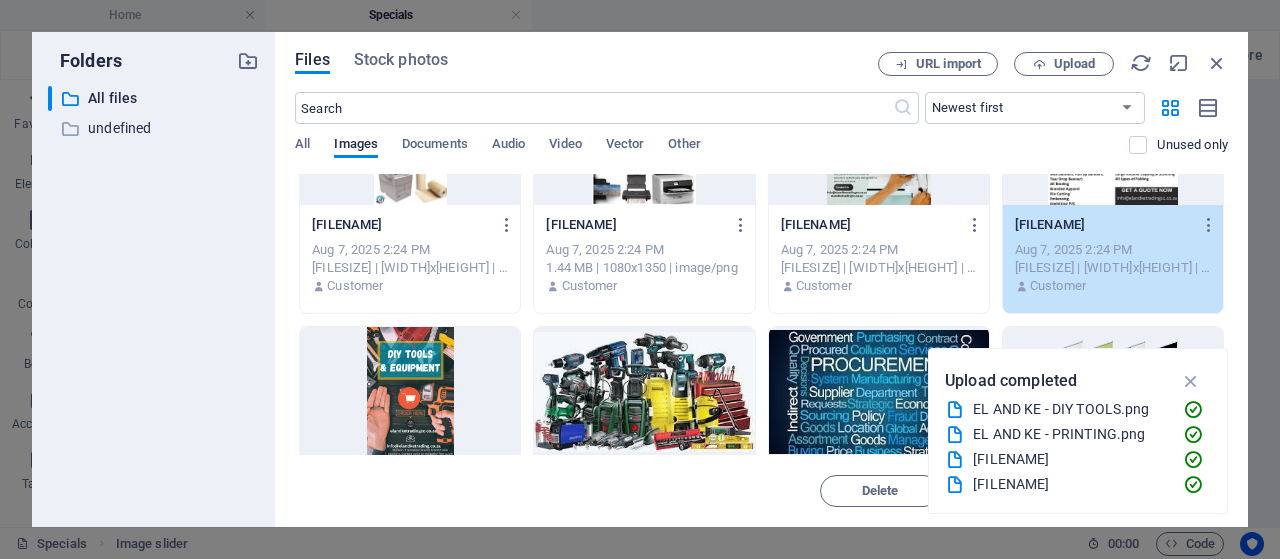 click at bounding box center (410, 392) 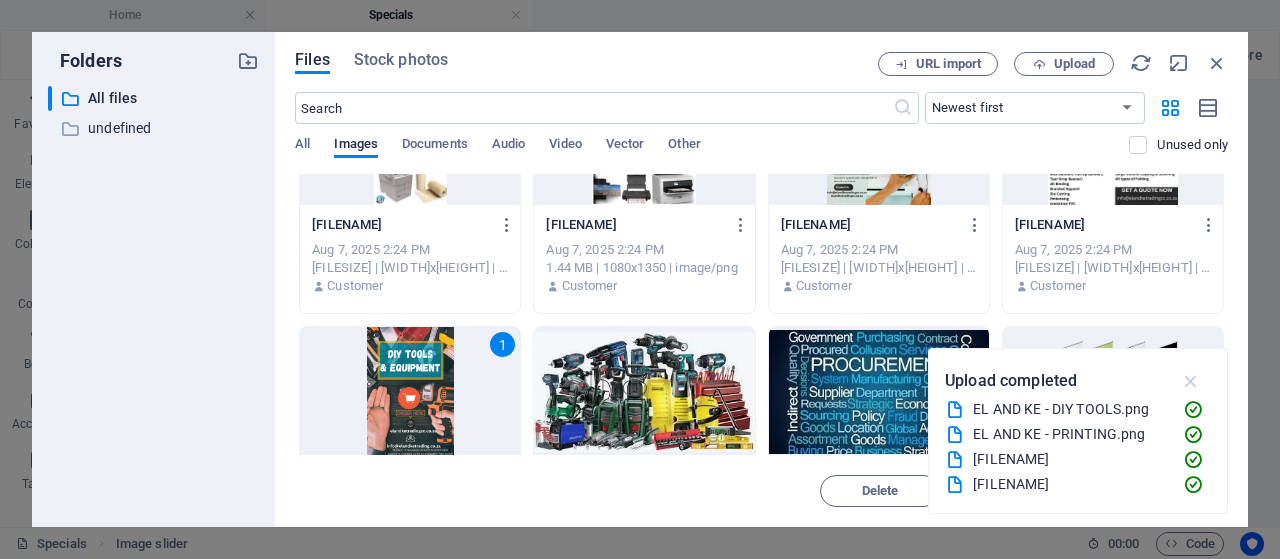 click at bounding box center (1191, 381) 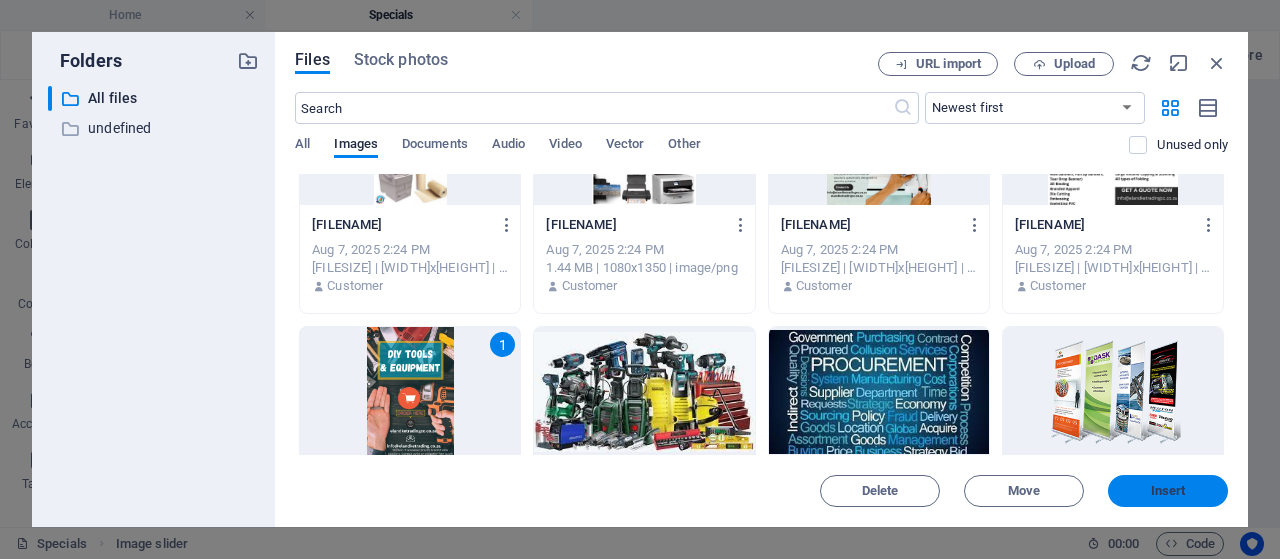 click on "Insert" at bounding box center (1168, 491) 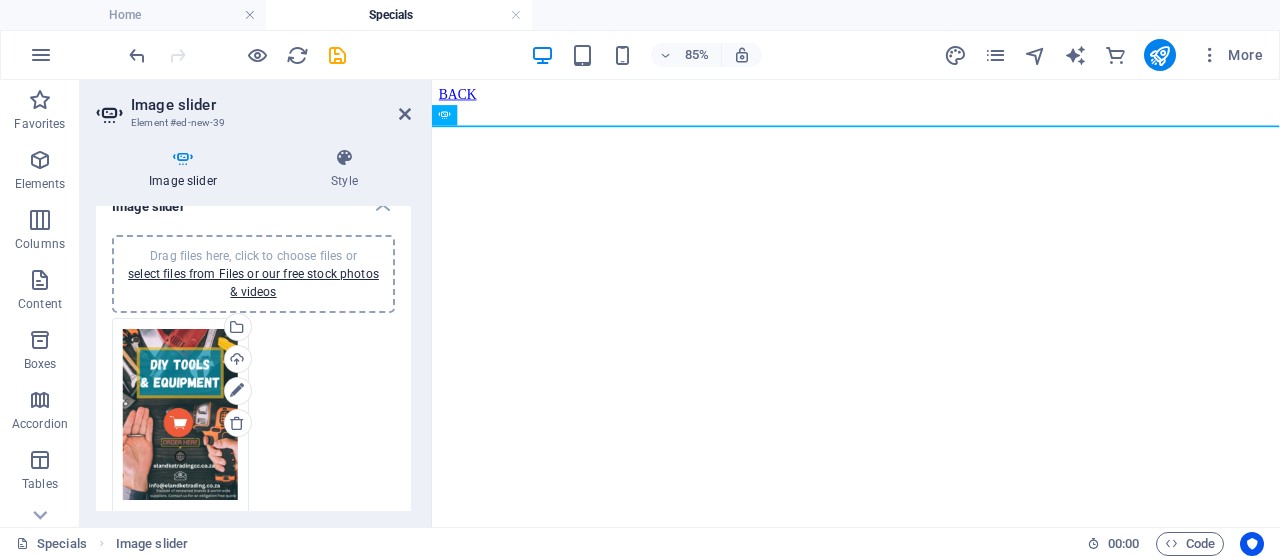 scroll, scrollTop: 0, scrollLeft: 0, axis: both 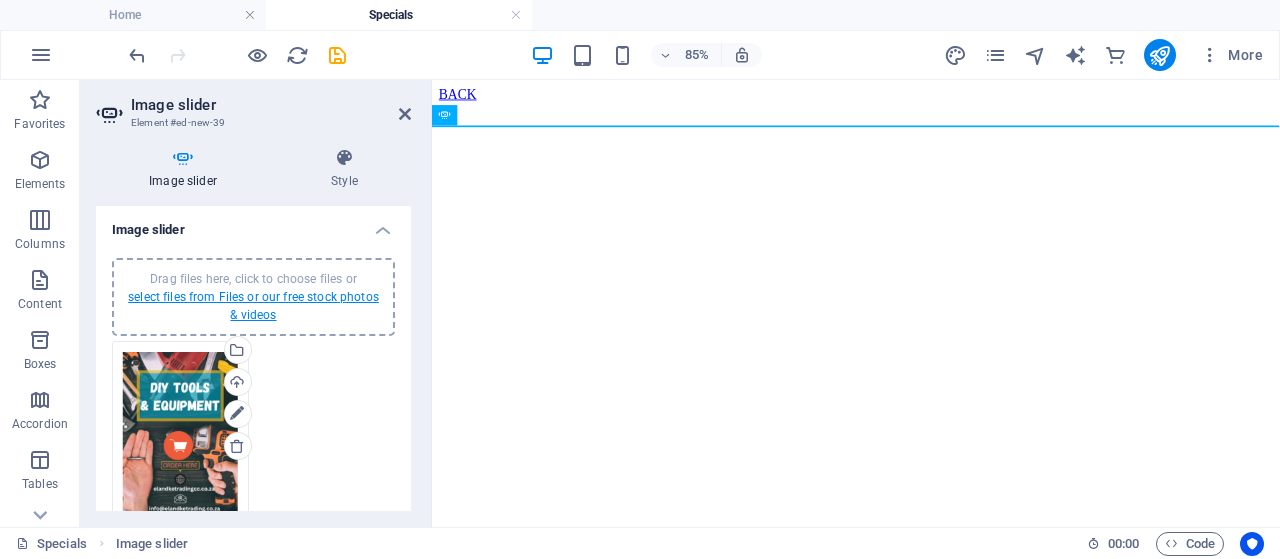 click on "select files from Files or our free stock photos & videos" at bounding box center [253, 306] 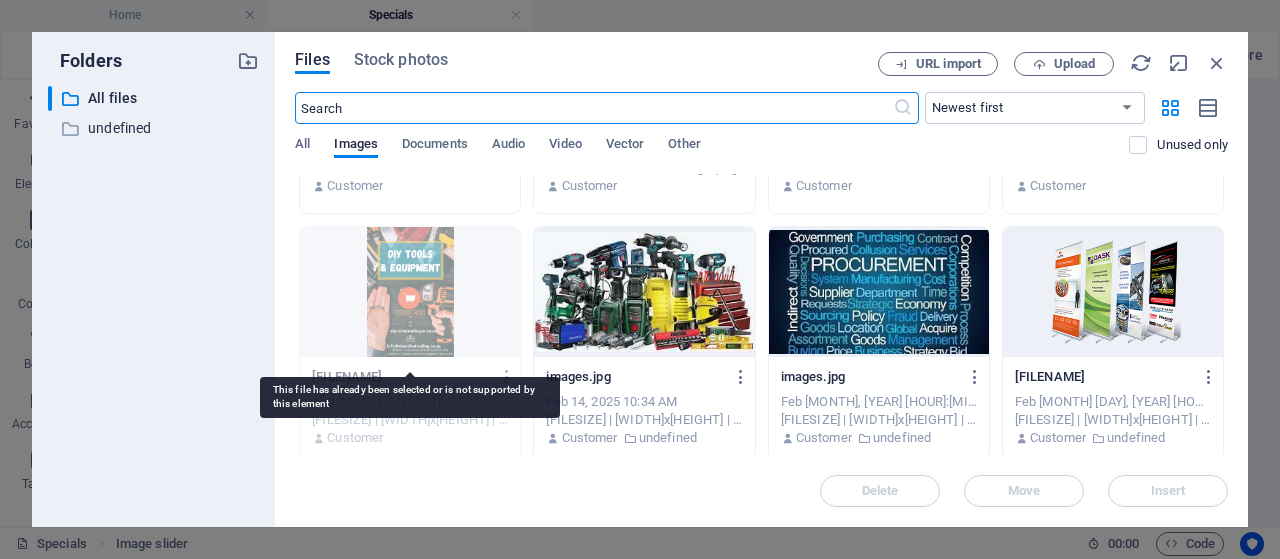 scroll, scrollTop: 0, scrollLeft: 0, axis: both 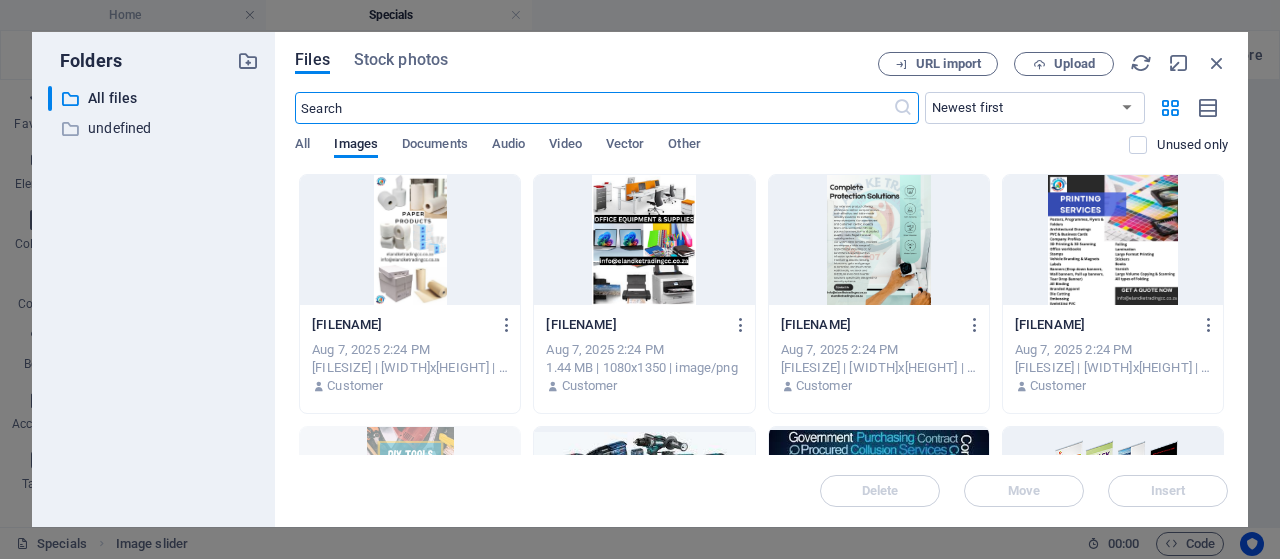 click at bounding box center [1113, 240] 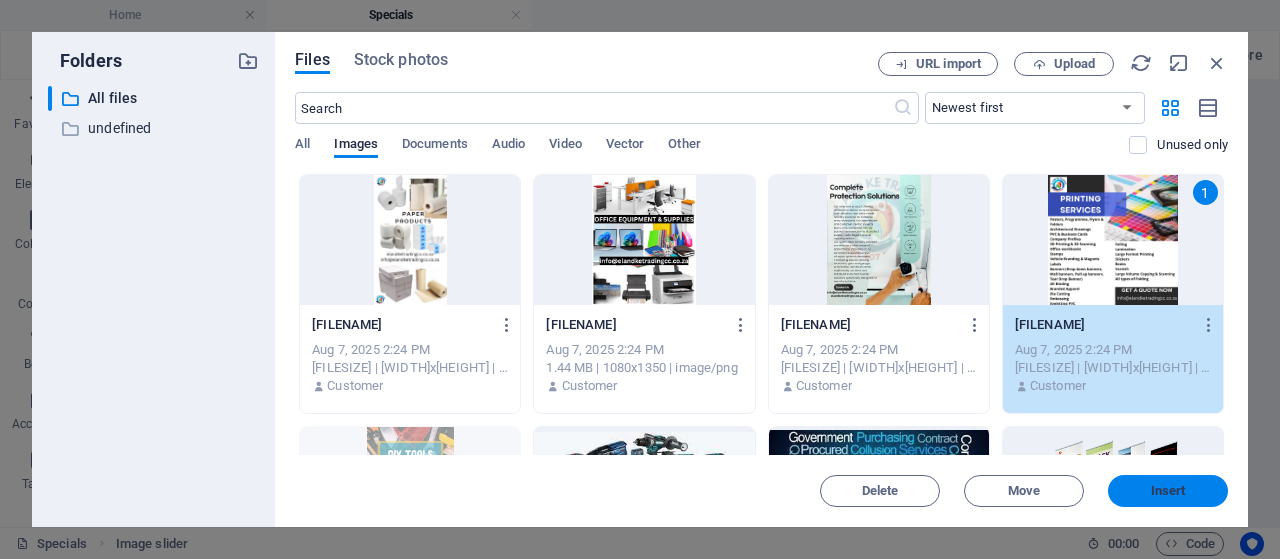 click on "Insert" at bounding box center [1168, 491] 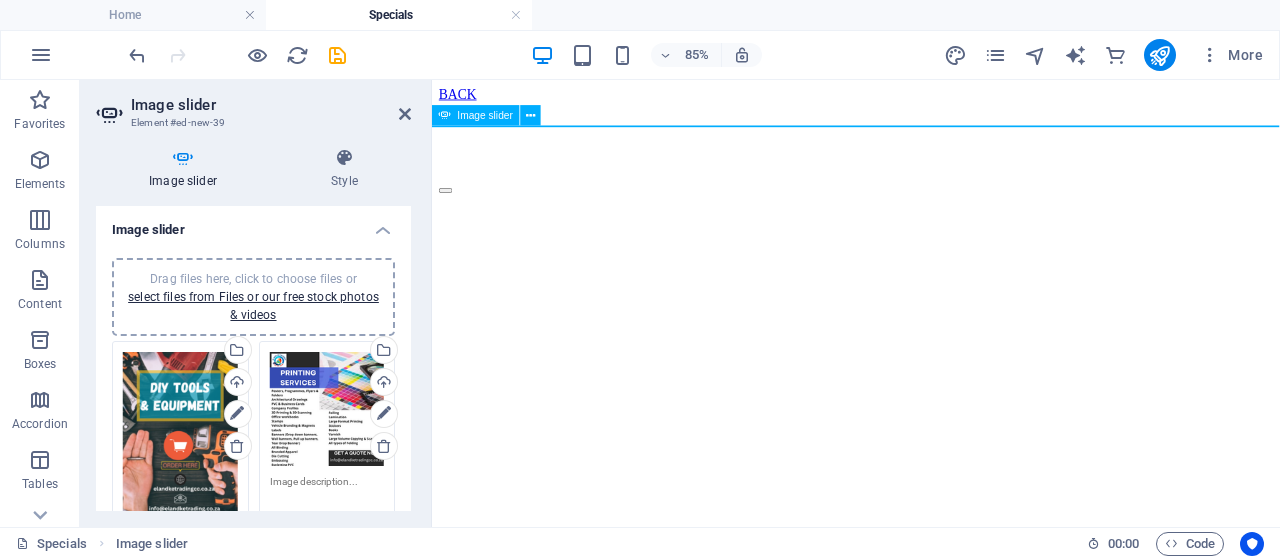 click on "Drag files here, click to choose files or select files from Files or our free stock photos & videos" at bounding box center [253, 297] 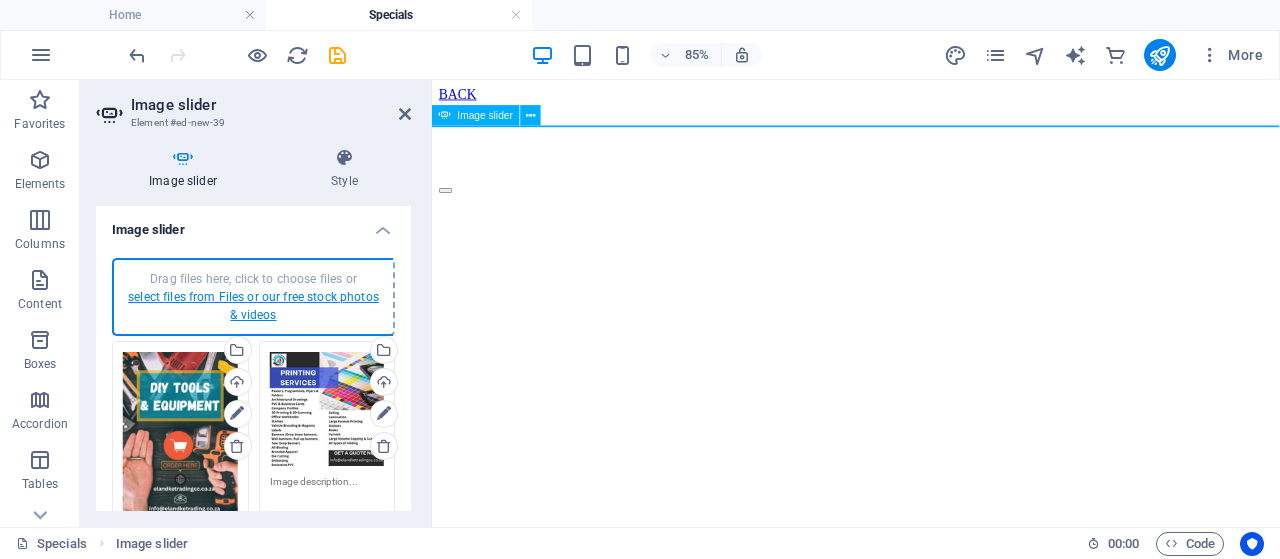 click on "select files from Files or our free stock photos & videos" at bounding box center [253, 306] 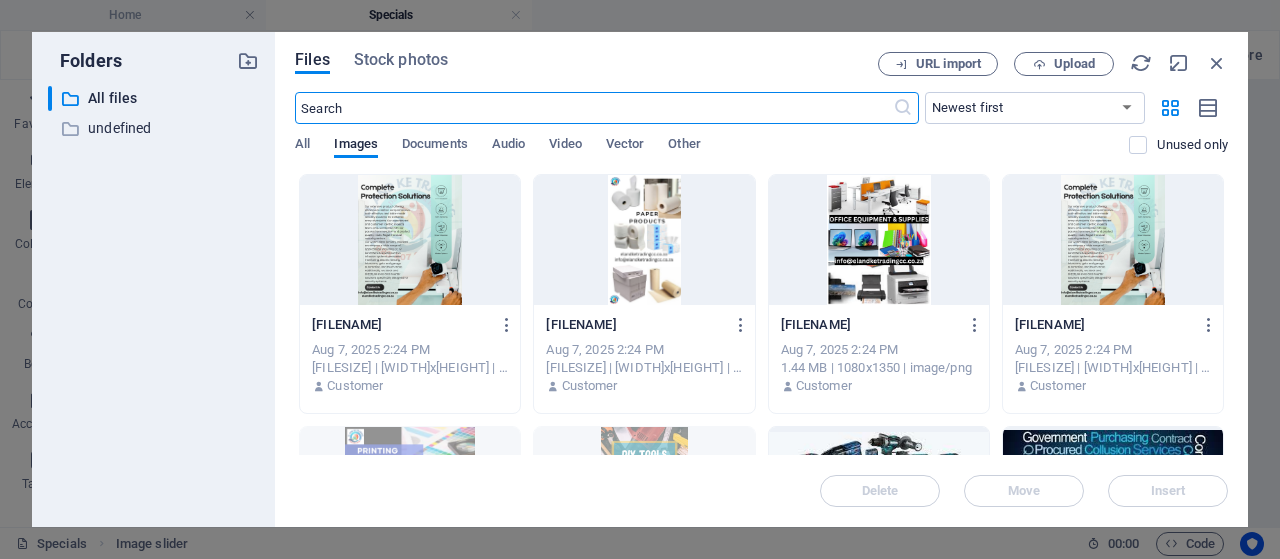 click at bounding box center (1113, 240) 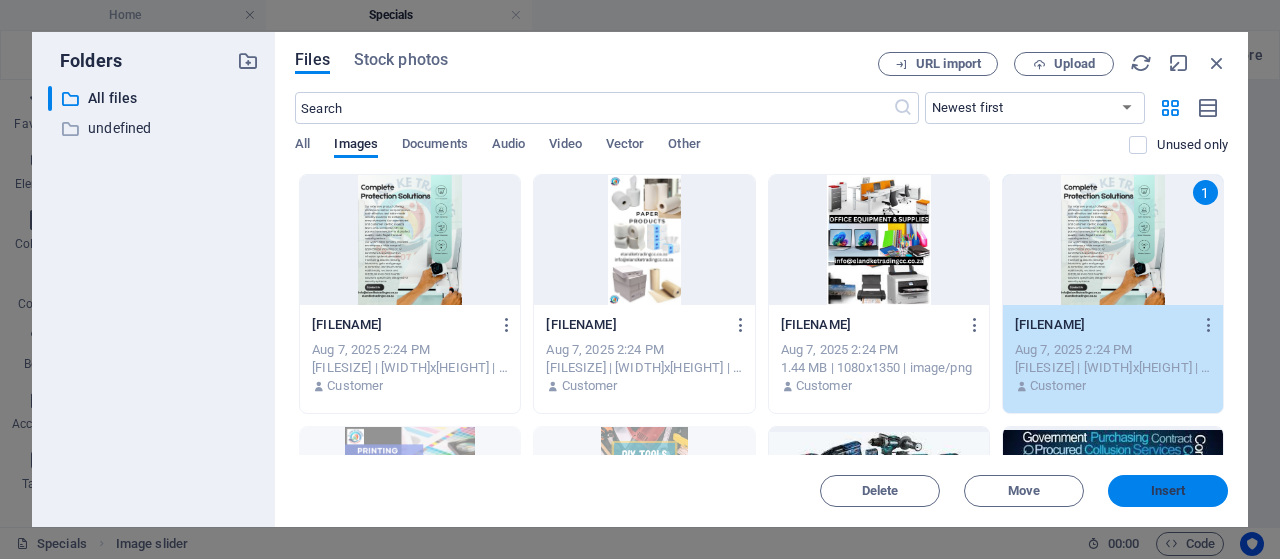 click on "Insert" at bounding box center [1168, 491] 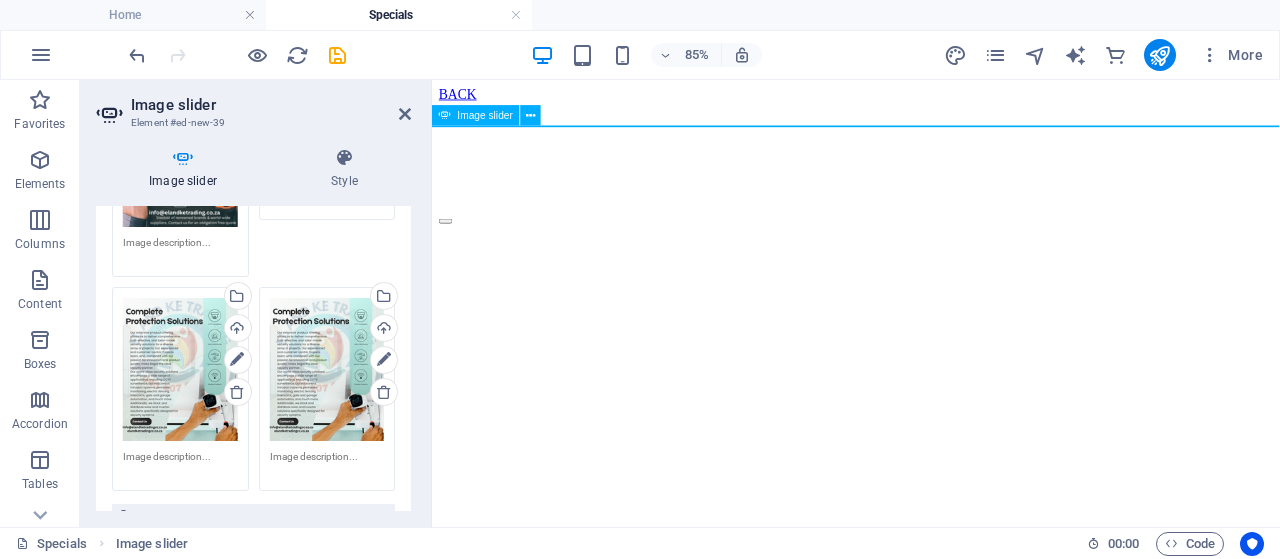 scroll, scrollTop: 300, scrollLeft: 0, axis: vertical 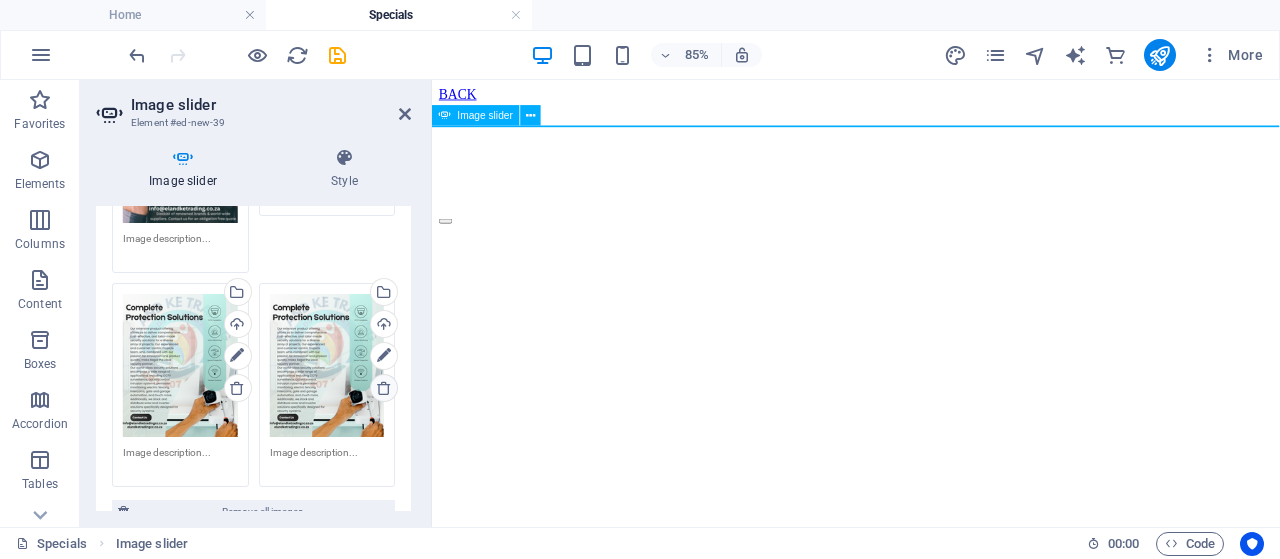 click at bounding box center (384, 388) 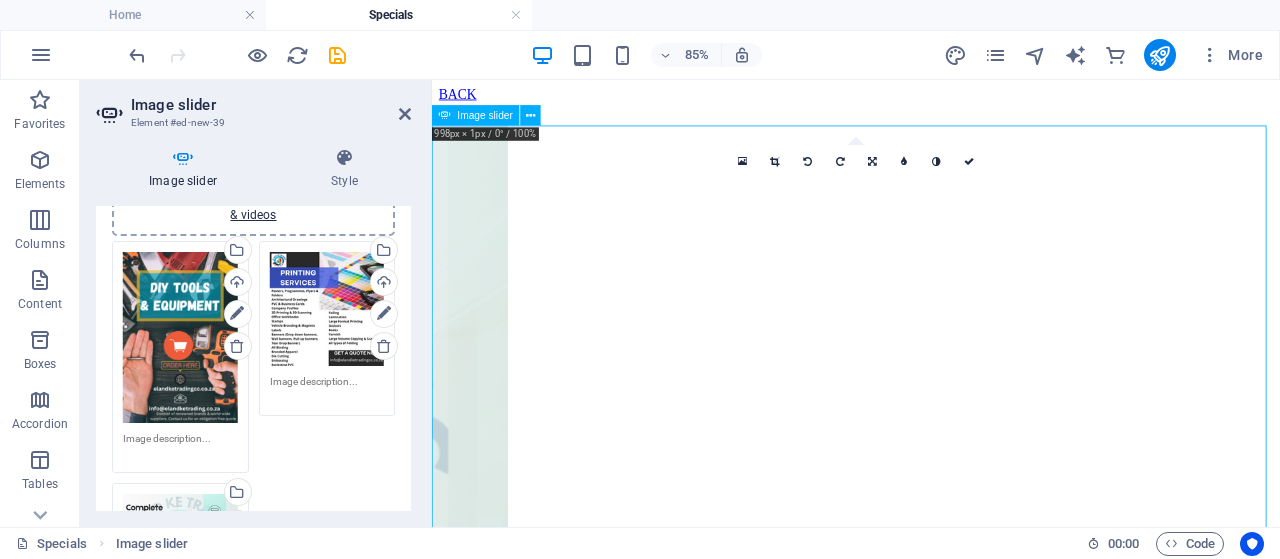 scroll, scrollTop: 0, scrollLeft: 0, axis: both 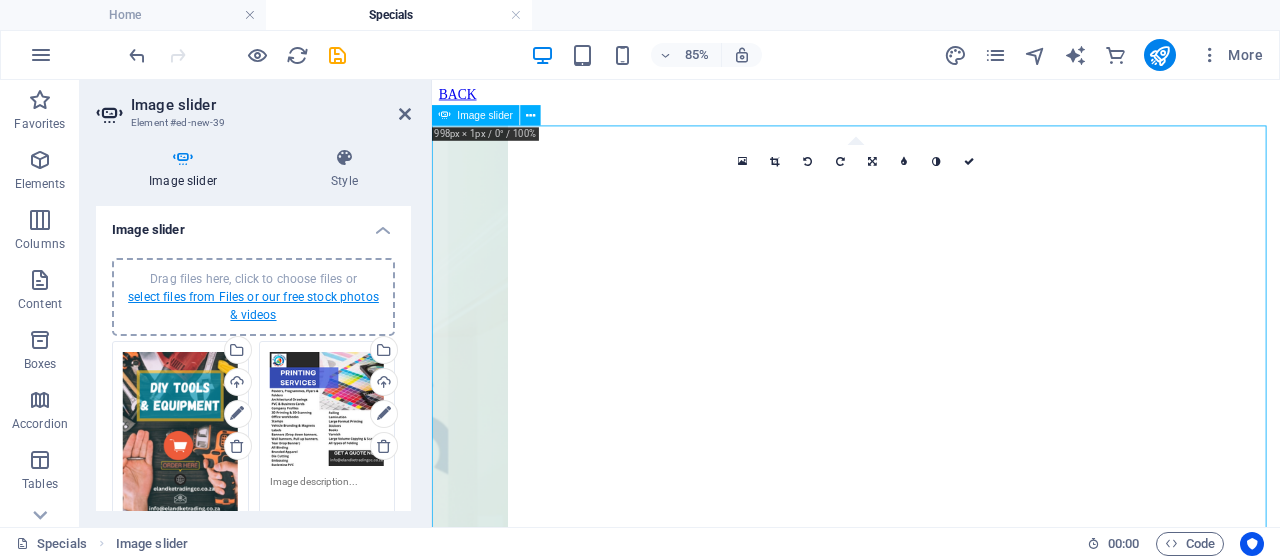 click on "select files from Files or our free stock photos & videos" at bounding box center (253, 306) 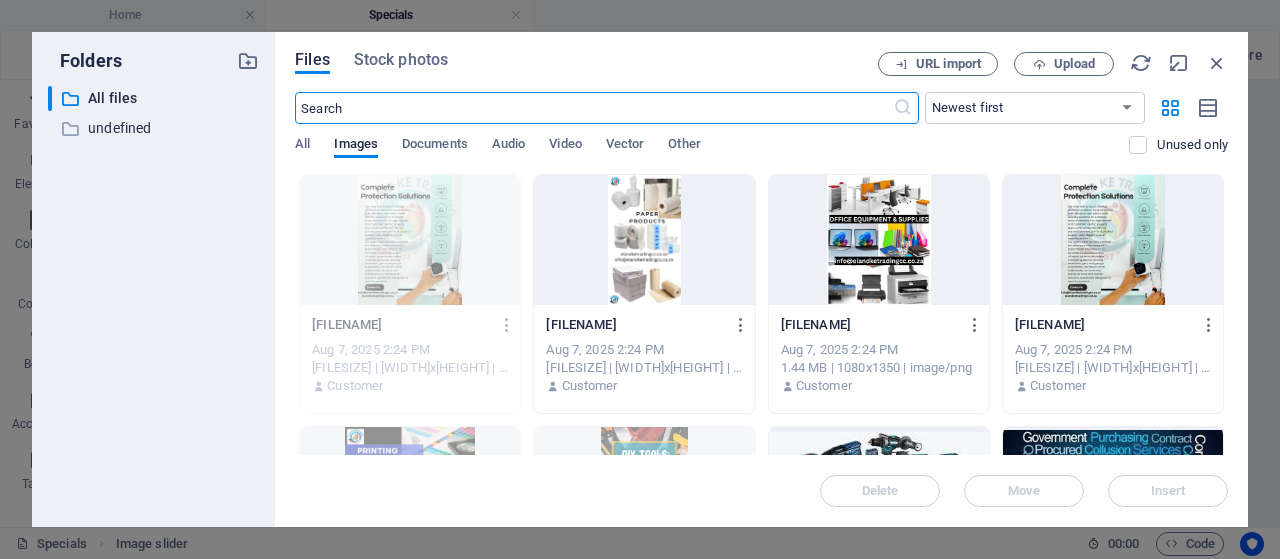 scroll, scrollTop: 0, scrollLeft: 0, axis: both 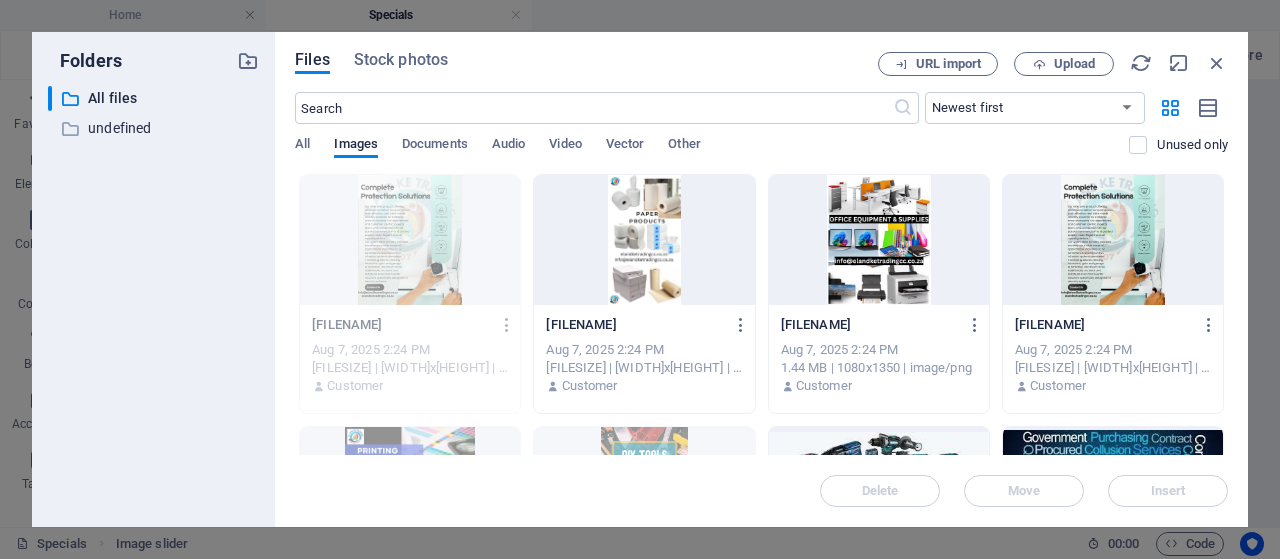 click at bounding box center [644, 240] 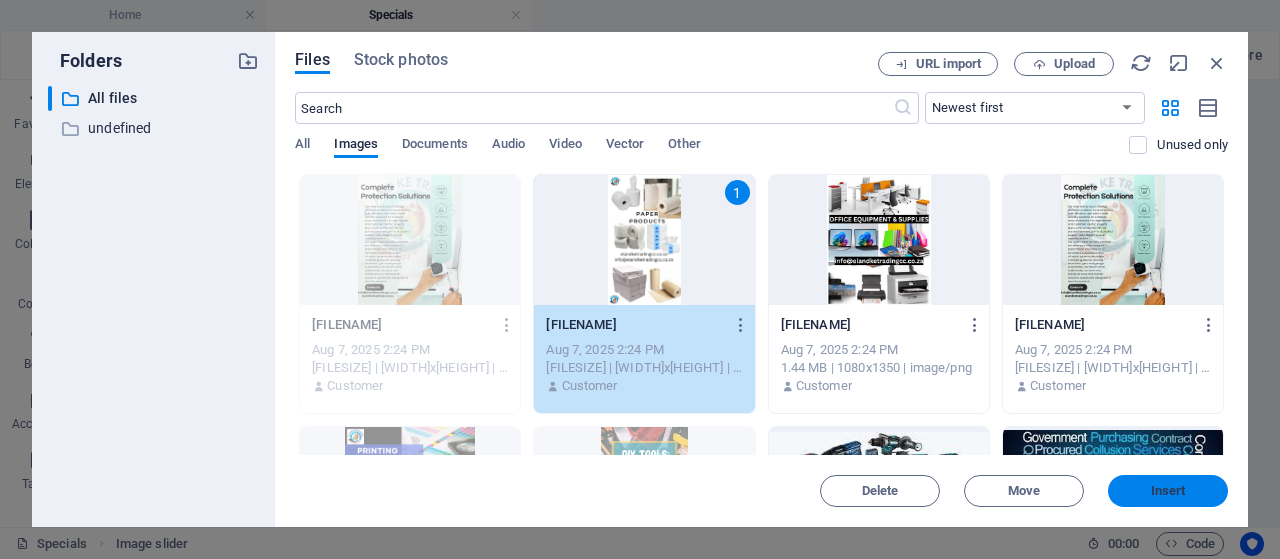 click on "Insert" at bounding box center [1168, 491] 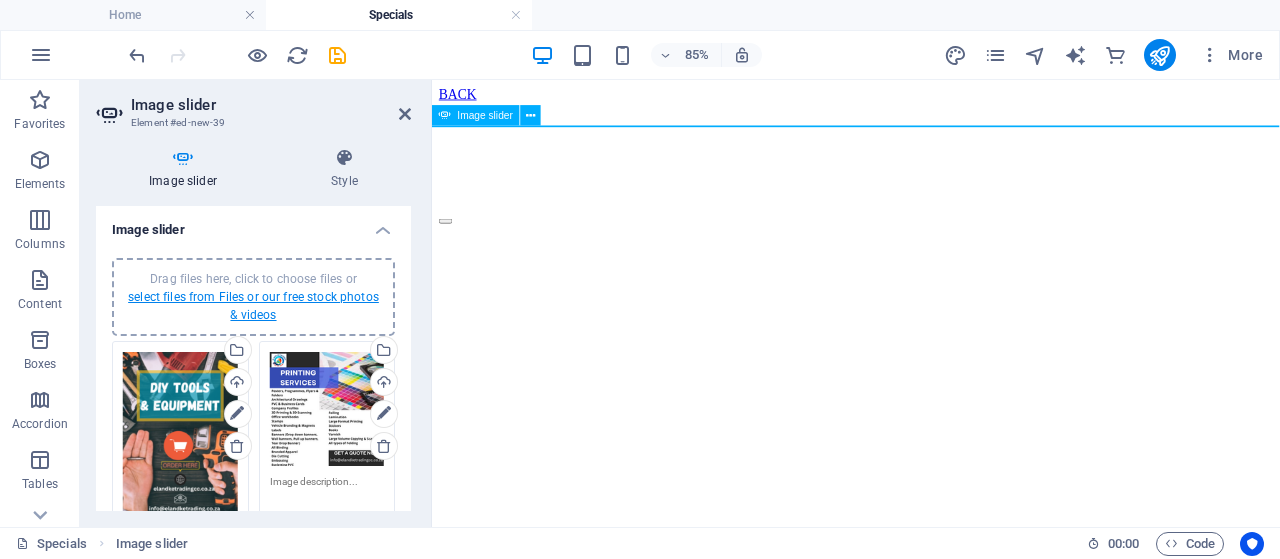 click on "select files from Files or our free stock photos & videos" at bounding box center (253, 306) 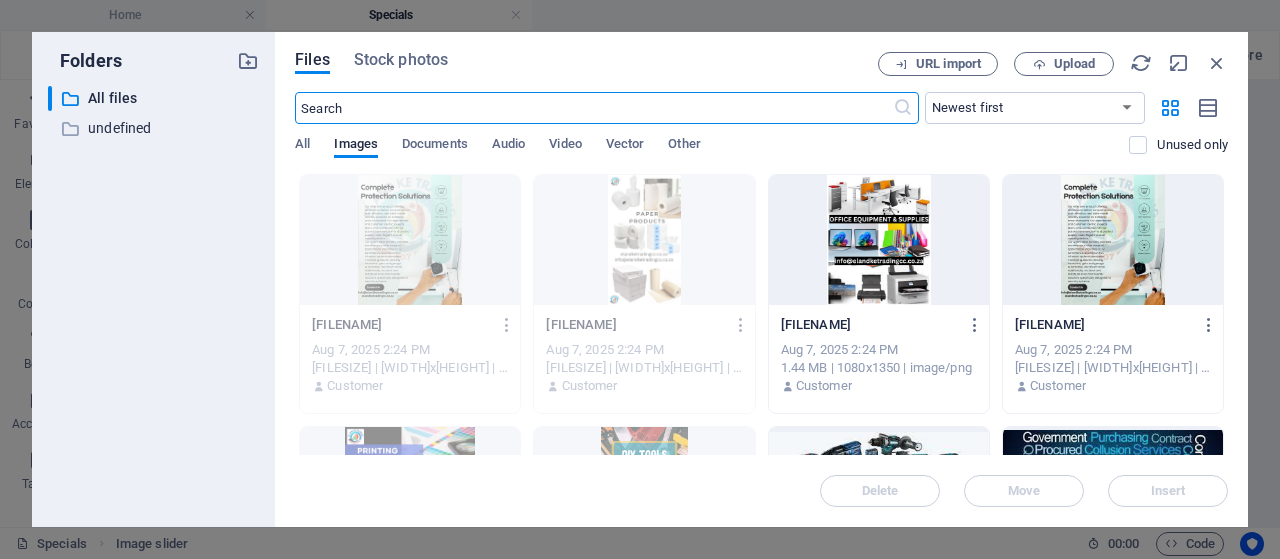 click at bounding box center [879, 240] 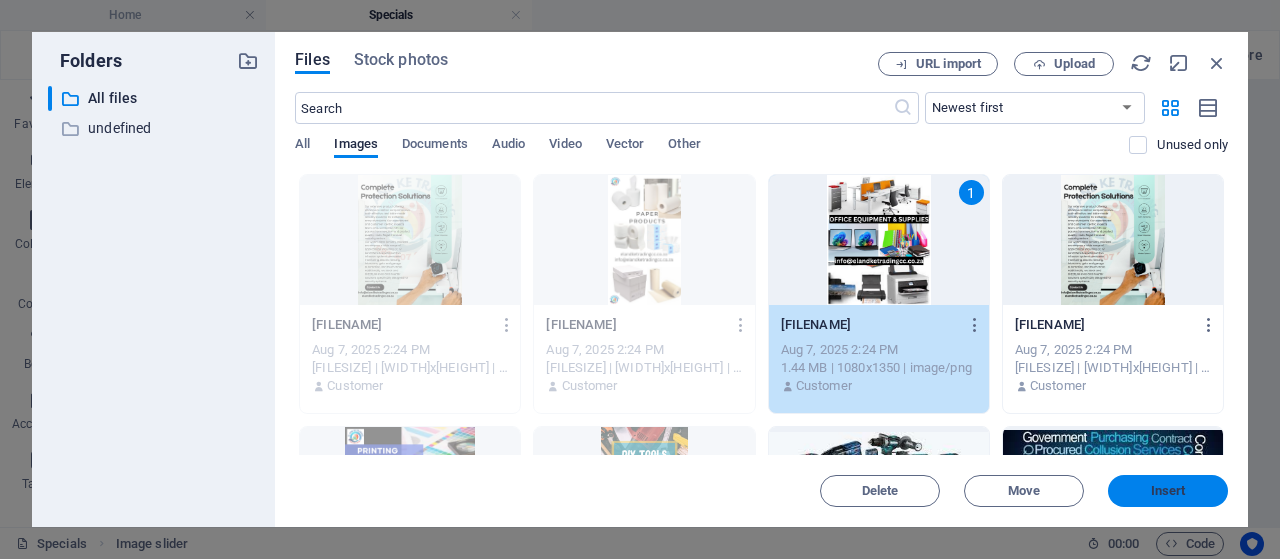 click on "Insert" at bounding box center (1168, 491) 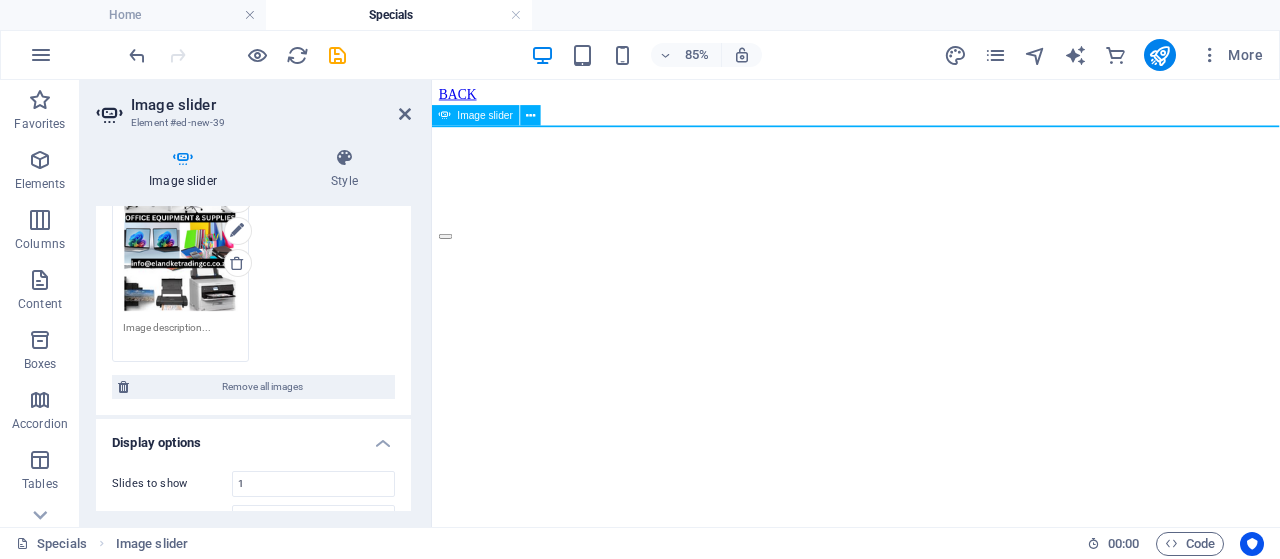 scroll, scrollTop: 900, scrollLeft: 0, axis: vertical 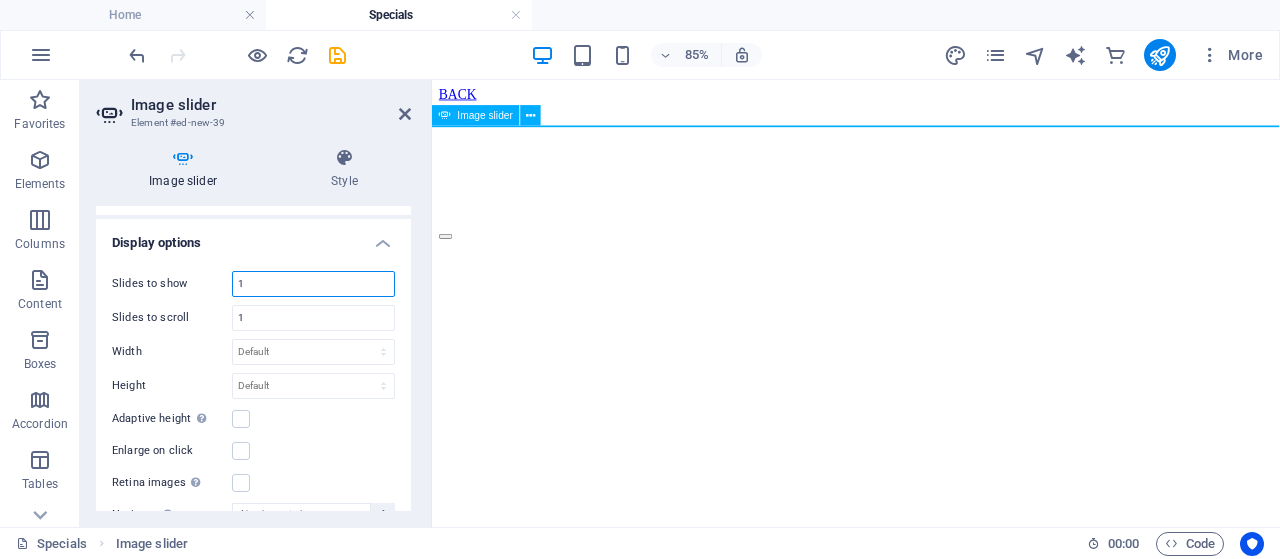 click on "1" at bounding box center (313, 284) 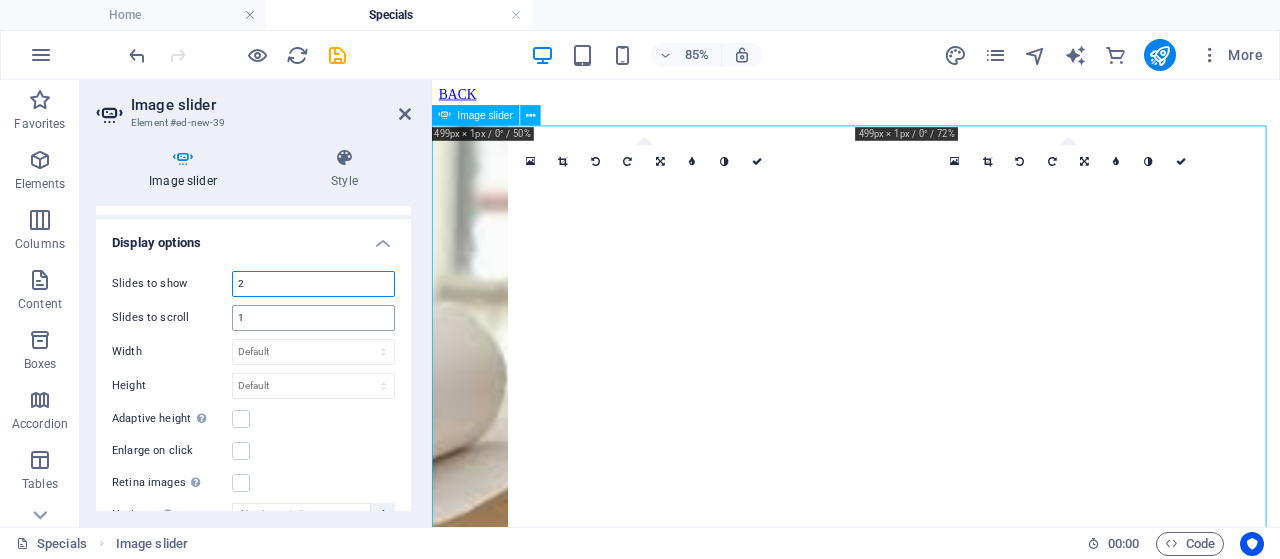 type on "2" 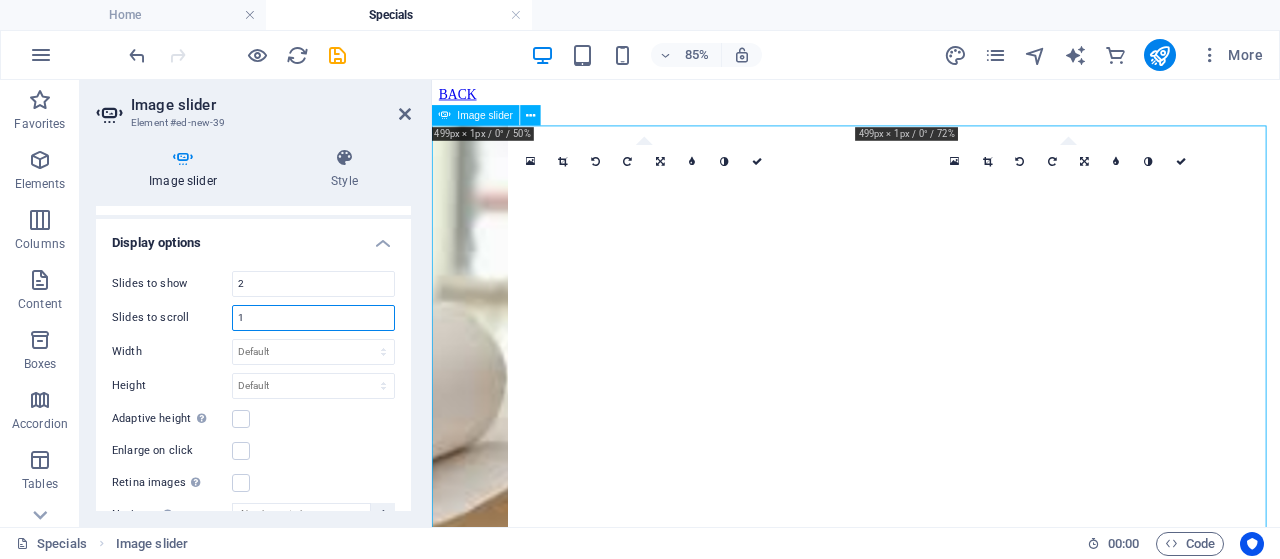 click on "1" at bounding box center (313, 318) 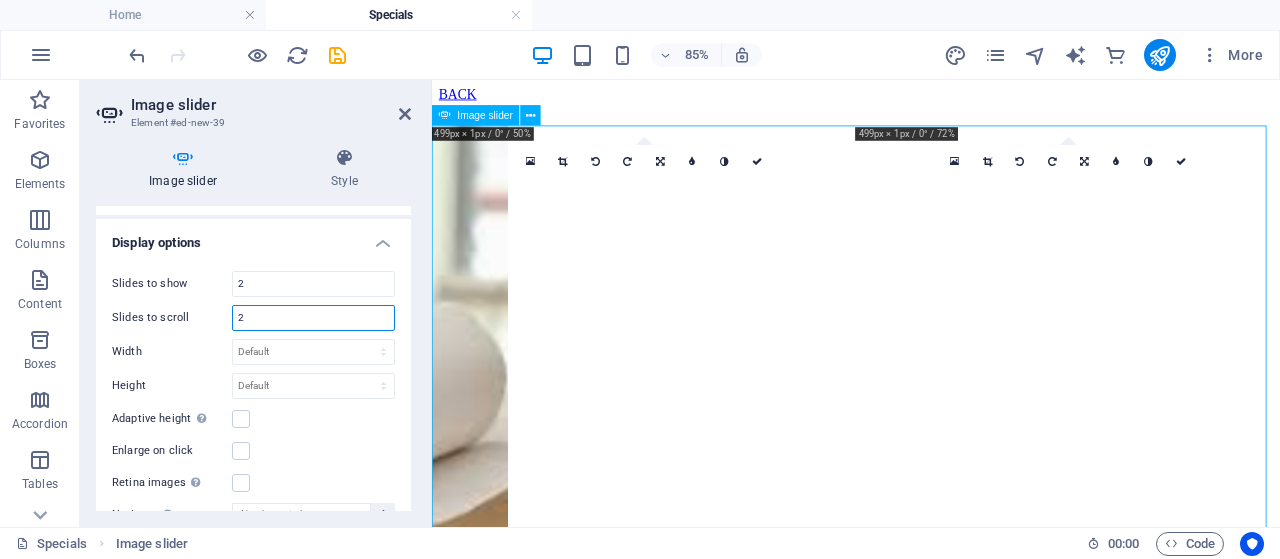 type on "2" 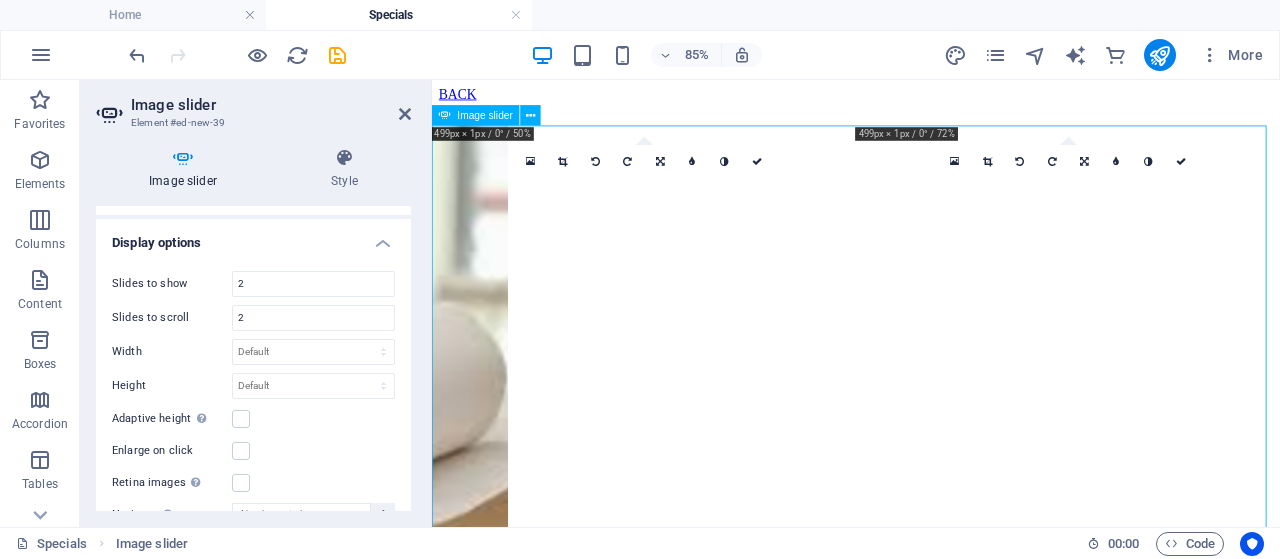 click on "BACK" at bounding box center [931, 1062] 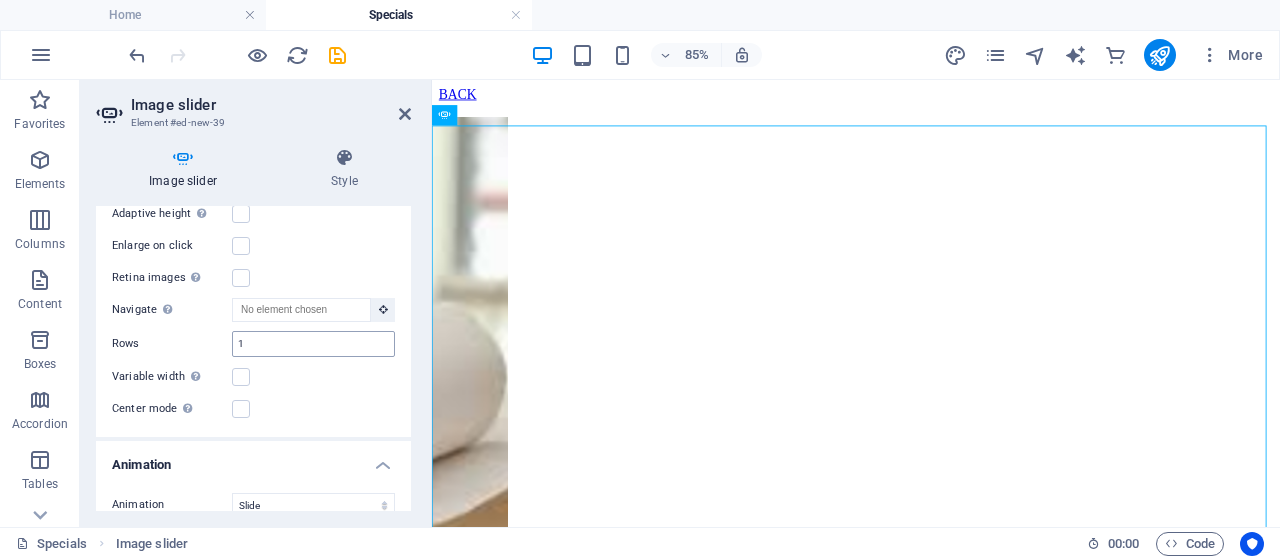 scroll, scrollTop: 805, scrollLeft: 0, axis: vertical 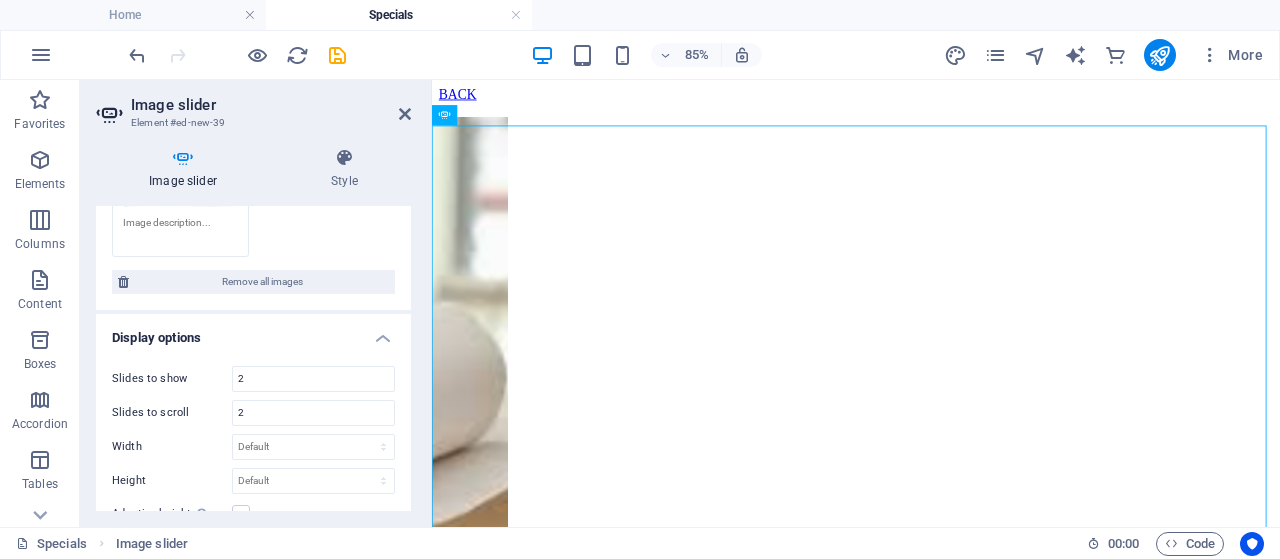 click on "Slides to show 2 Slides to scroll 2 Width Default px % rem em vw vh Height Default px rem em vw vh Adaptive height Automatically adjust the height for single slide horizontal sliders Enlarge on click Retina images Automatically load retina image and smartphone optimized sizes. Navigate Select another slider to be navigated by this one
Rows 1 Slides per row 1 Variable width Automatically adjust the width of the visible slide. Center mode Enables centered view with partial previous/next slide. Use with odd numbered "Slides to show" counts. Center padding Not visible while "Variable width" is activated 0 px %" at bounding box center (253, 543) 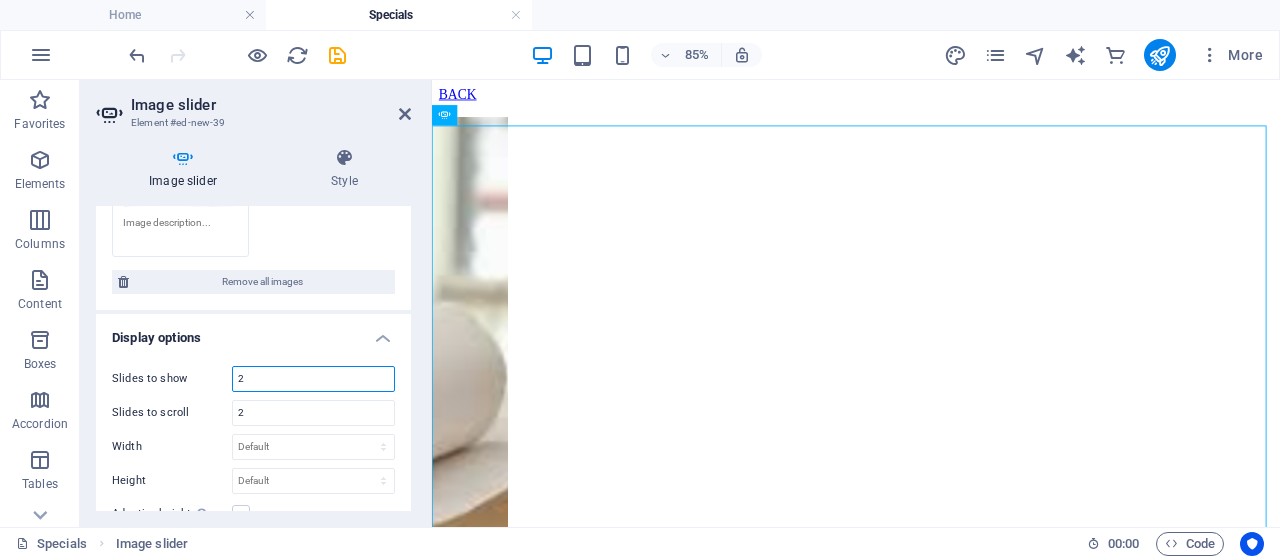 click on "2" at bounding box center [313, 379] 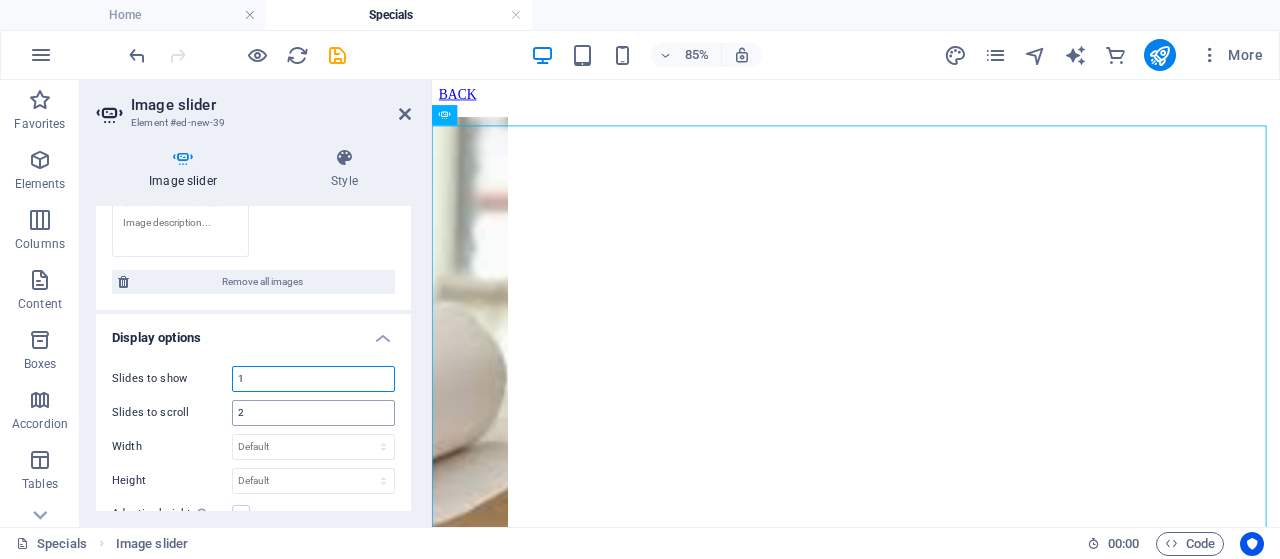 type on "1" 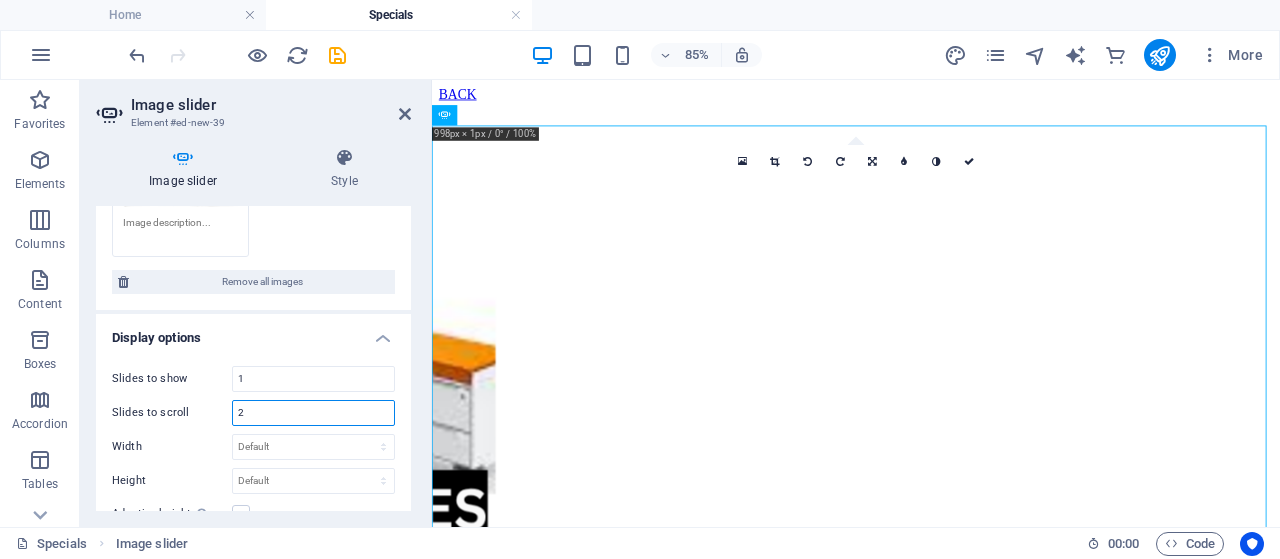click on "2" at bounding box center [313, 413] 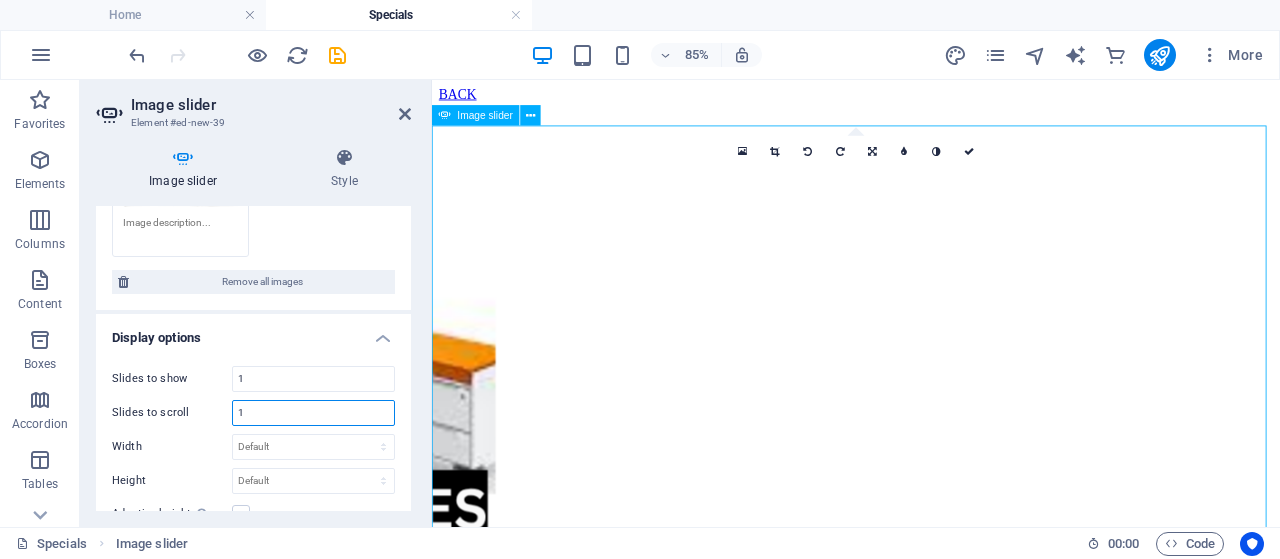 type on "1" 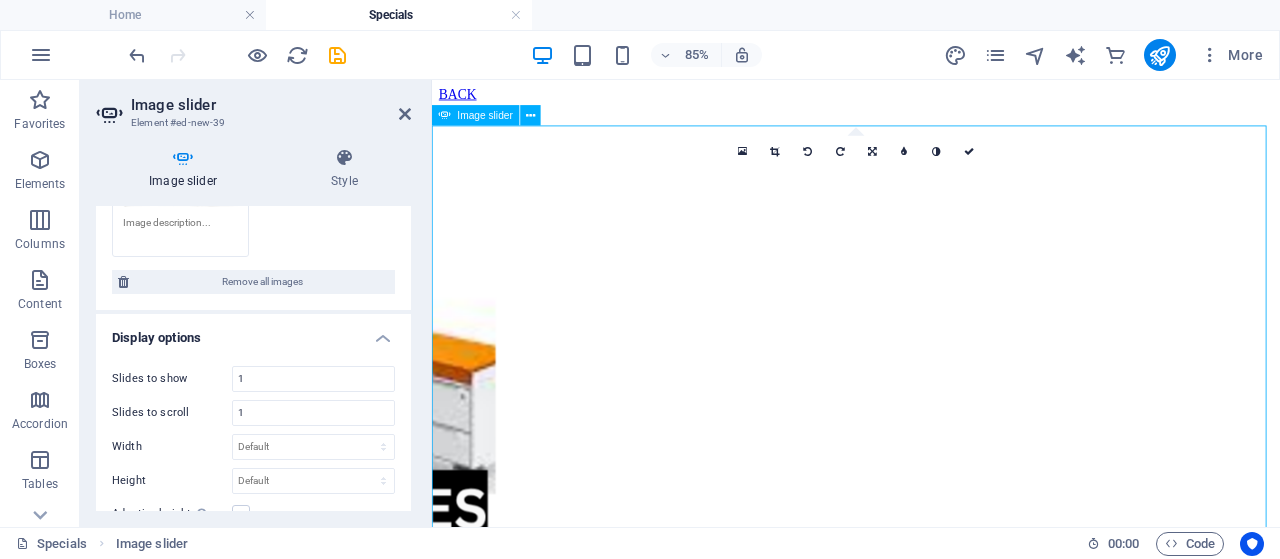 click on "BACK" at bounding box center (931, 5371) 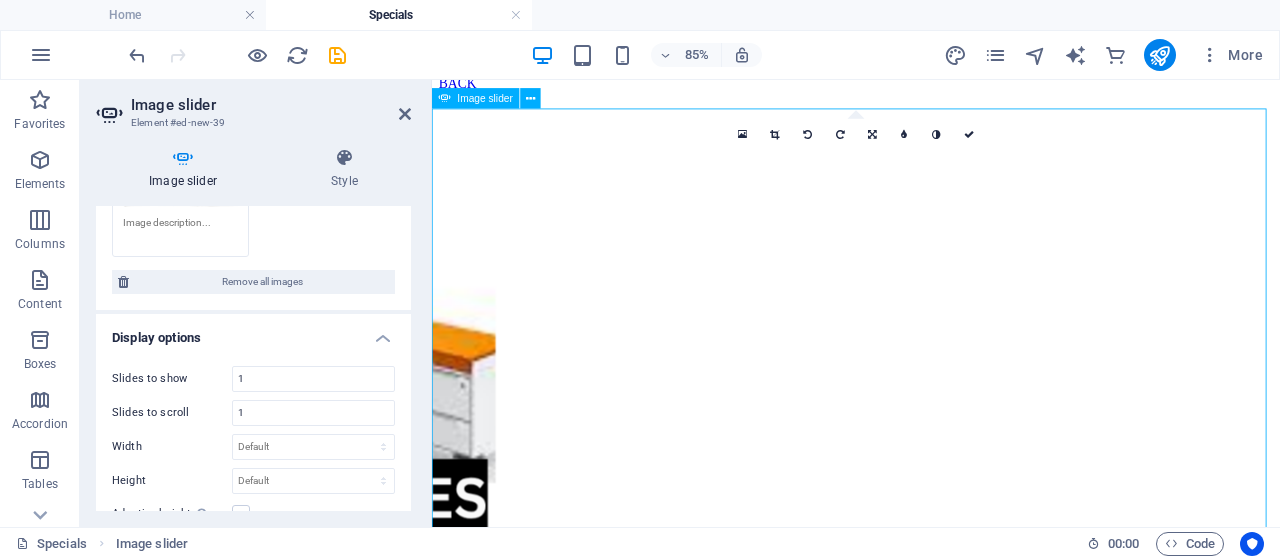 scroll, scrollTop: 0, scrollLeft: 0, axis: both 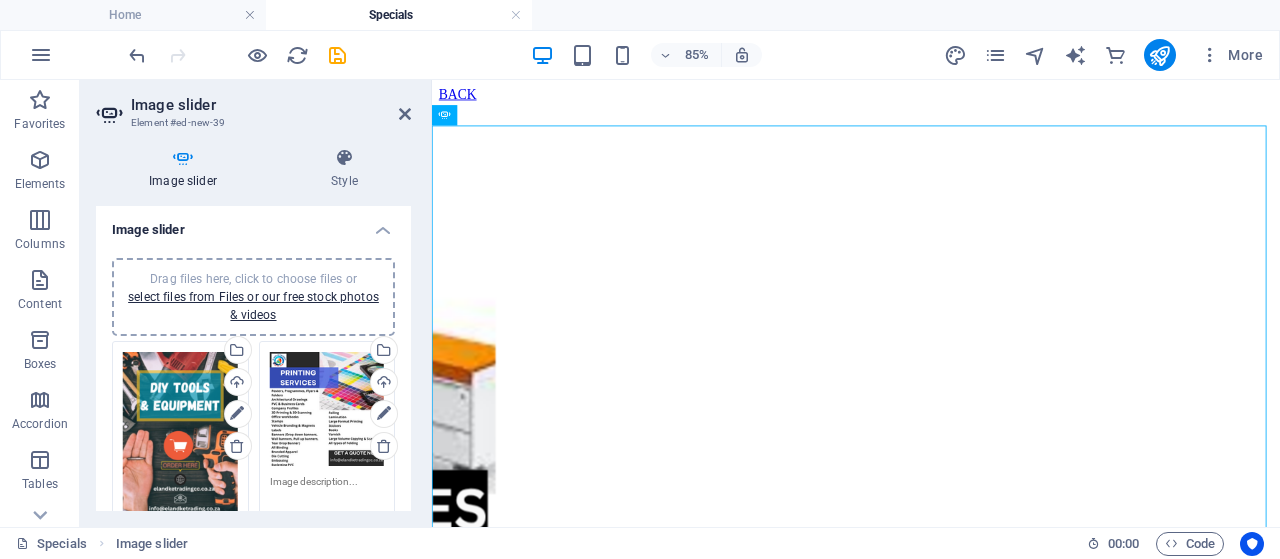 click at bounding box center (405, 114) 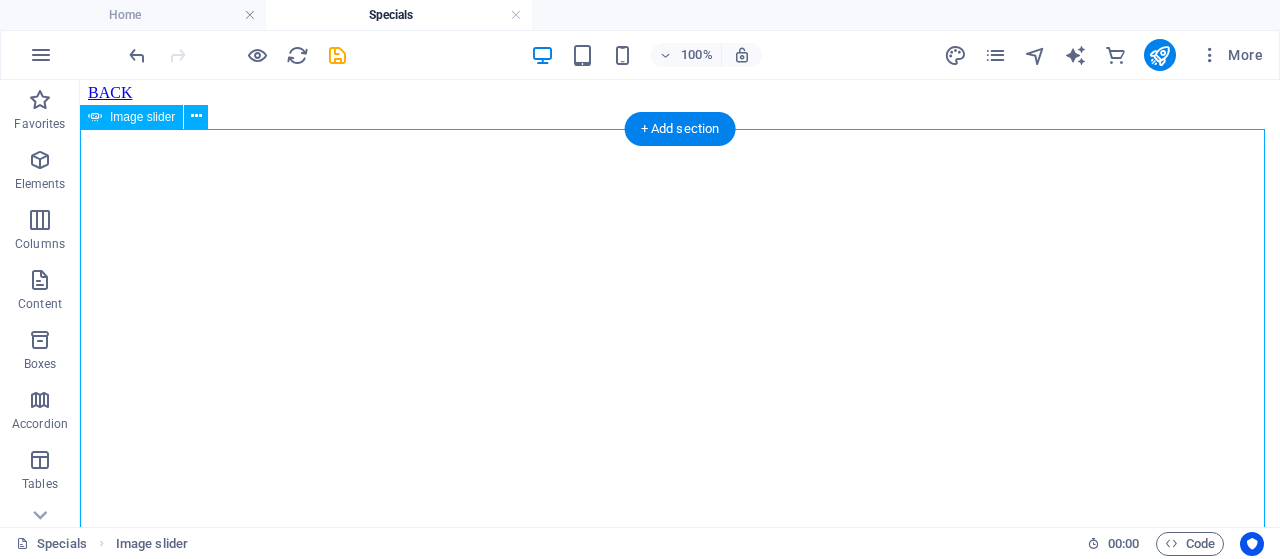 scroll, scrollTop: 0, scrollLeft: 0, axis: both 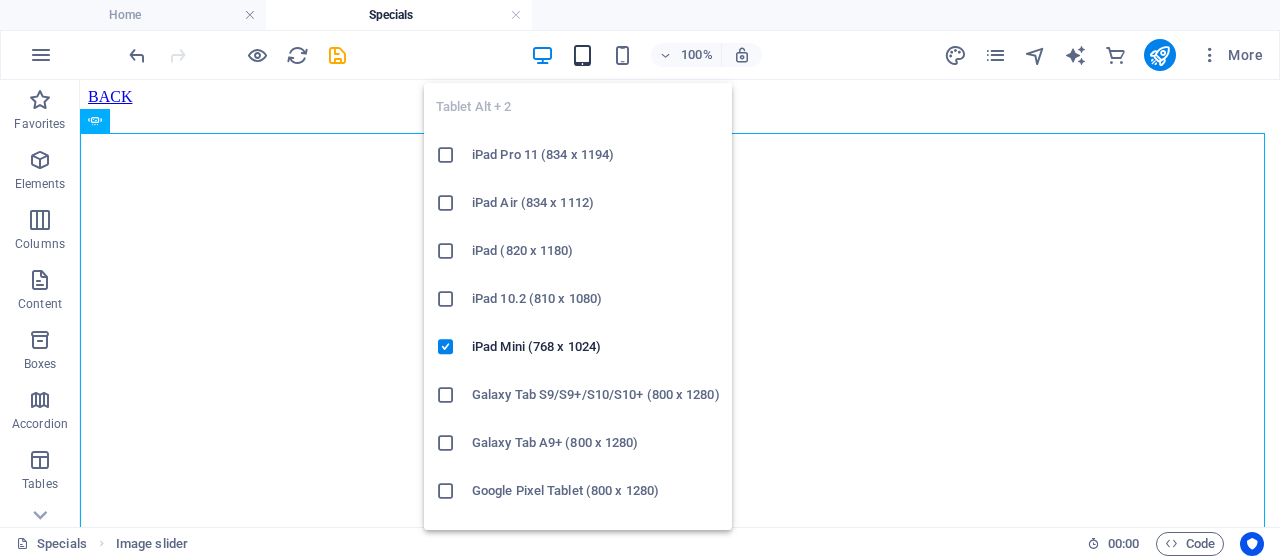 click at bounding box center [582, 55] 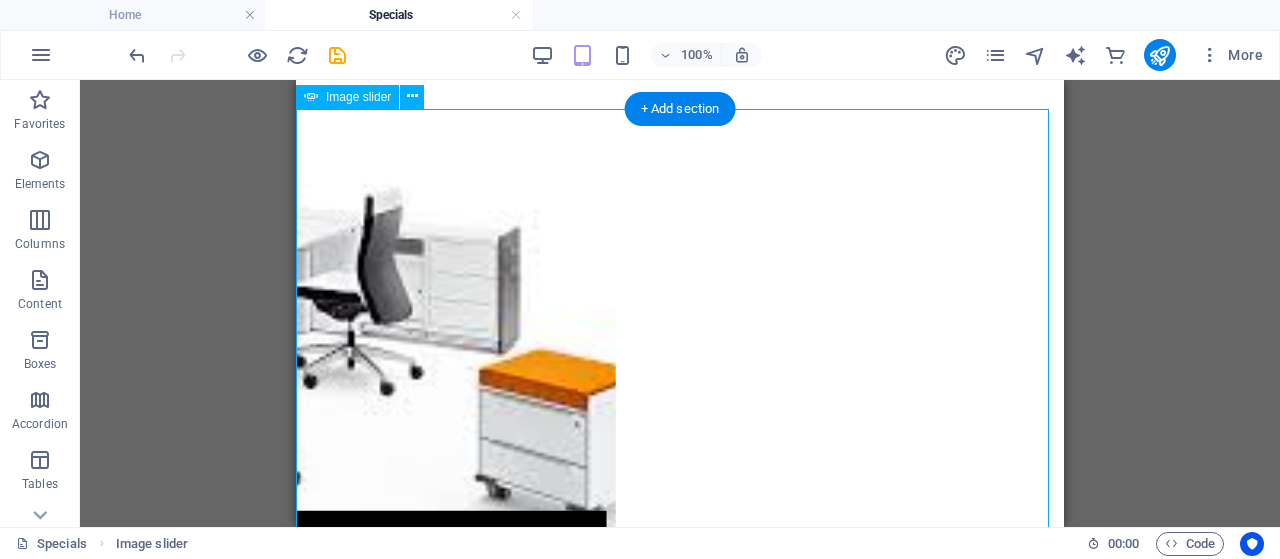 scroll, scrollTop: 0, scrollLeft: 0, axis: both 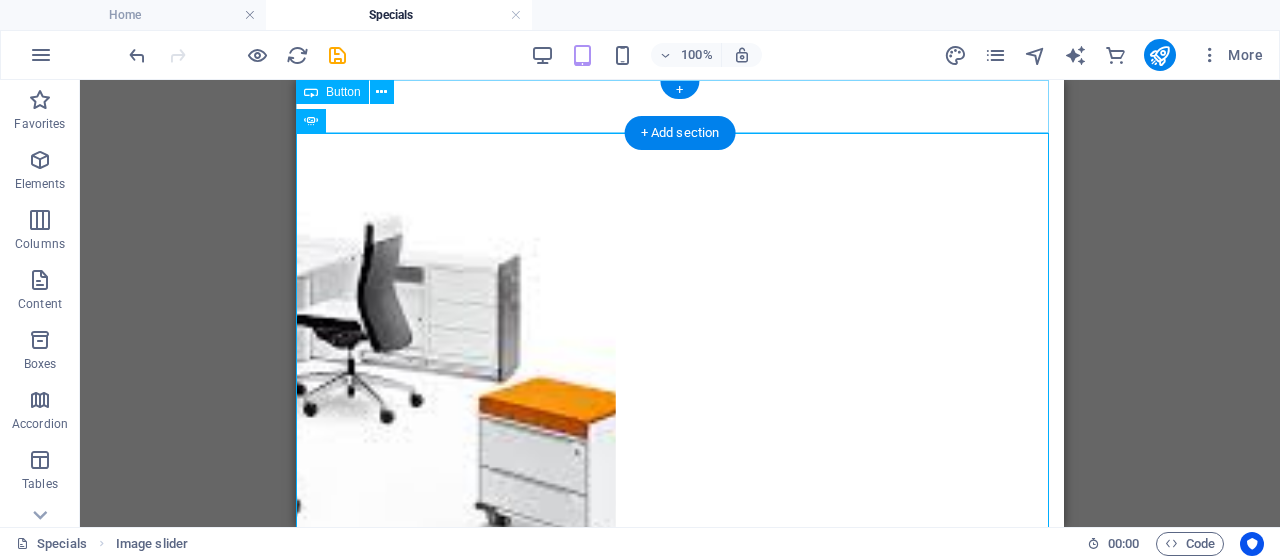 click on "BACK" at bounding box center (680, 97) 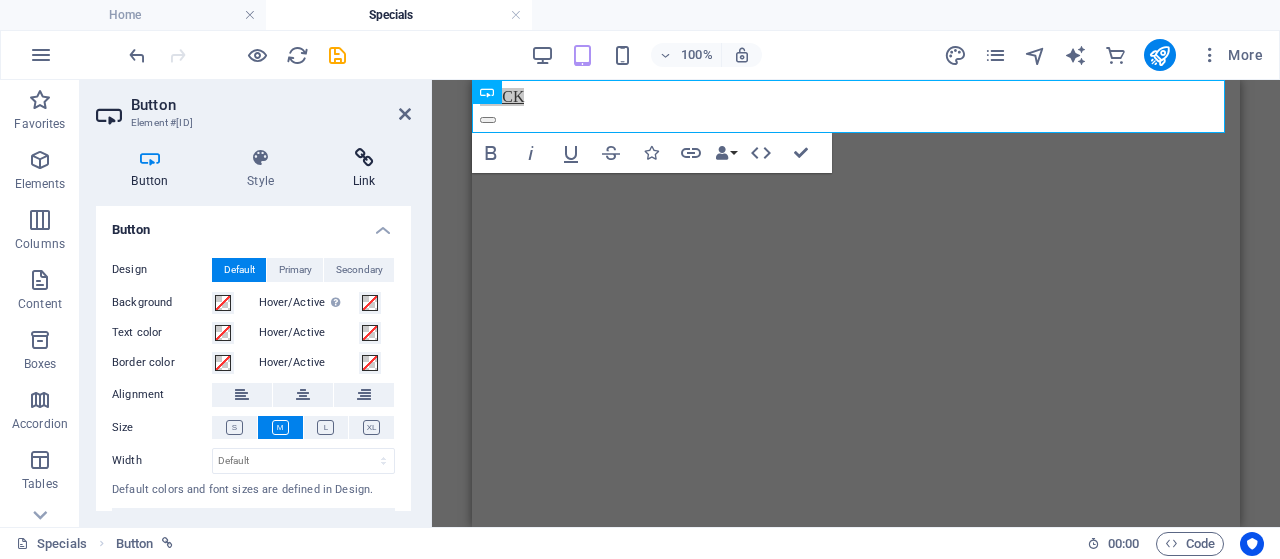 click on "Link" at bounding box center (364, 169) 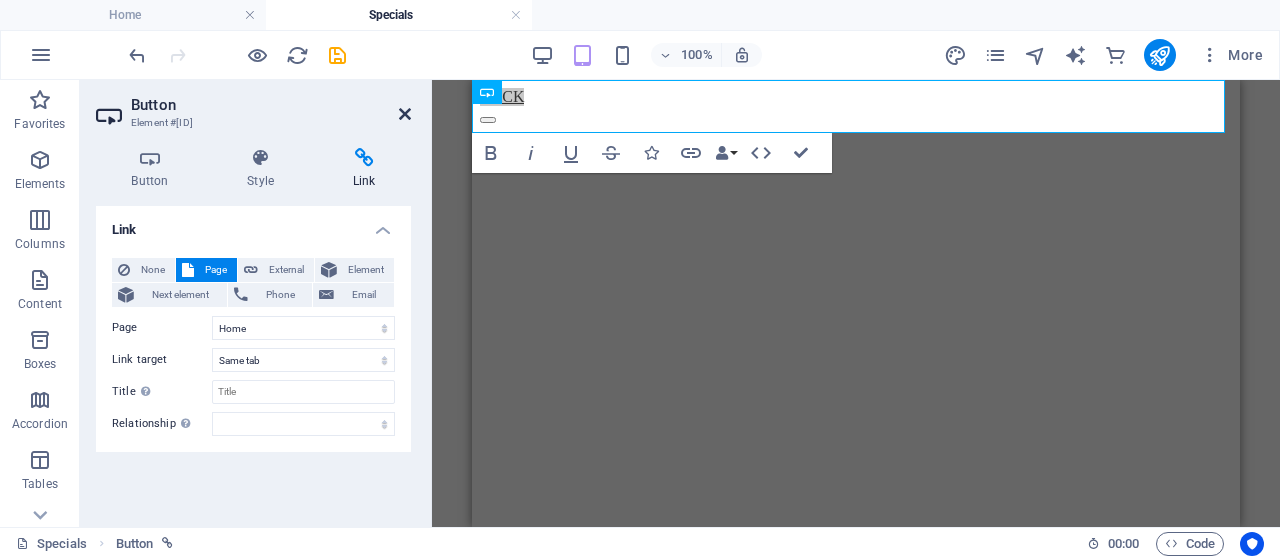 click at bounding box center (405, 114) 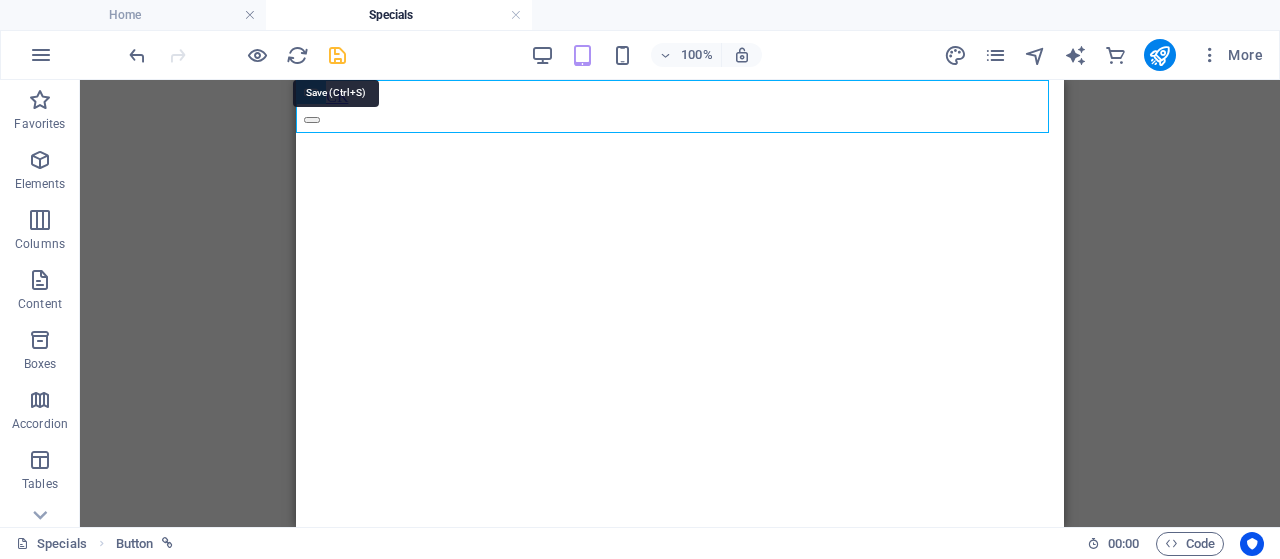 click at bounding box center (337, 55) 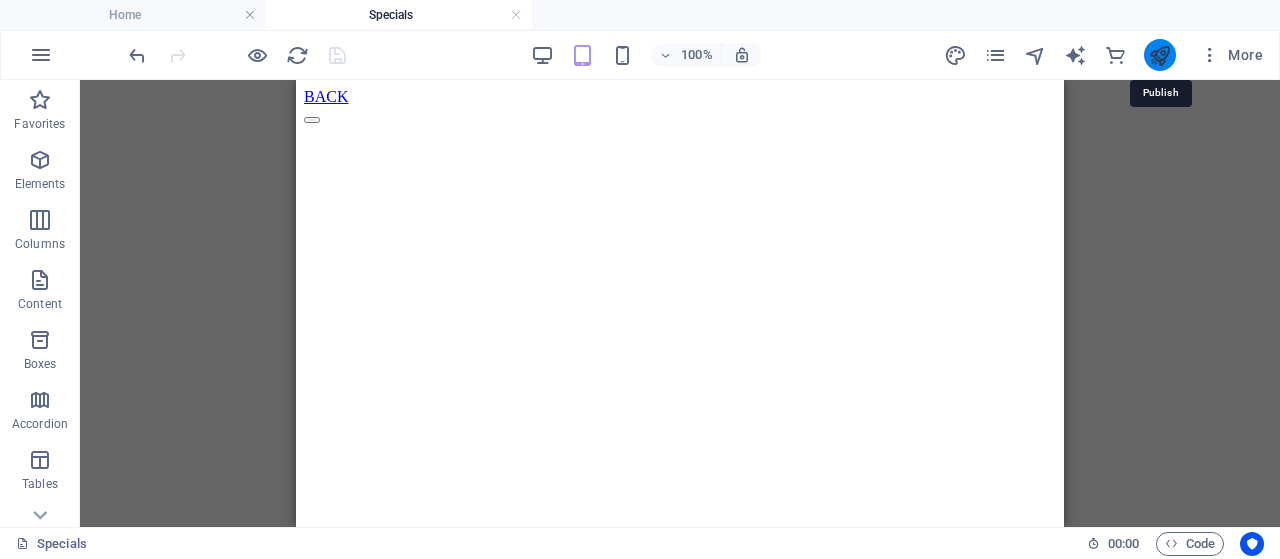 click at bounding box center [1159, 55] 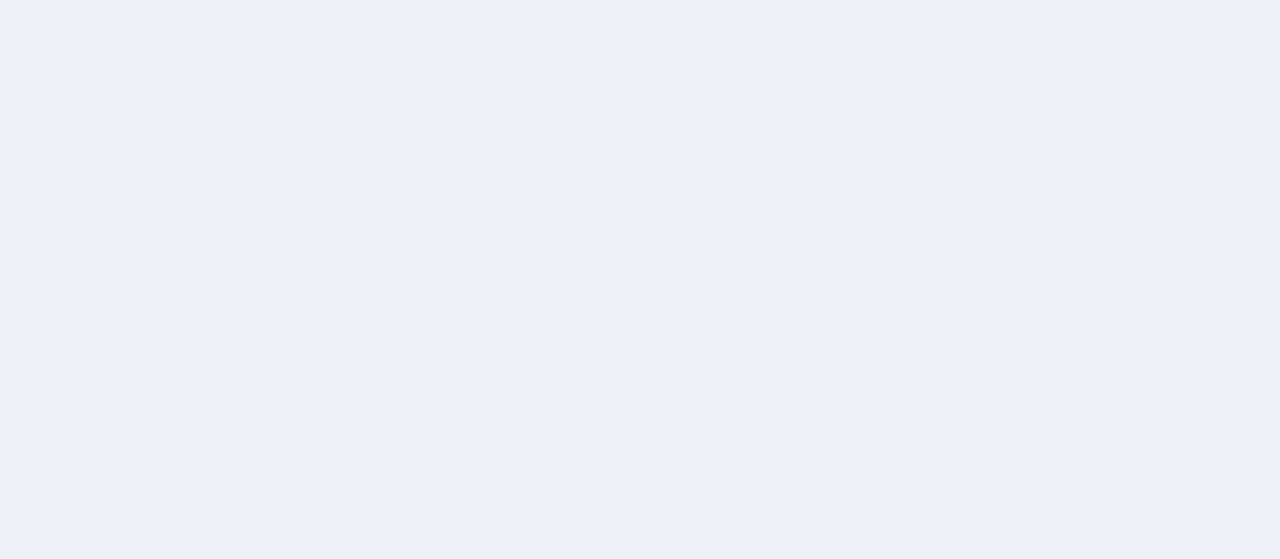 scroll, scrollTop: 0, scrollLeft: 0, axis: both 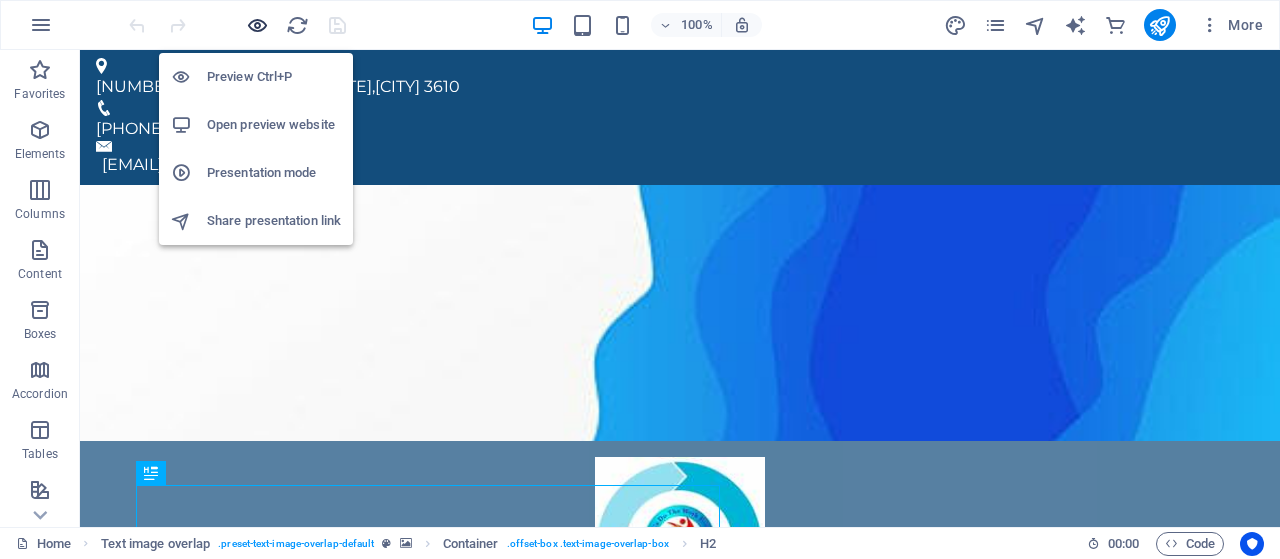 click at bounding box center (257, 25) 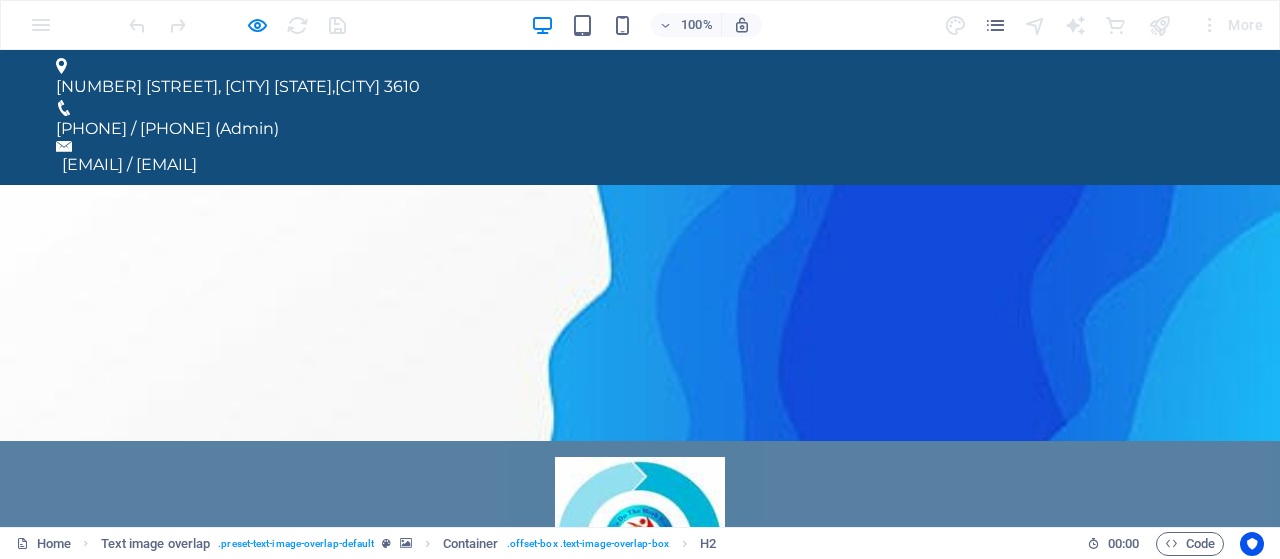 click on "Specials" at bounding box center [951, 657] 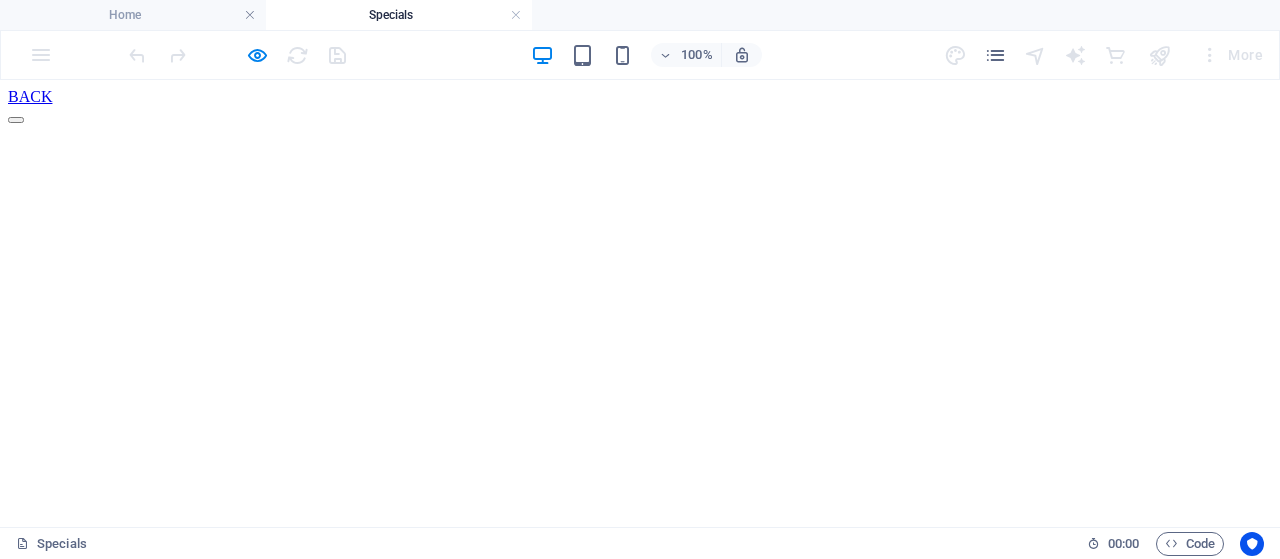 scroll, scrollTop: 0, scrollLeft: 0, axis: both 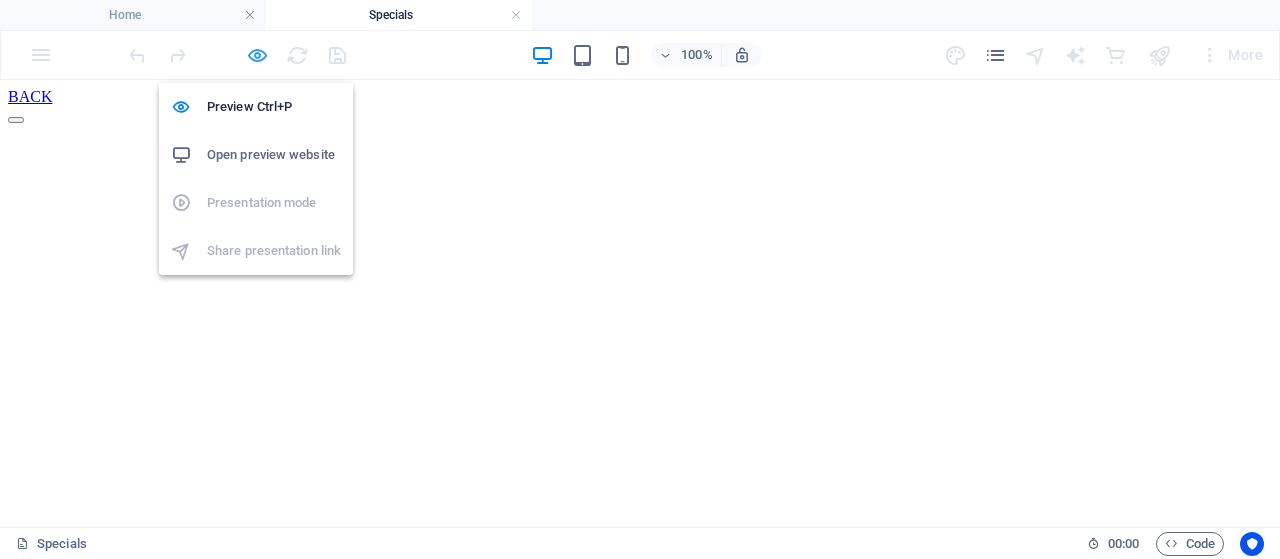 click at bounding box center (257, 55) 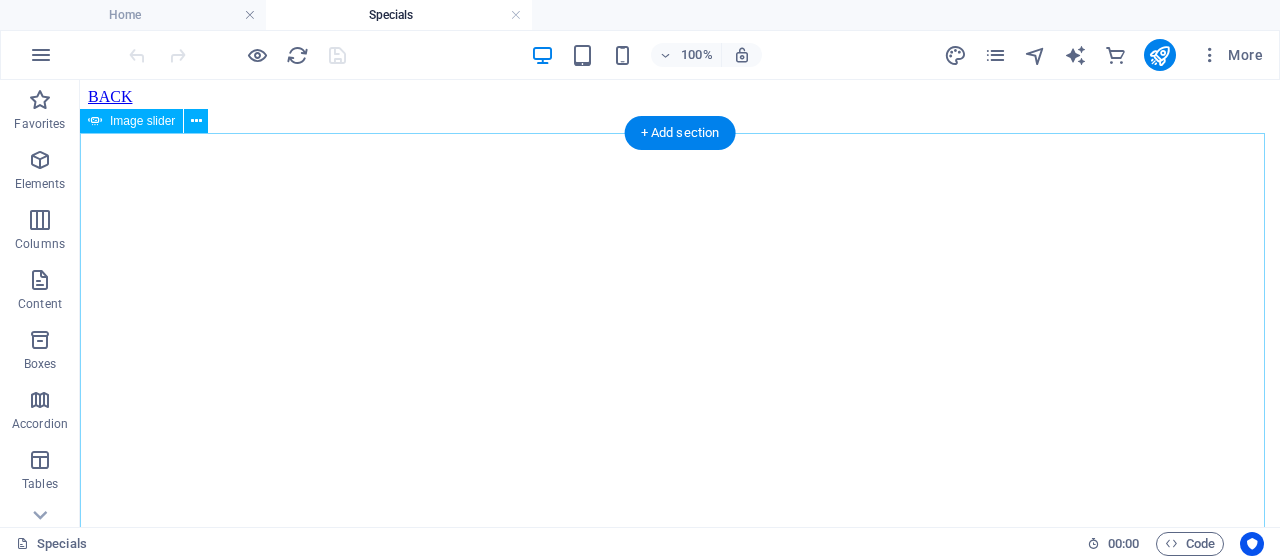 click at bounding box center [-597, 2228] 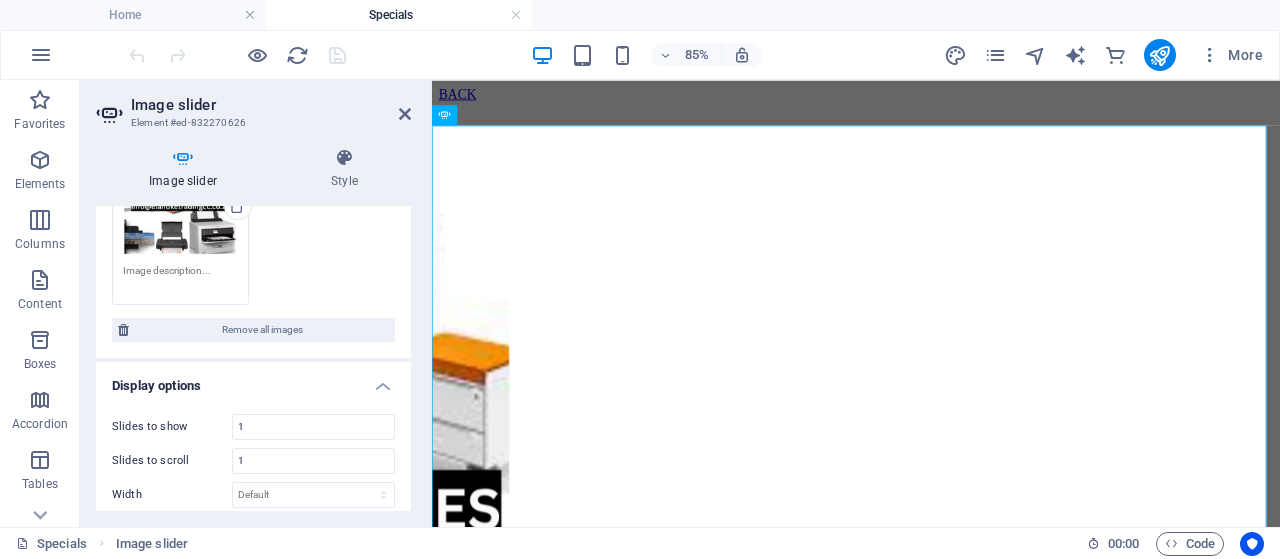 scroll, scrollTop: 900, scrollLeft: 0, axis: vertical 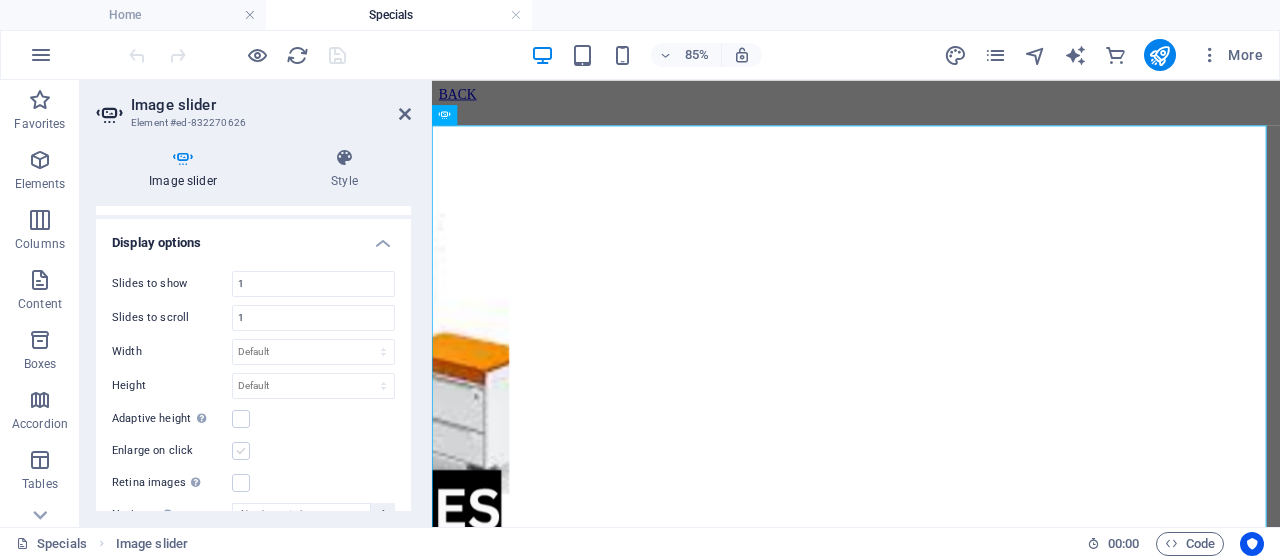 click at bounding box center [241, 419] 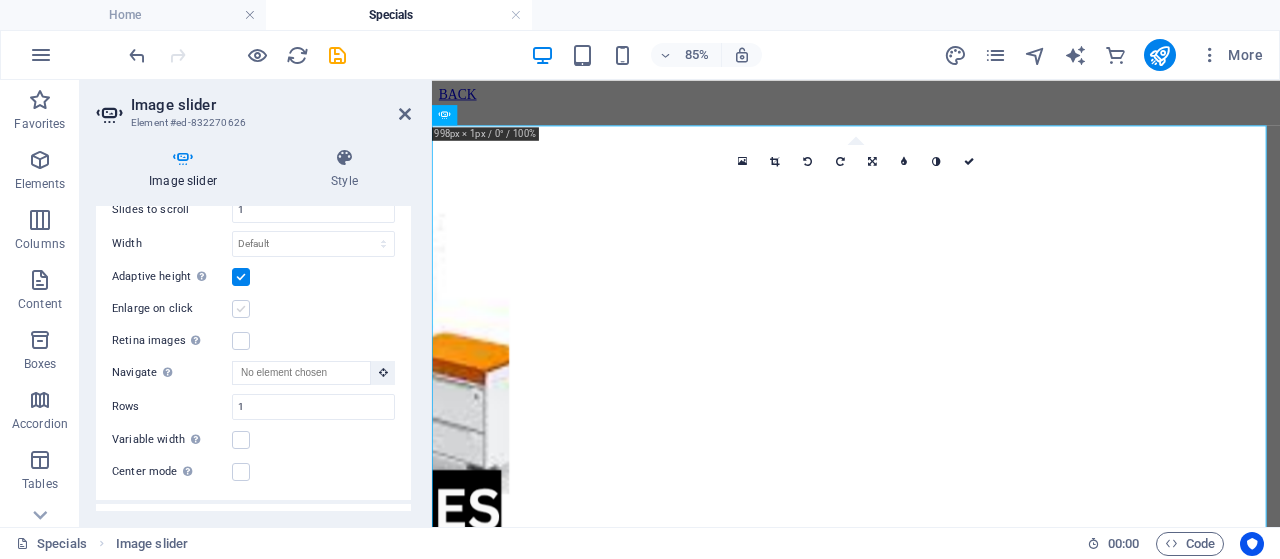 scroll, scrollTop: 1100, scrollLeft: 0, axis: vertical 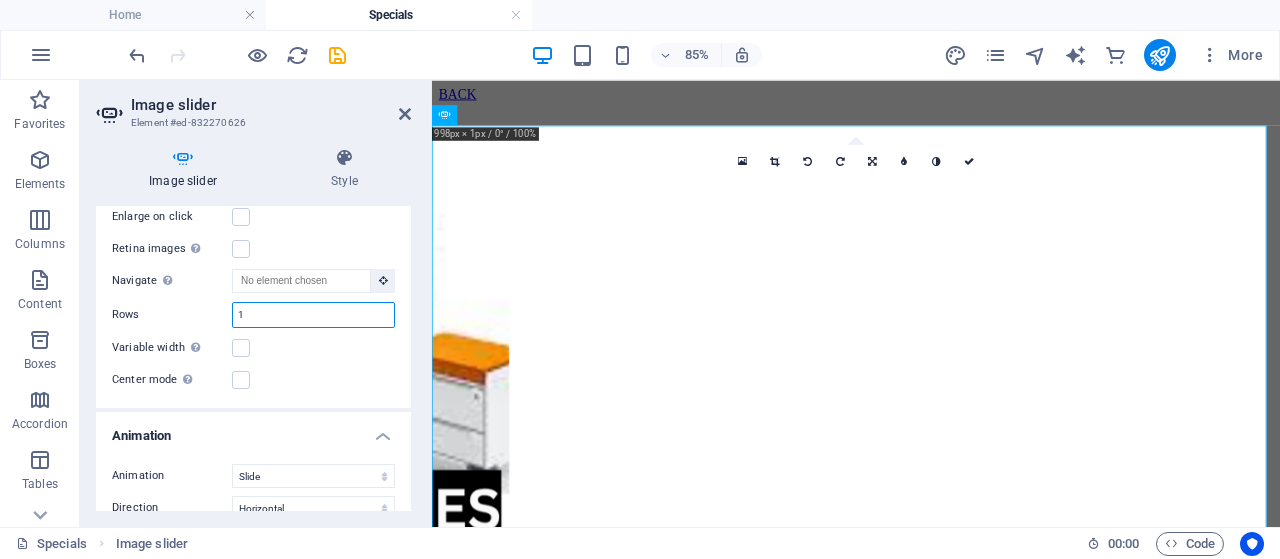 click on "1" at bounding box center [313, 315] 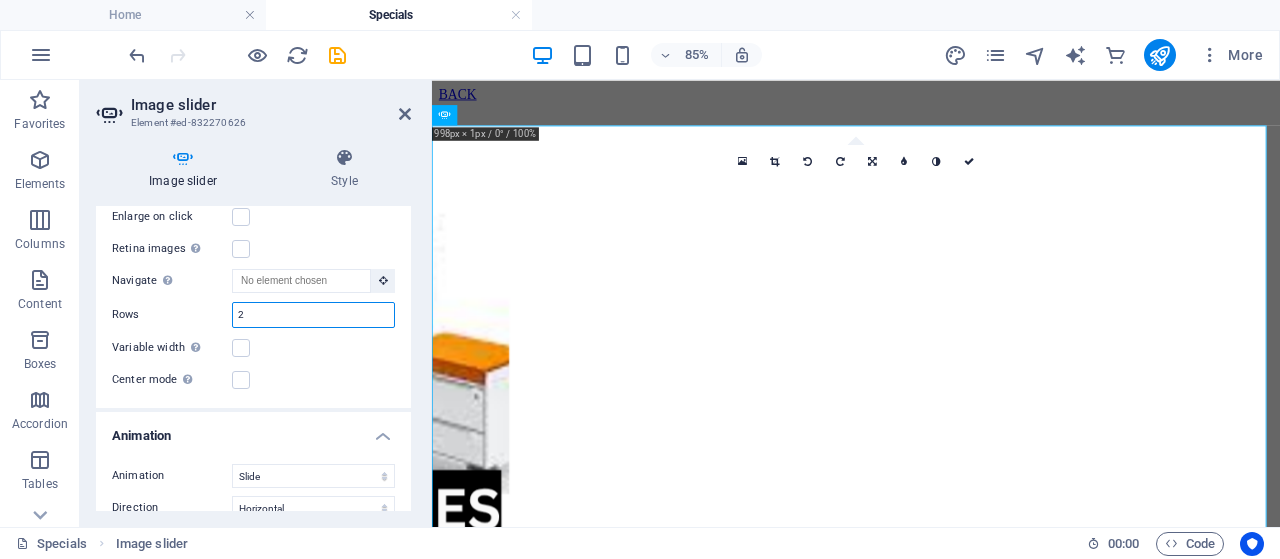type on "2" 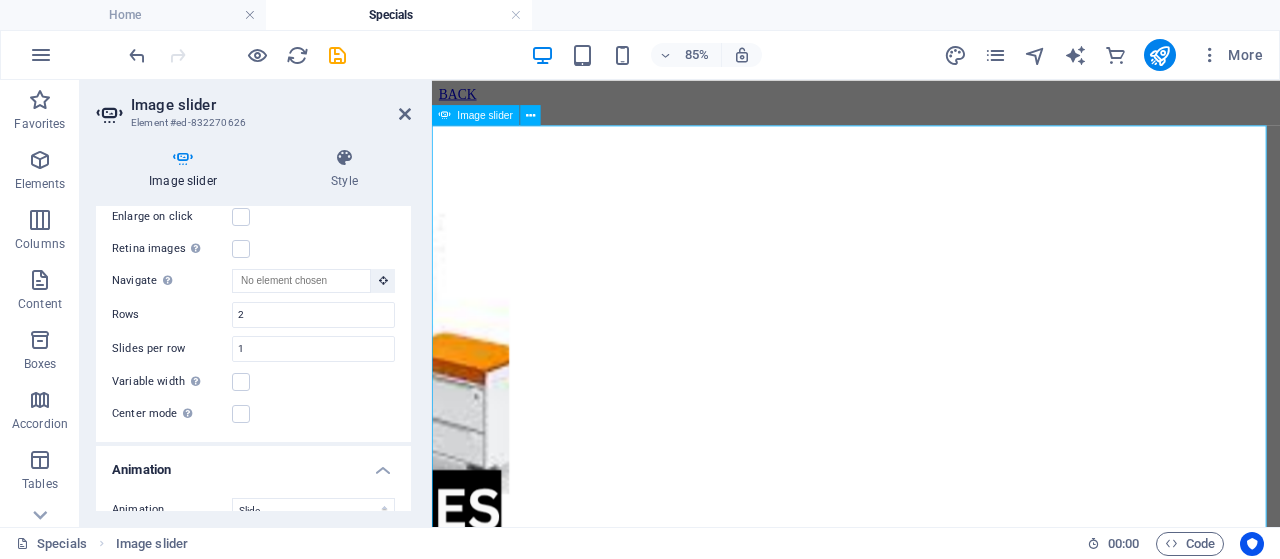 click at bounding box center (-42, 2228) 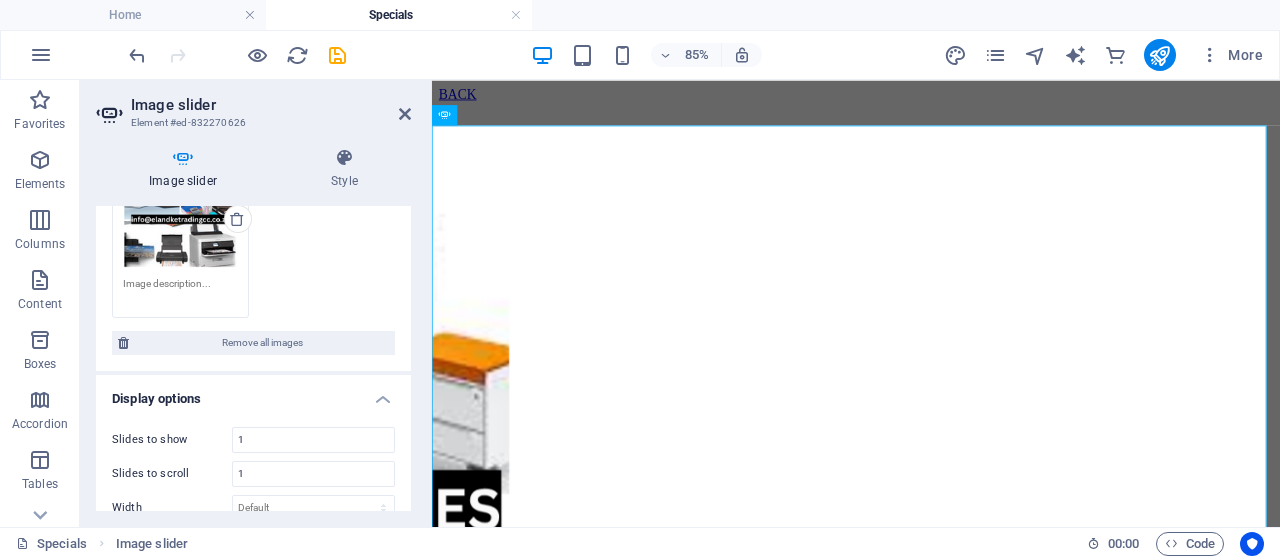 scroll, scrollTop: 700, scrollLeft: 0, axis: vertical 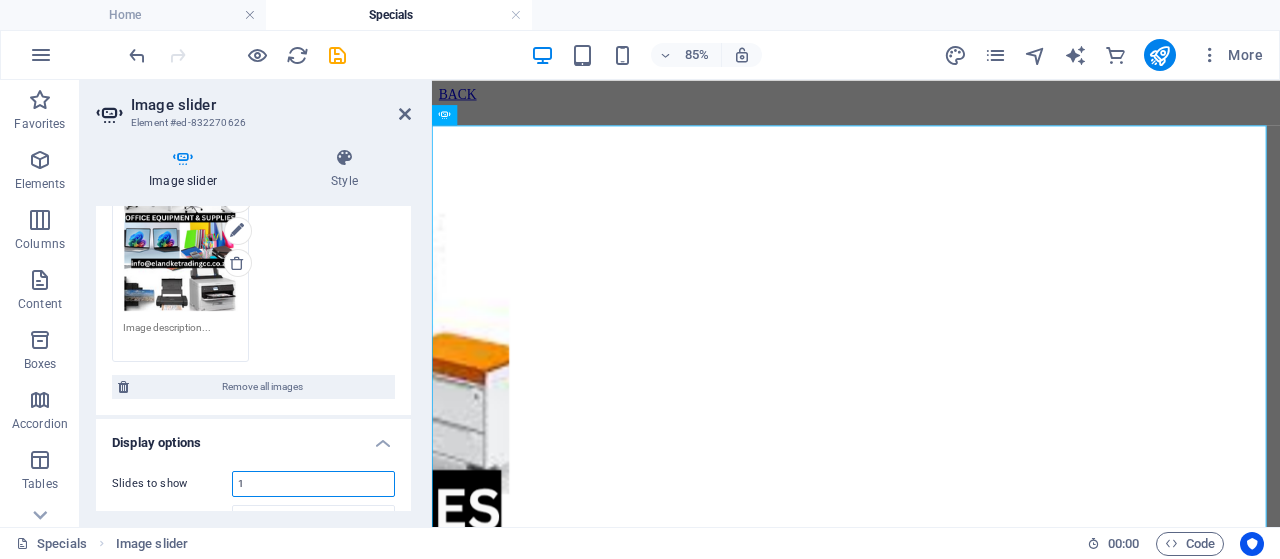 click on "1" at bounding box center [313, 484] 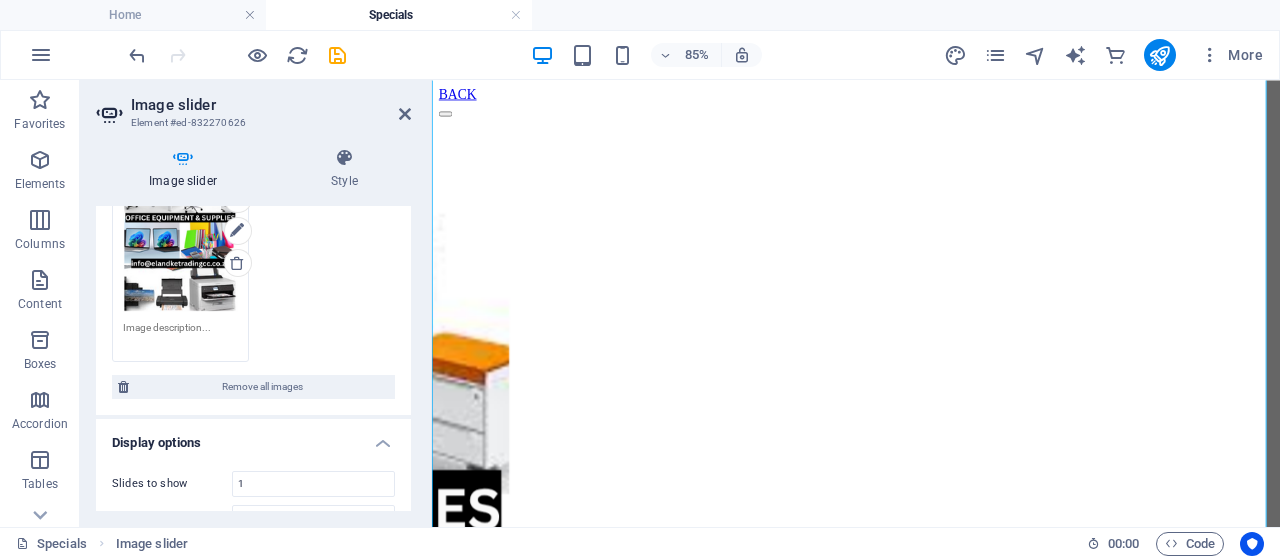 scroll, scrollTop: 300, scrollLeft: 0, axis: vertical 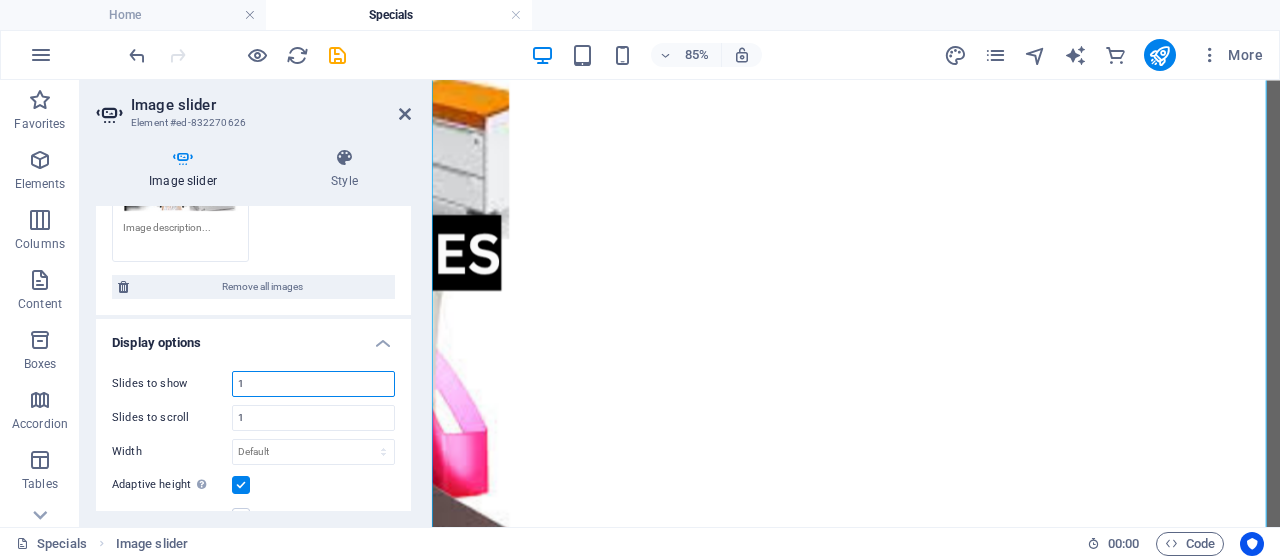 click on "1" at bounding box center (313, 384) 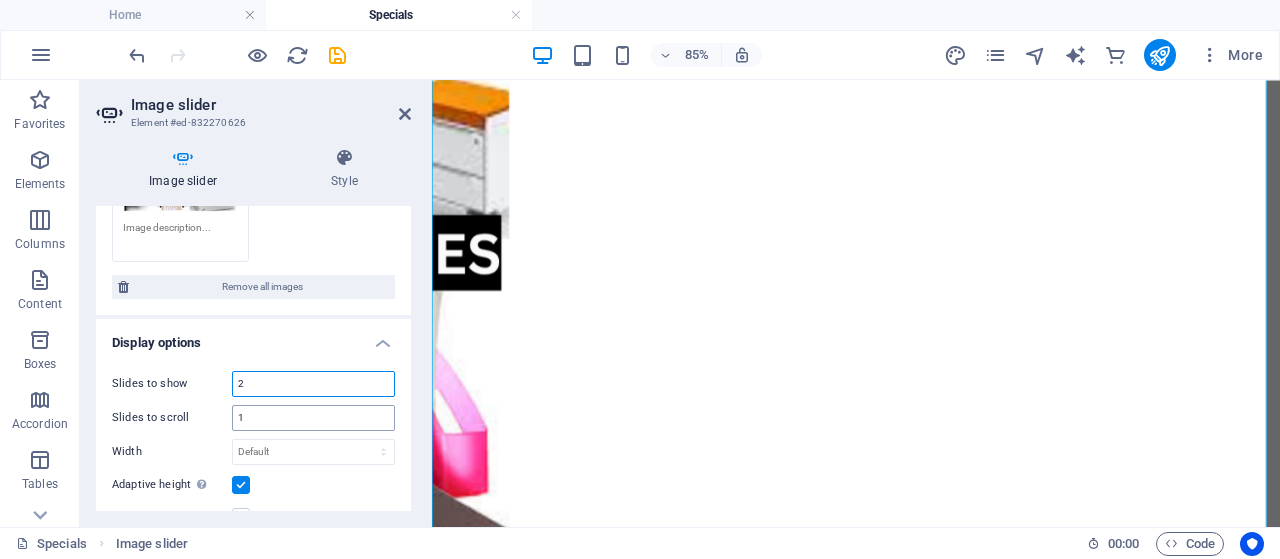 type on "2" 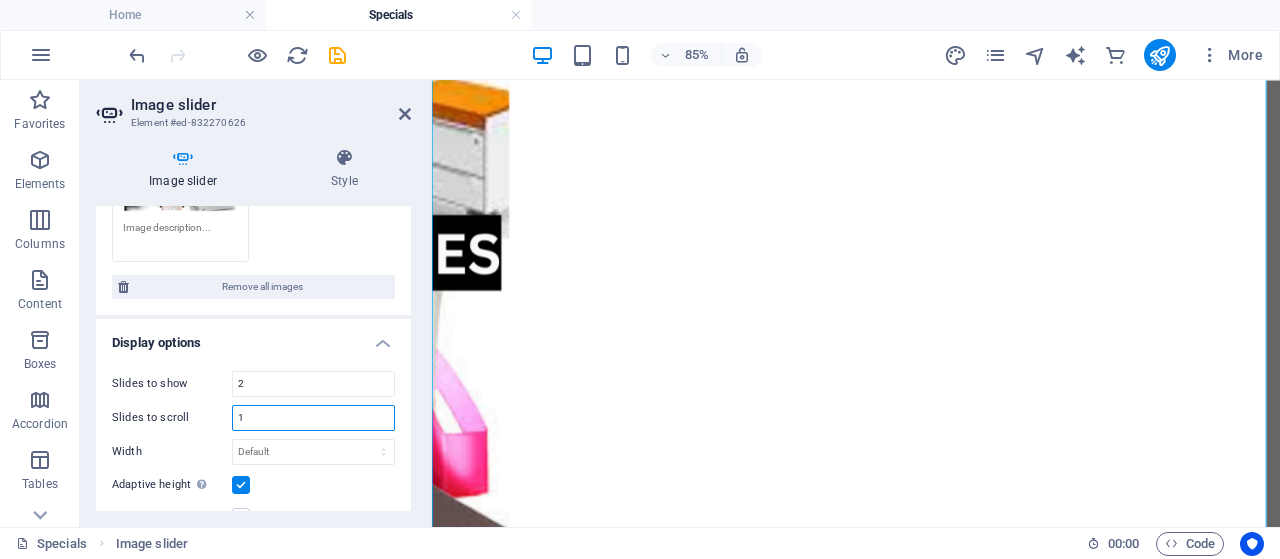 click on "1" at bounding box center (313, 418) 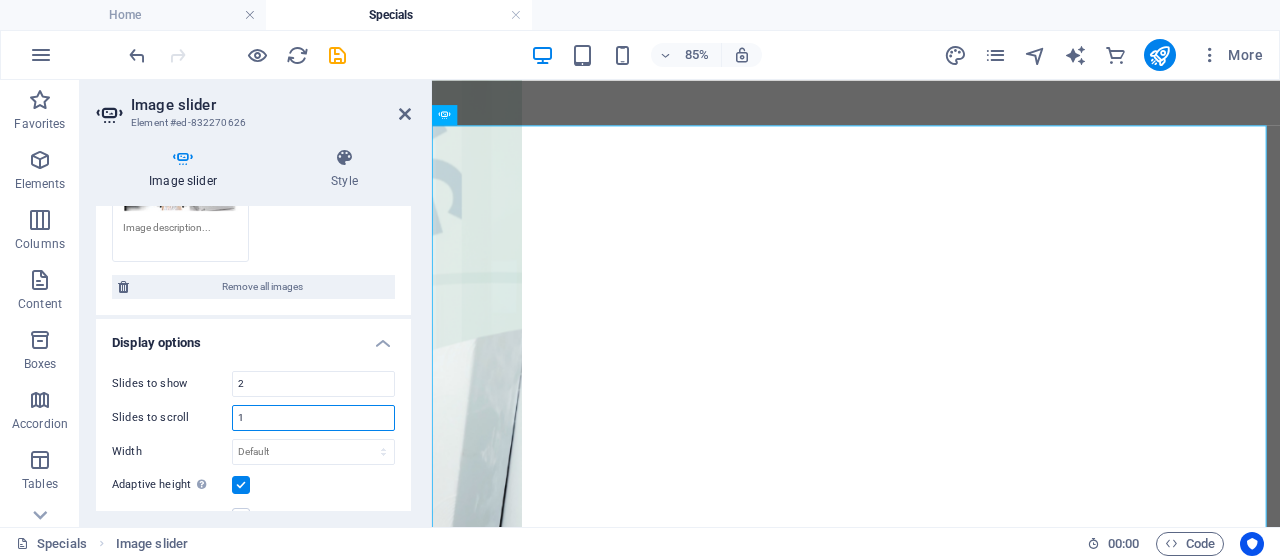 scroll, scrollTop: 0, scrollLeft: 0, axis: both 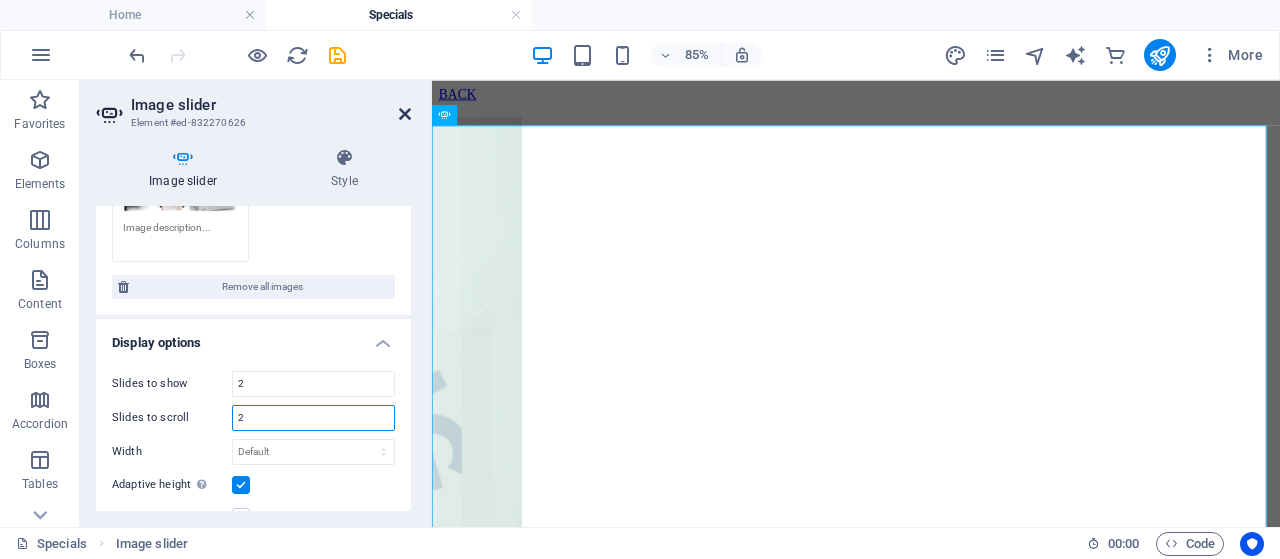 type on "2" 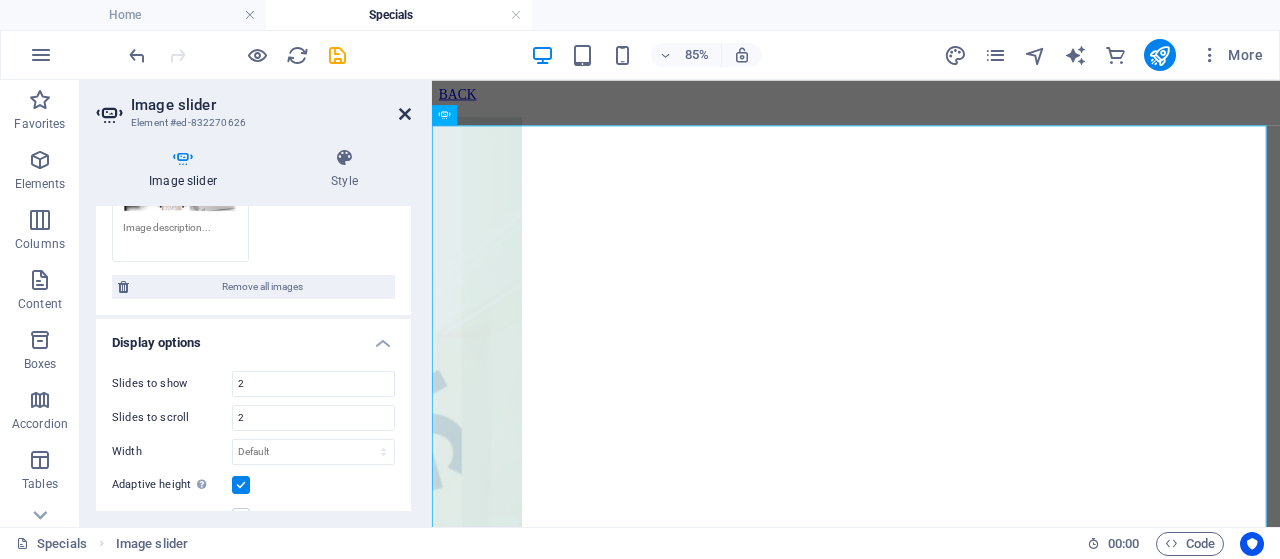 click at bounding box center [405, 114] 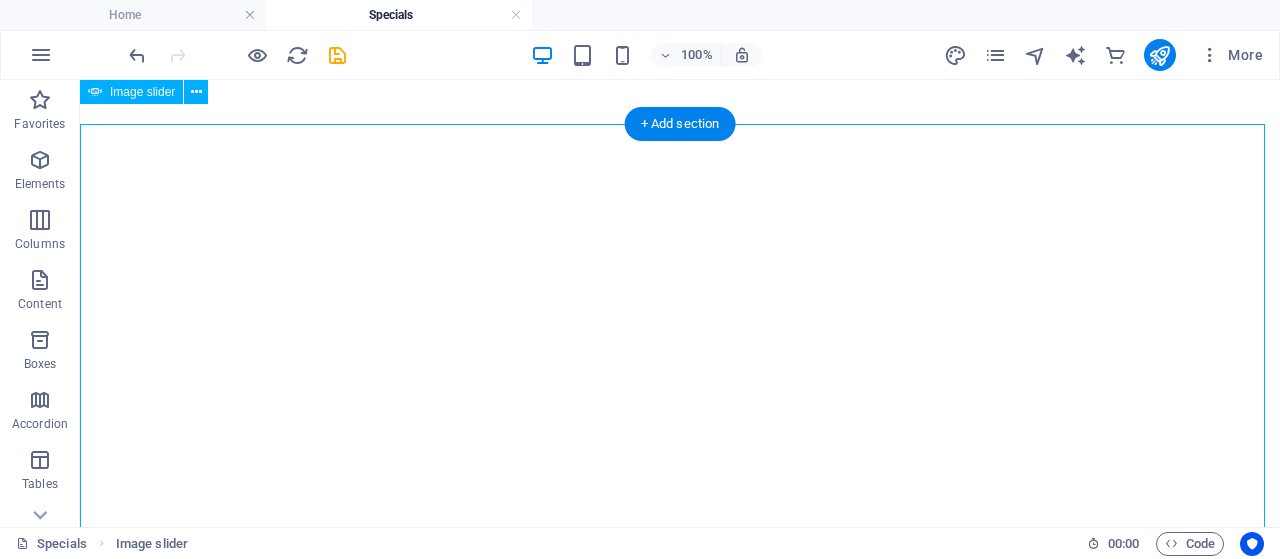 scroll, scrollTop: 0, scrollLeft: 0, axis: both 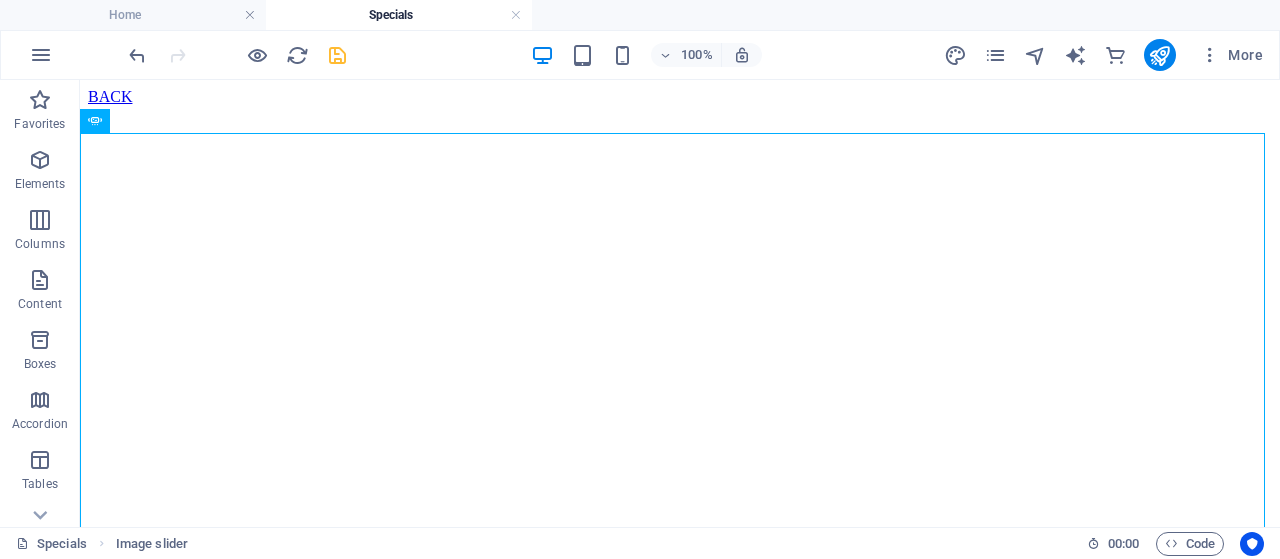 click at bounding box center [337, 55] 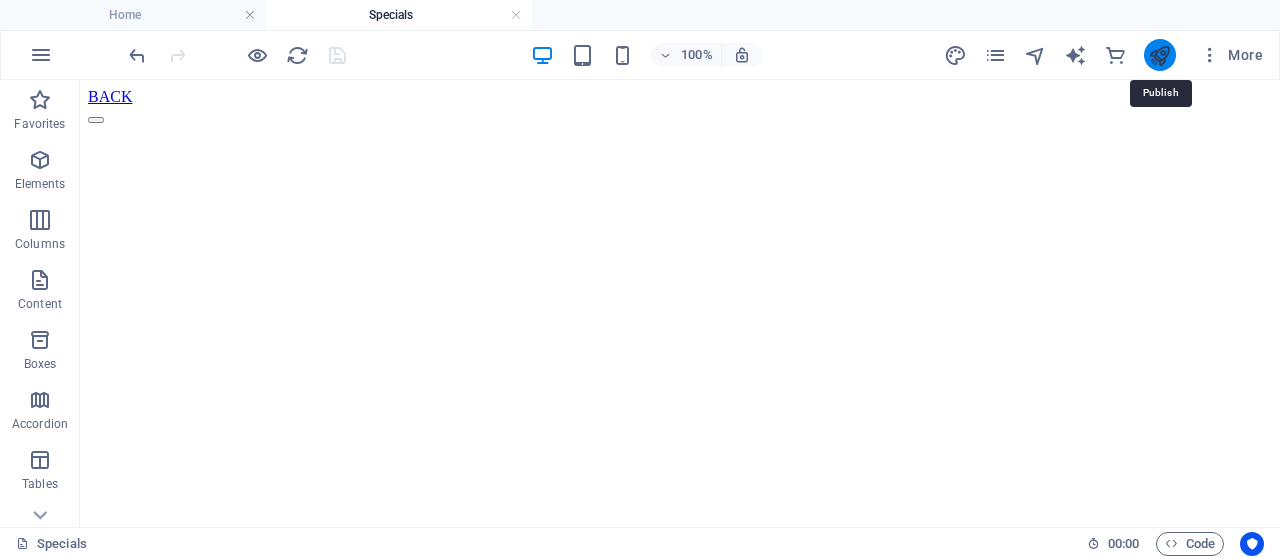 click at bounding box center [1159, 55] 